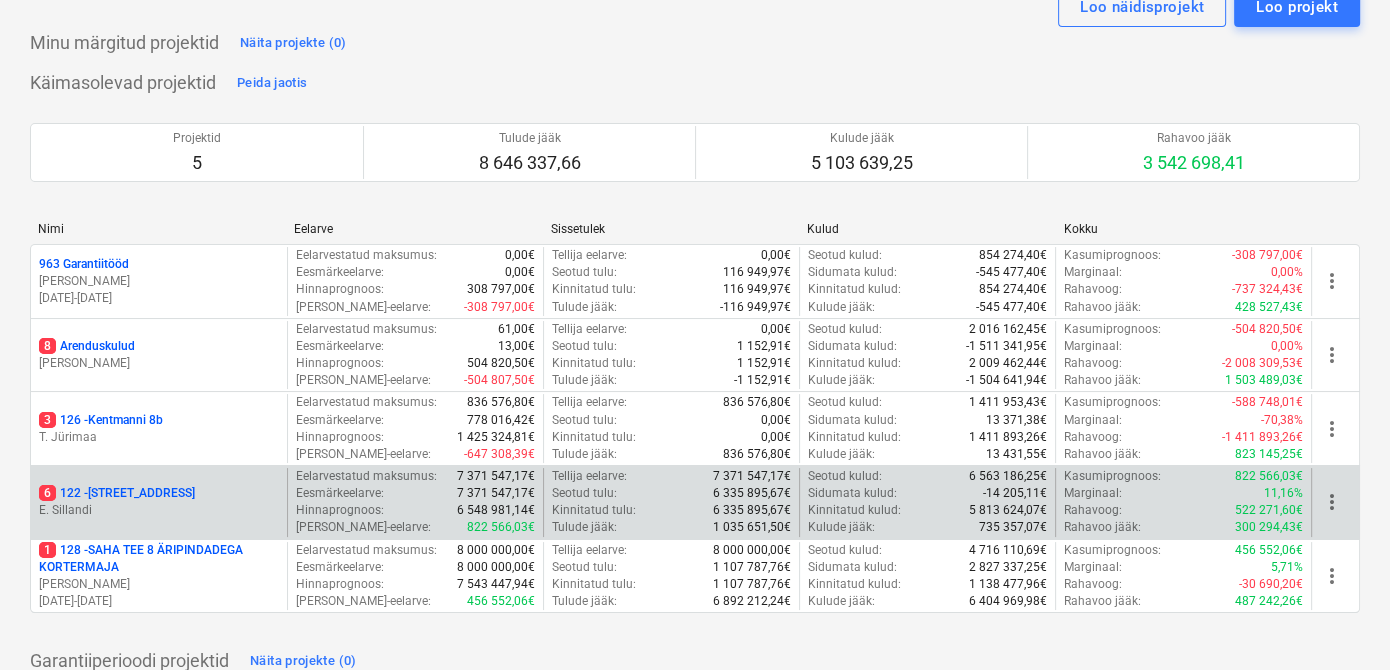 scroll, scrollTop: 82, scrollLeft: 0, axis: vertical 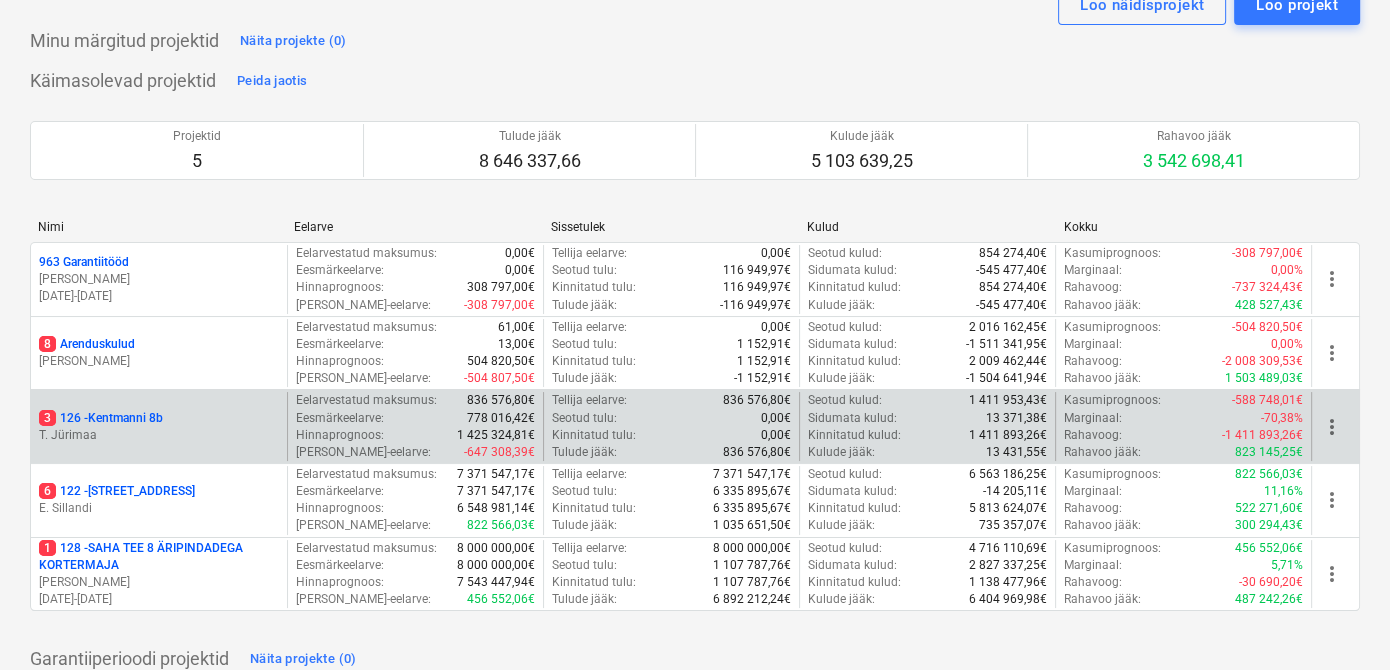 click on "T. Jürimaa" at bounding box center (159, 435) 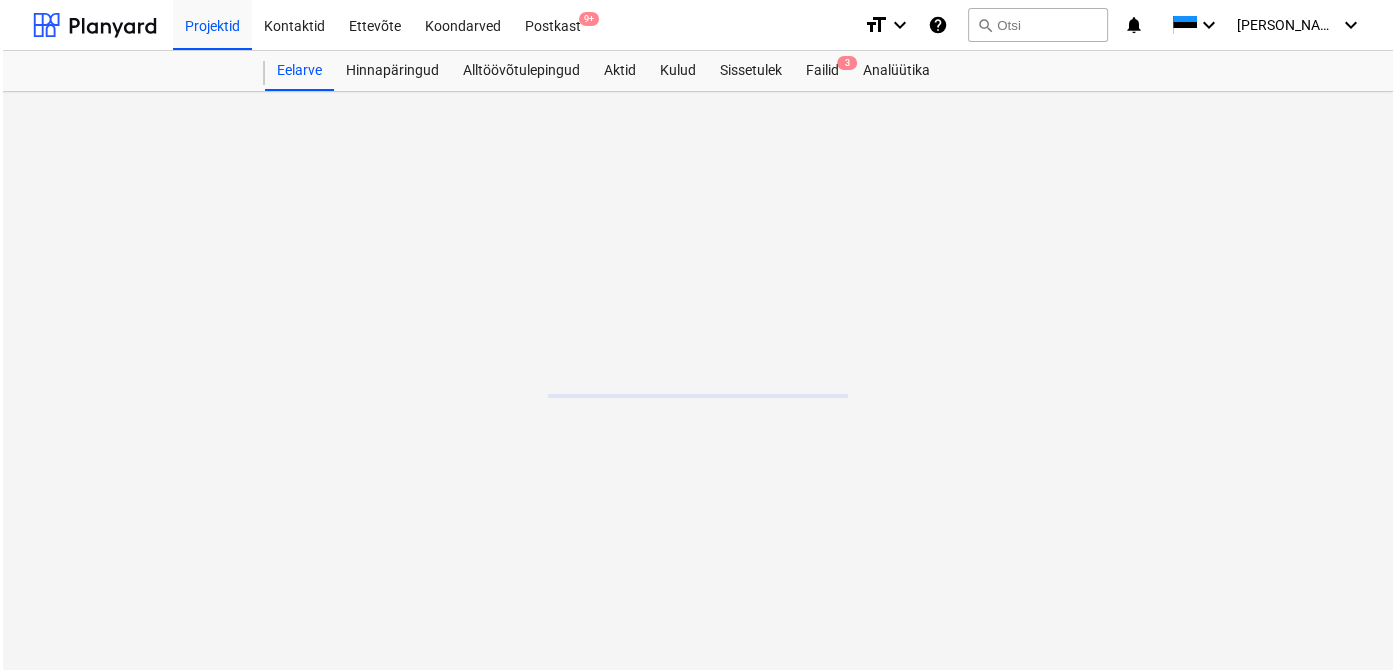 scroll, scrollTop: 0, scrollLeft: 0, axis: both 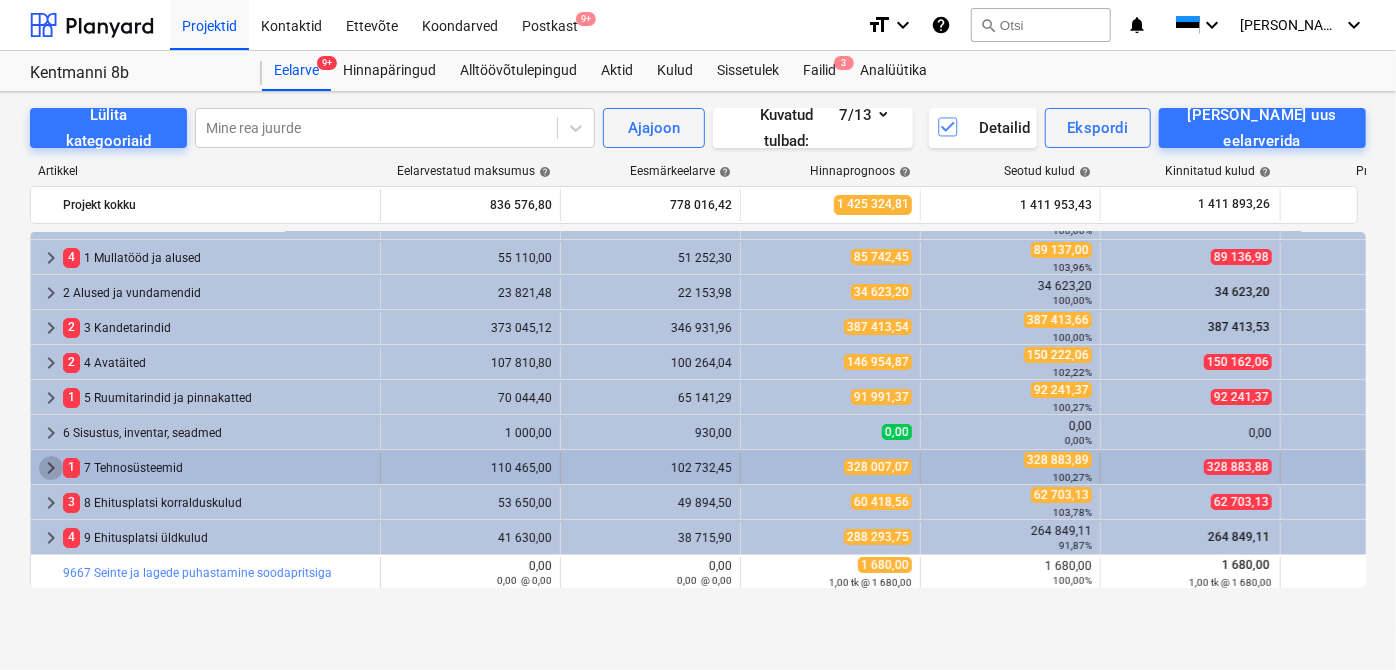 click on "keyboard_arrow_right" at bounding box center [51, 468] 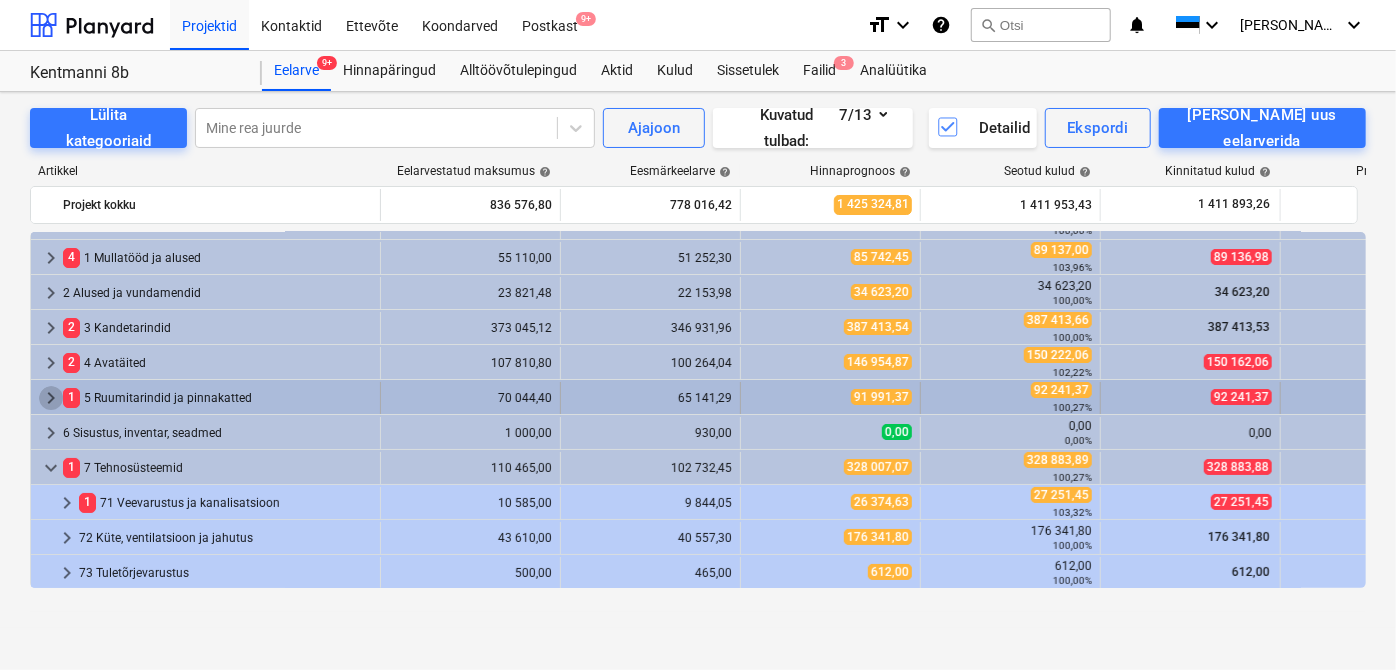 click on "keyboard_arrow_right" at bounding box center [51, 398] 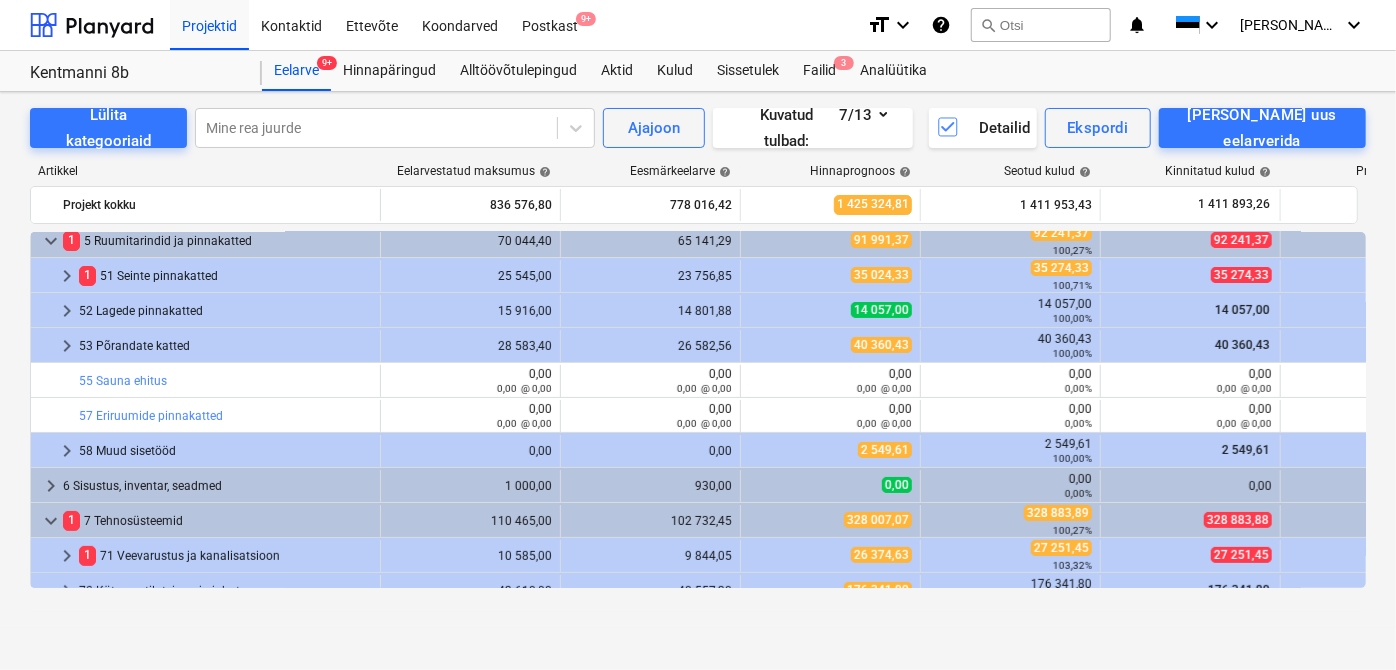 scroll, scrollTop: 186, scrollLeft: 0, axis: vertical 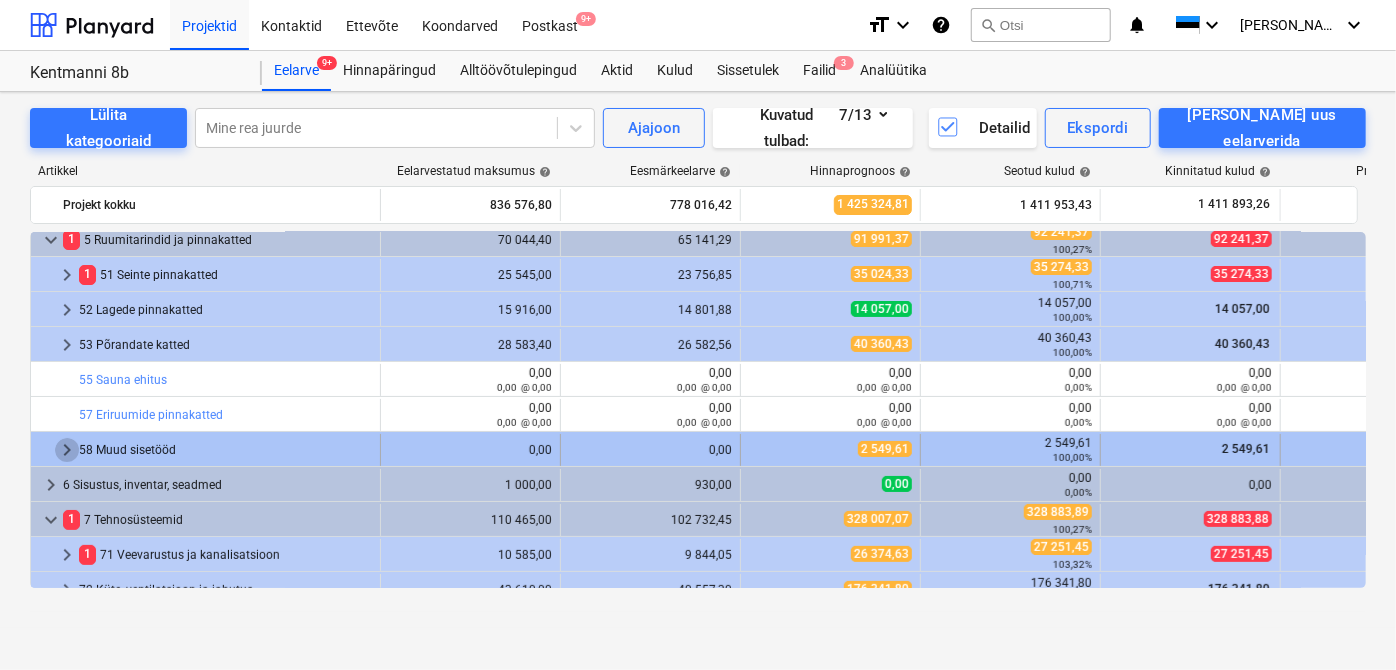 click on "keyboard_arrow_right" at bounding box center (67, 450) 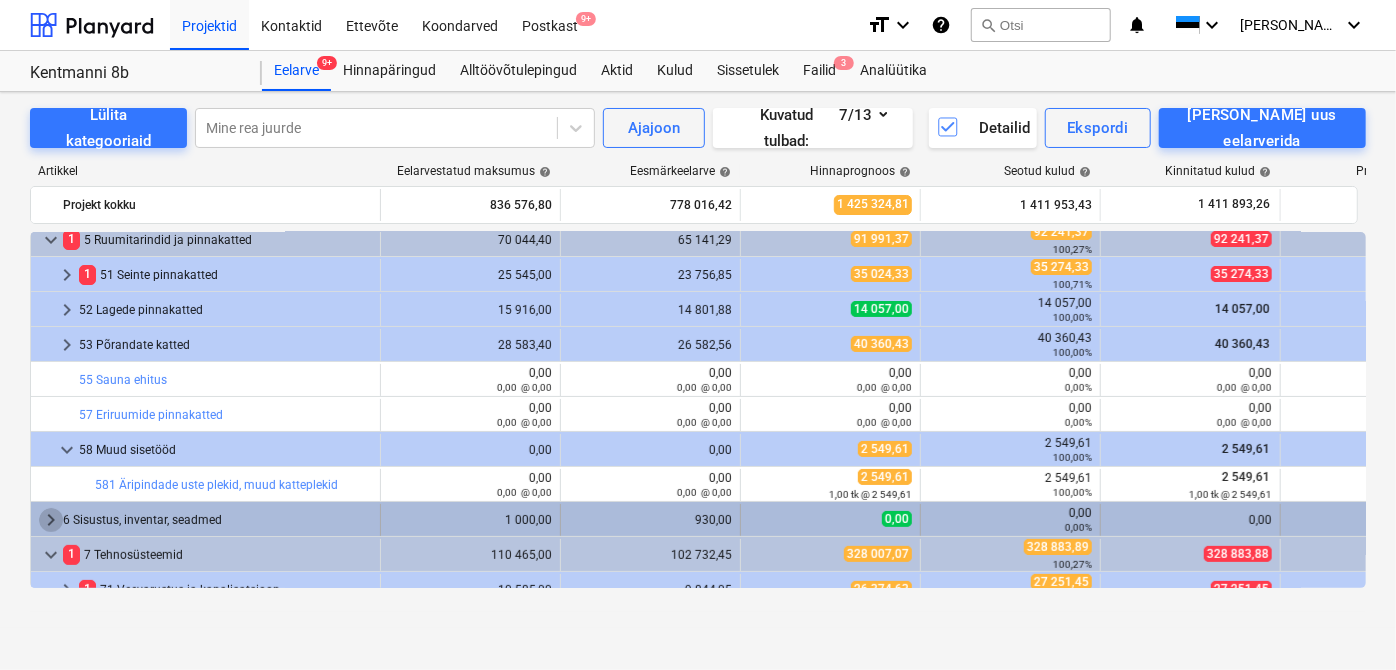 click on "keyboard_arrow_right" at bounding box center (51, 520) 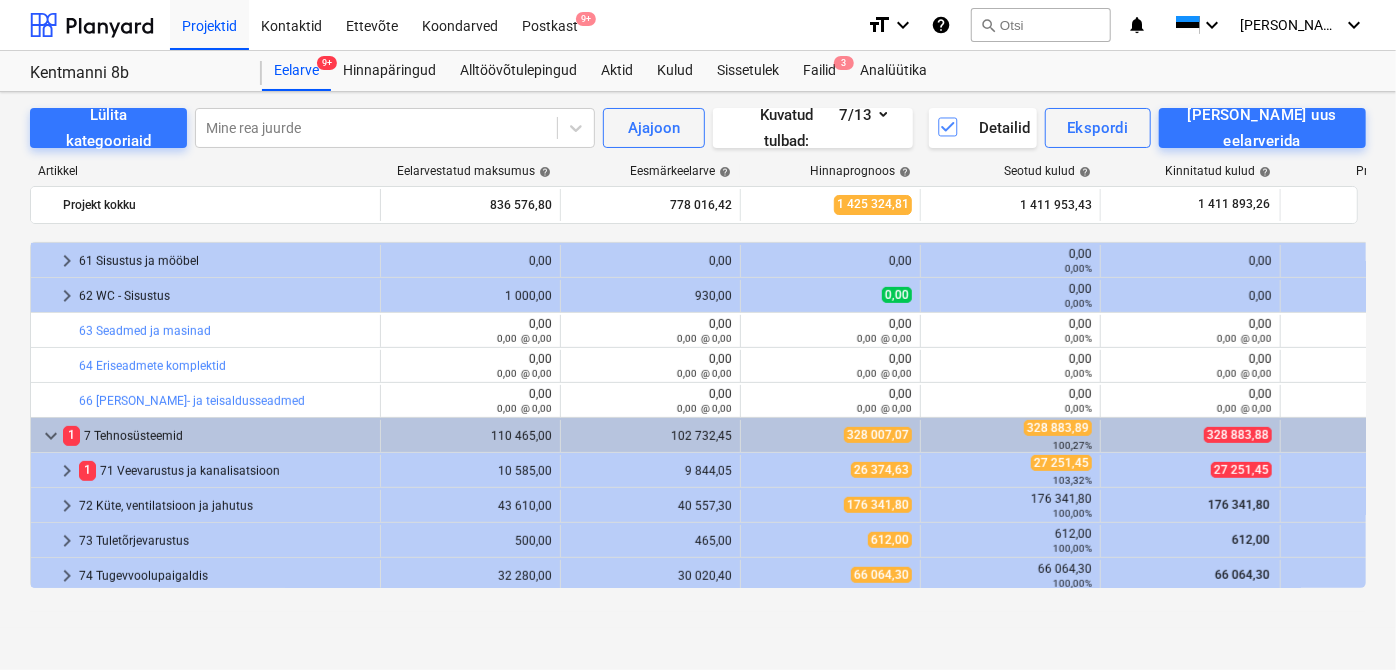 scroll, scrollTop: 530, scrollLeft: 0, axis: vertical 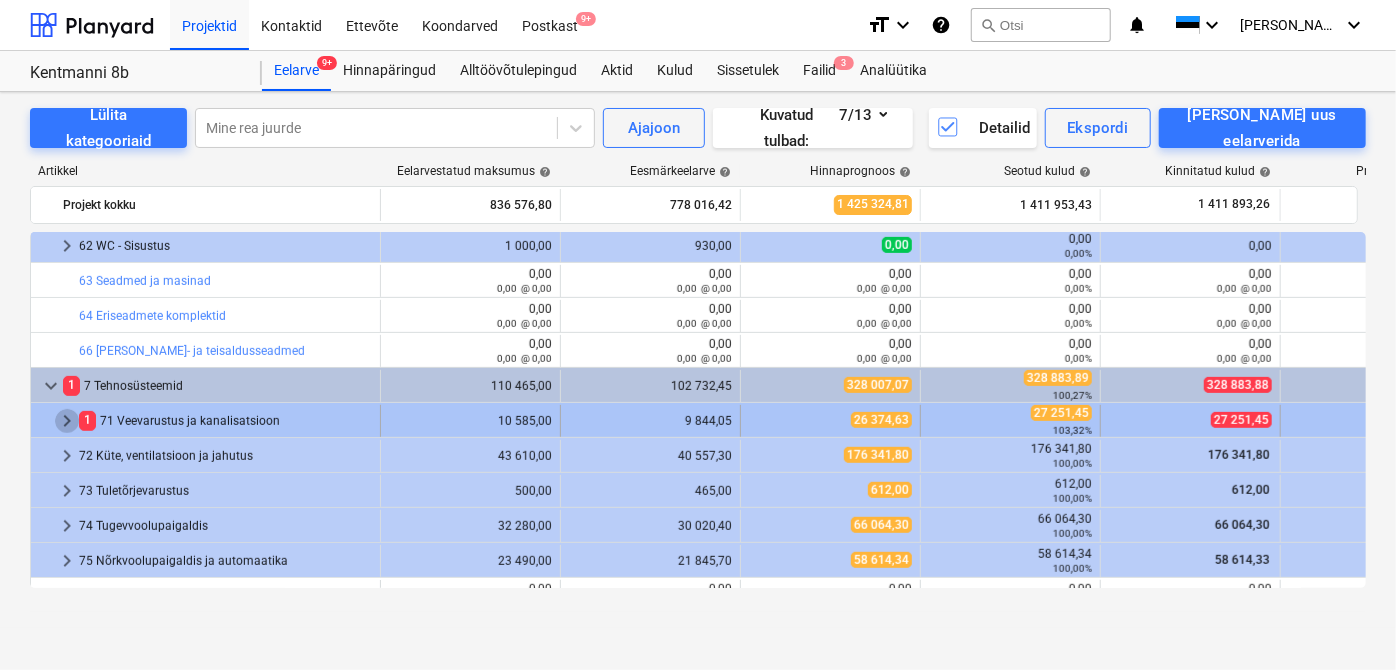 click on "keyboard_arrow_right" at bounding box center [67, 421] 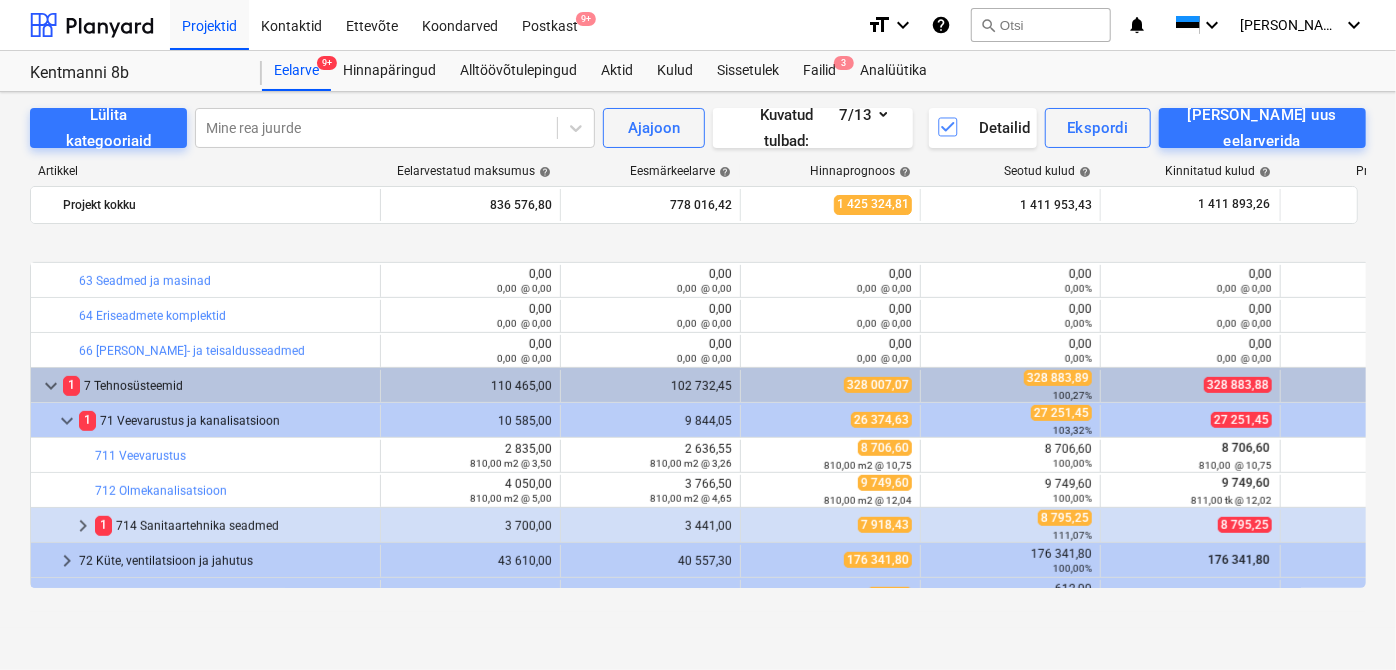 scroll, scrollTop: 614, scrollLeft: 0, axis: vertical 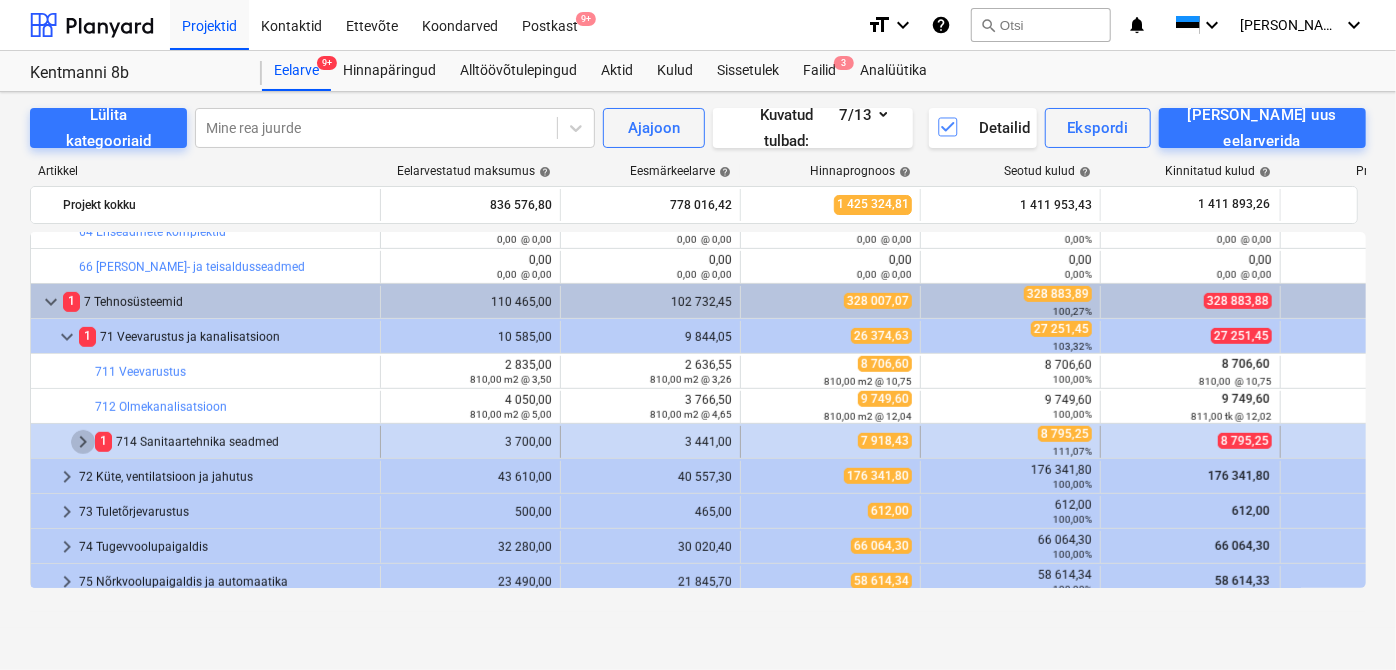 click on "keyboard_arrow_right" at bounding box center (83, 442) 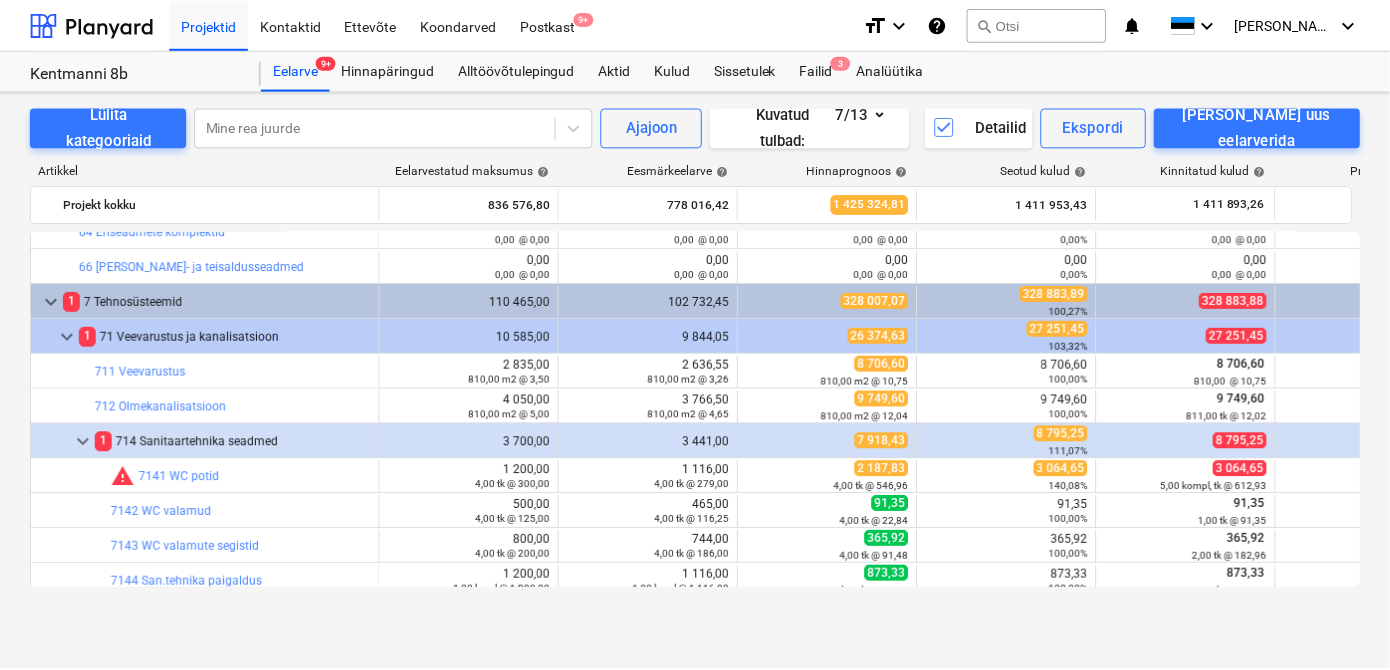 scroll, scrollTop: 688, scrollLeft: 0, axis: vertical 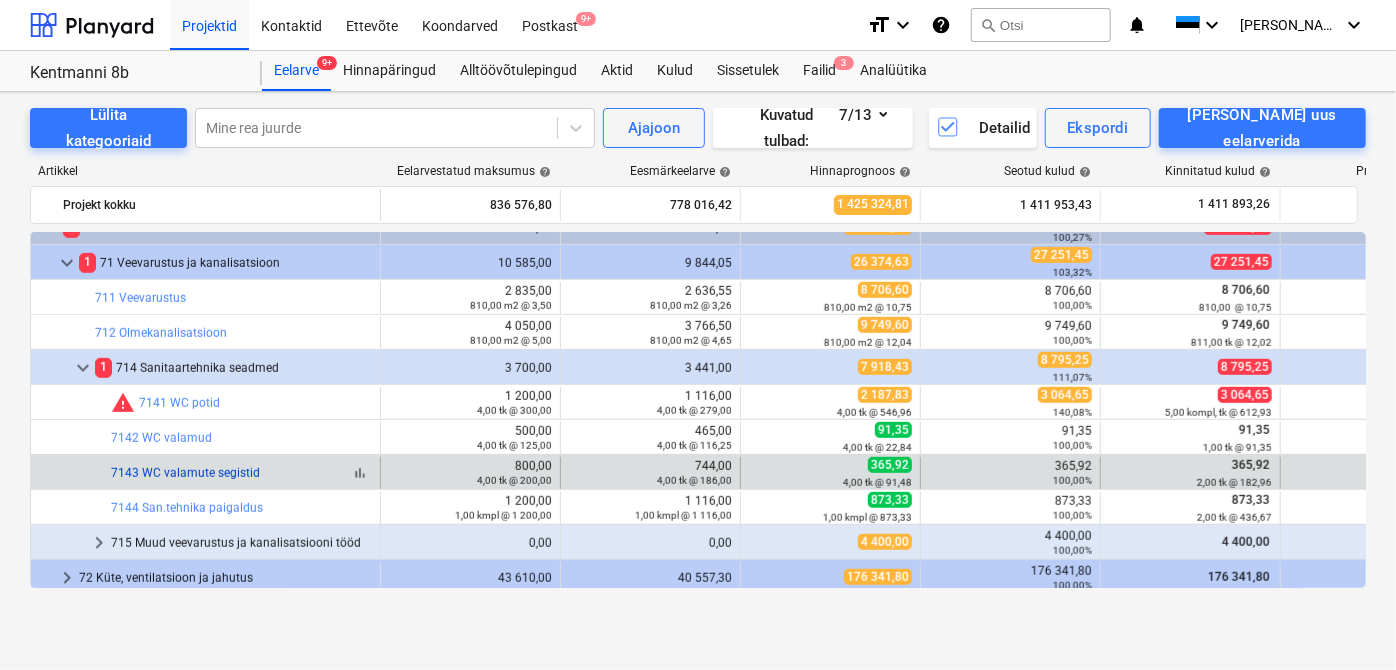 click on "7143 WC valamute segistid" at bounding box center [185, 473] 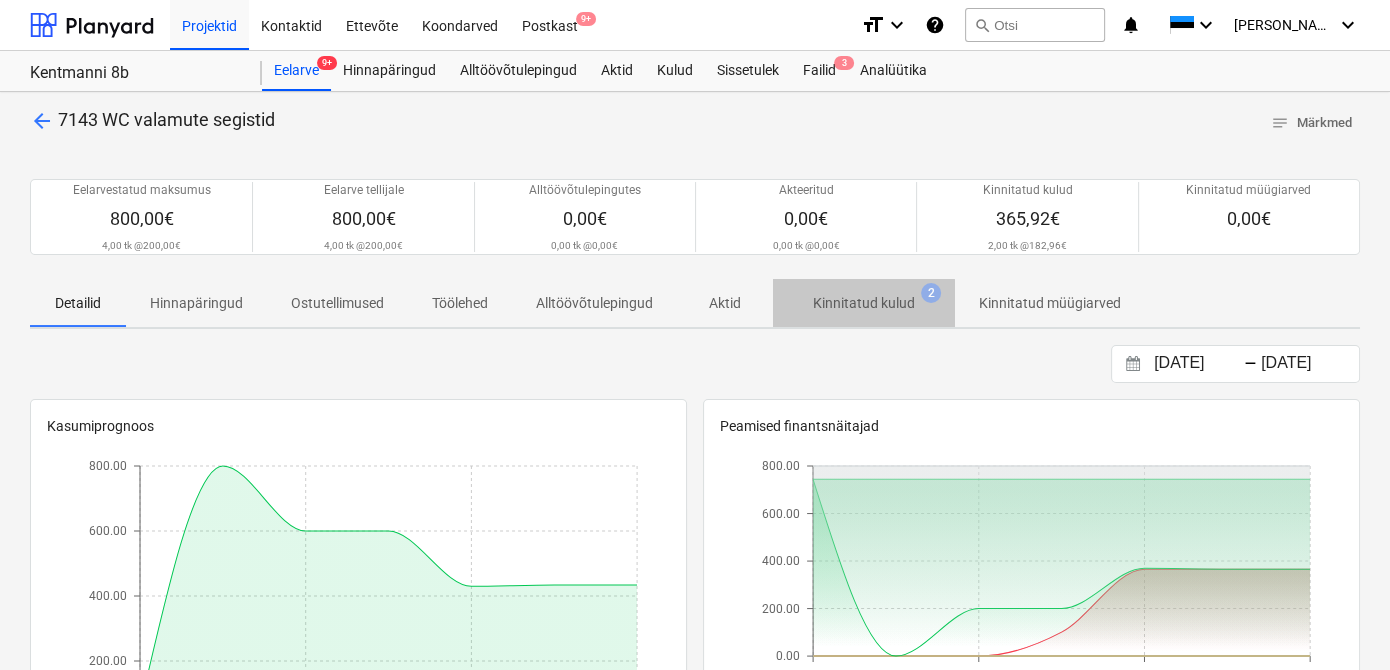 click on "Kinnitatud kulud" at bounding box center (864, 303) 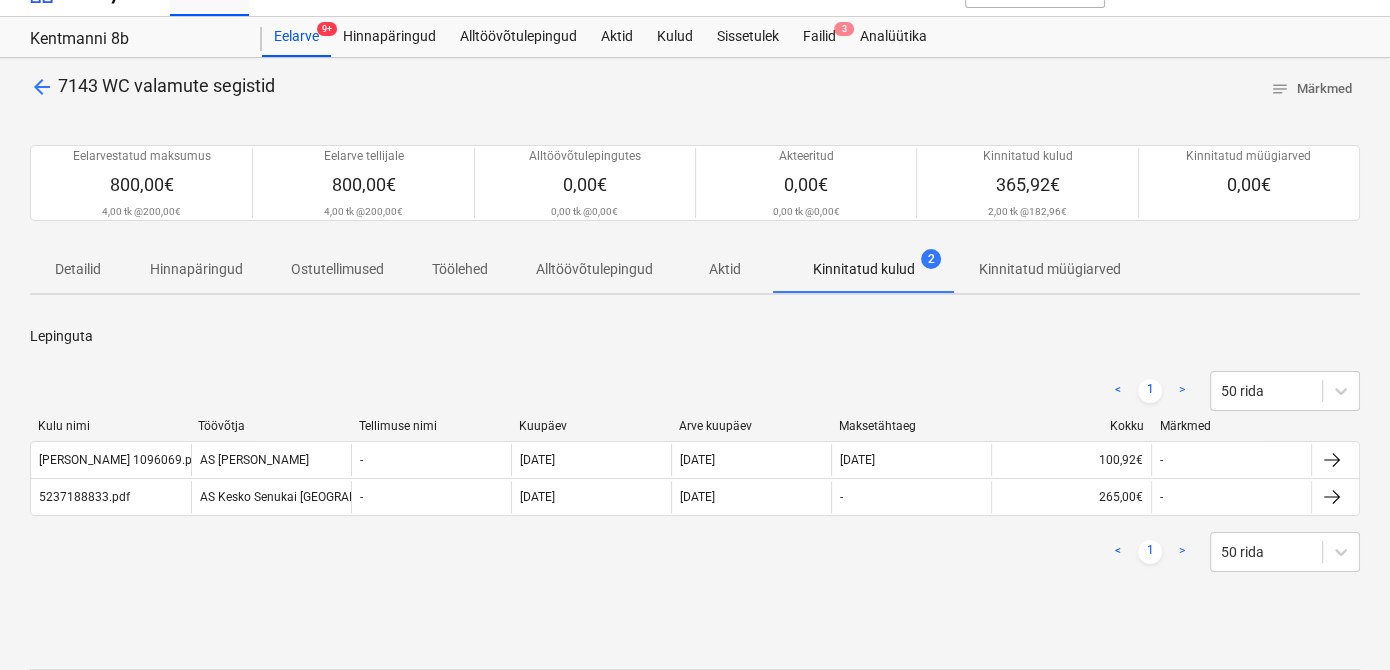 scroll, scrollTop: 36, scrollLeft: 0, axis: vertical 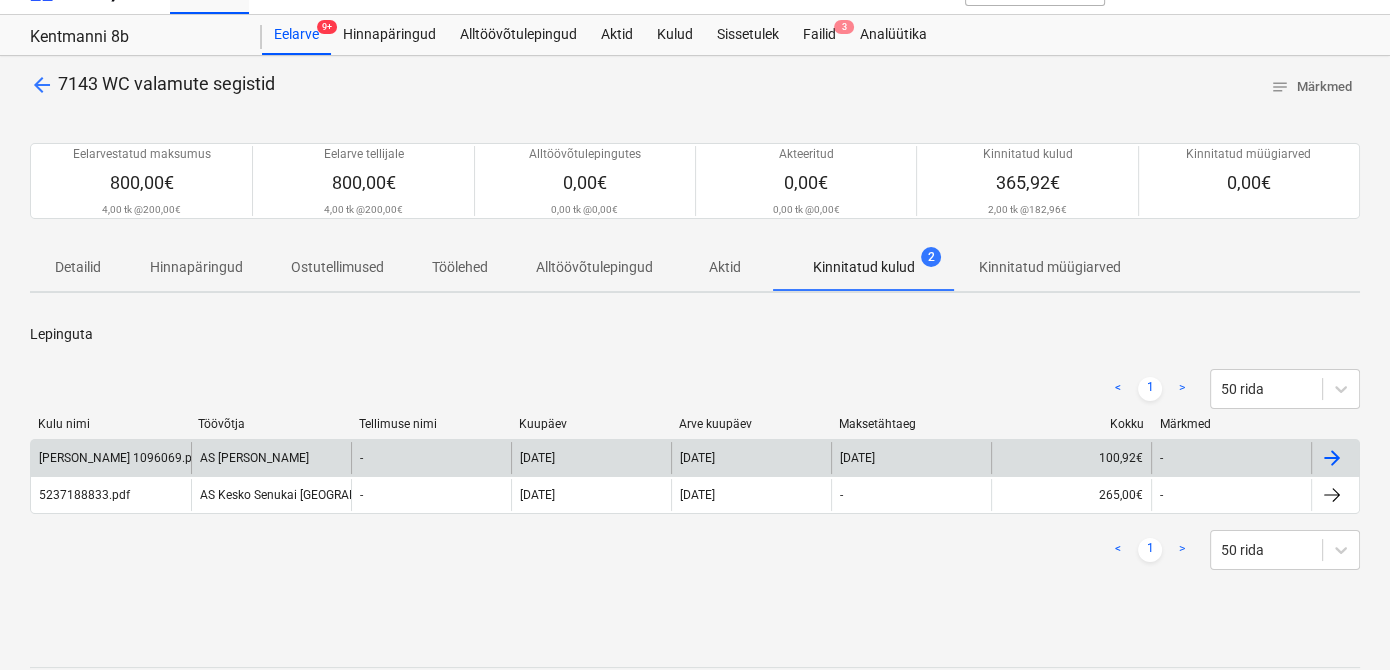 click on "[PERSON_NAME] 1096069.pdf" at bounding box center [121, 458] 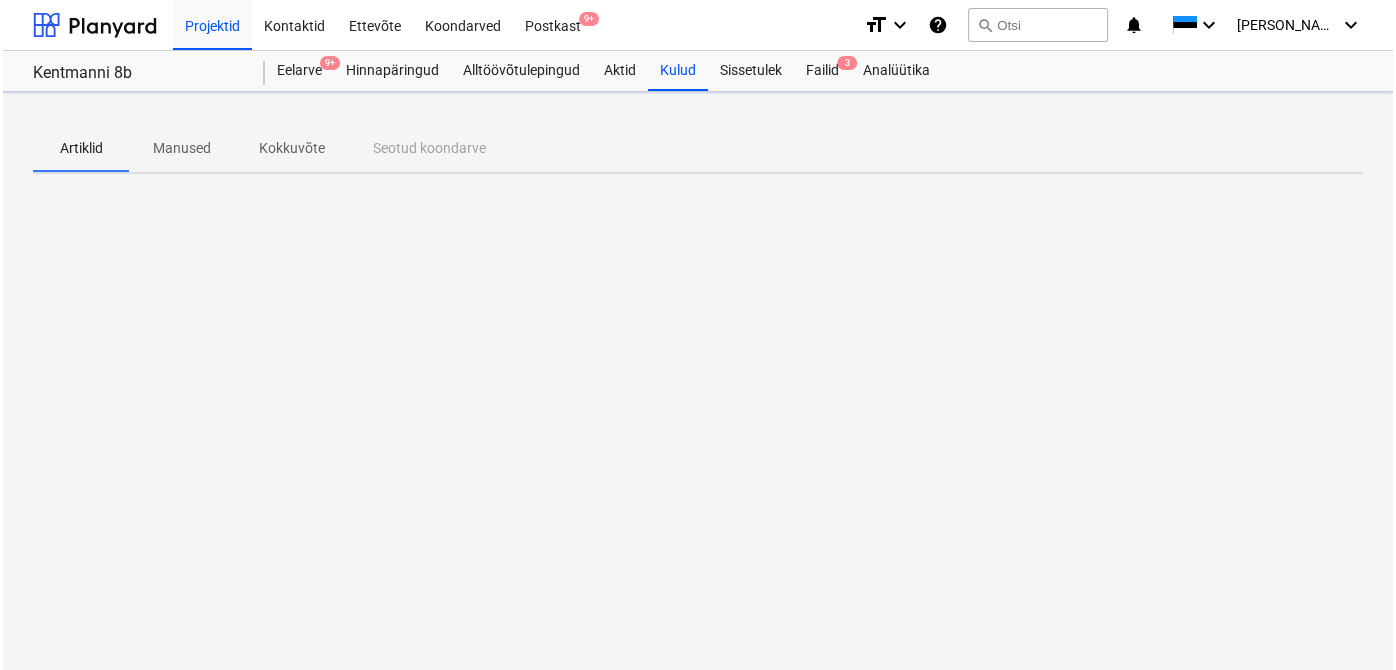 scroll, scrollTop: 0, scrollLeft: 0, axis: both 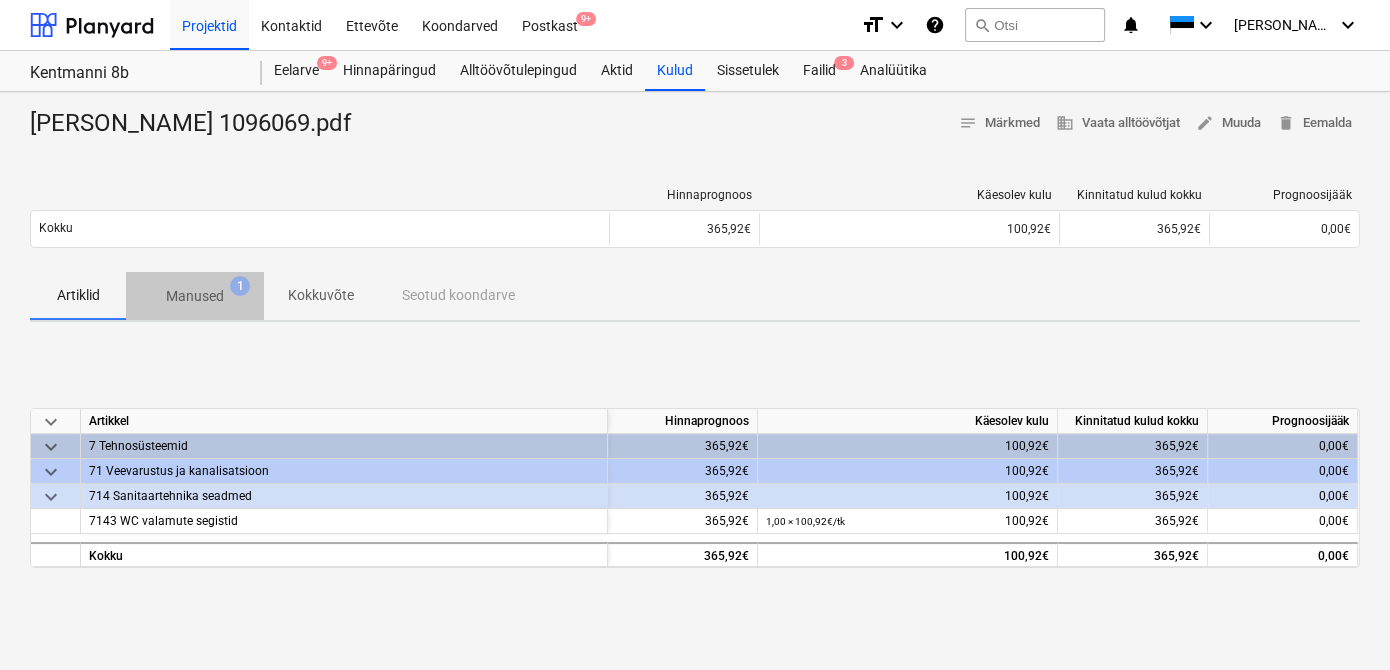 click on "Manused" at bounding box center (195, 296) 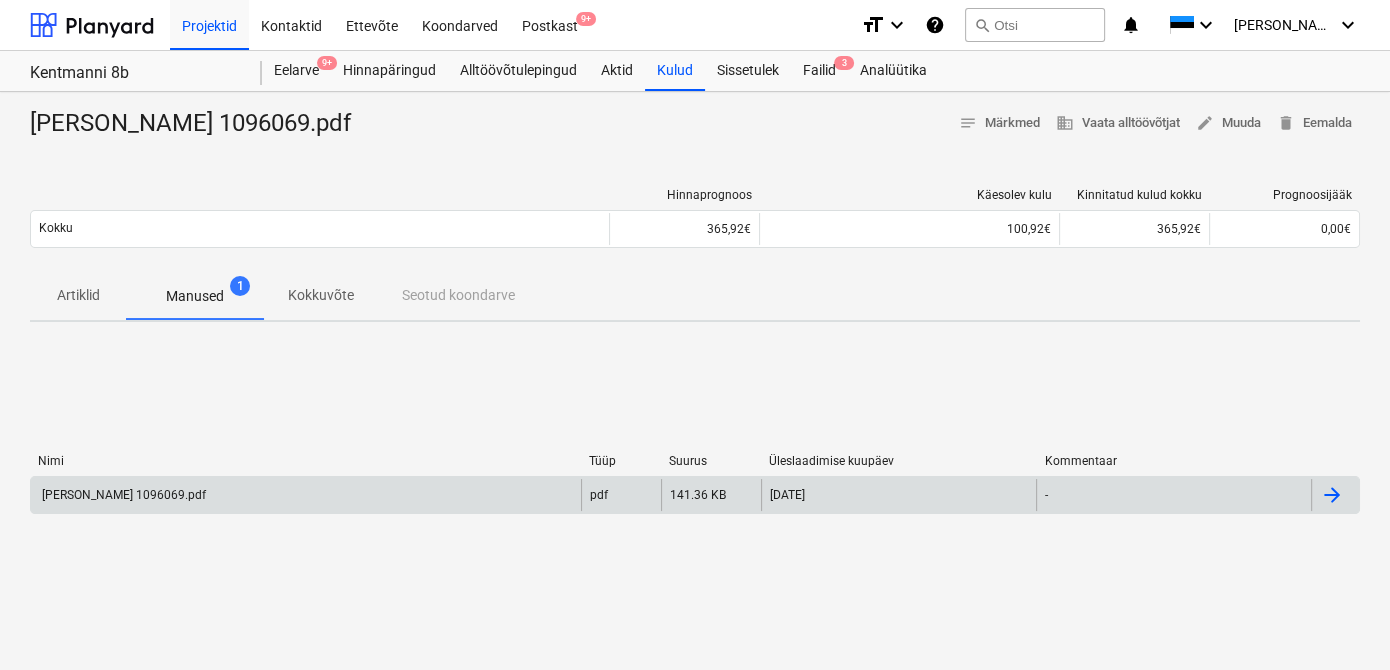 click on "[PERSON_NAME] 1096069.pdf" at bounding box center [122, 495] 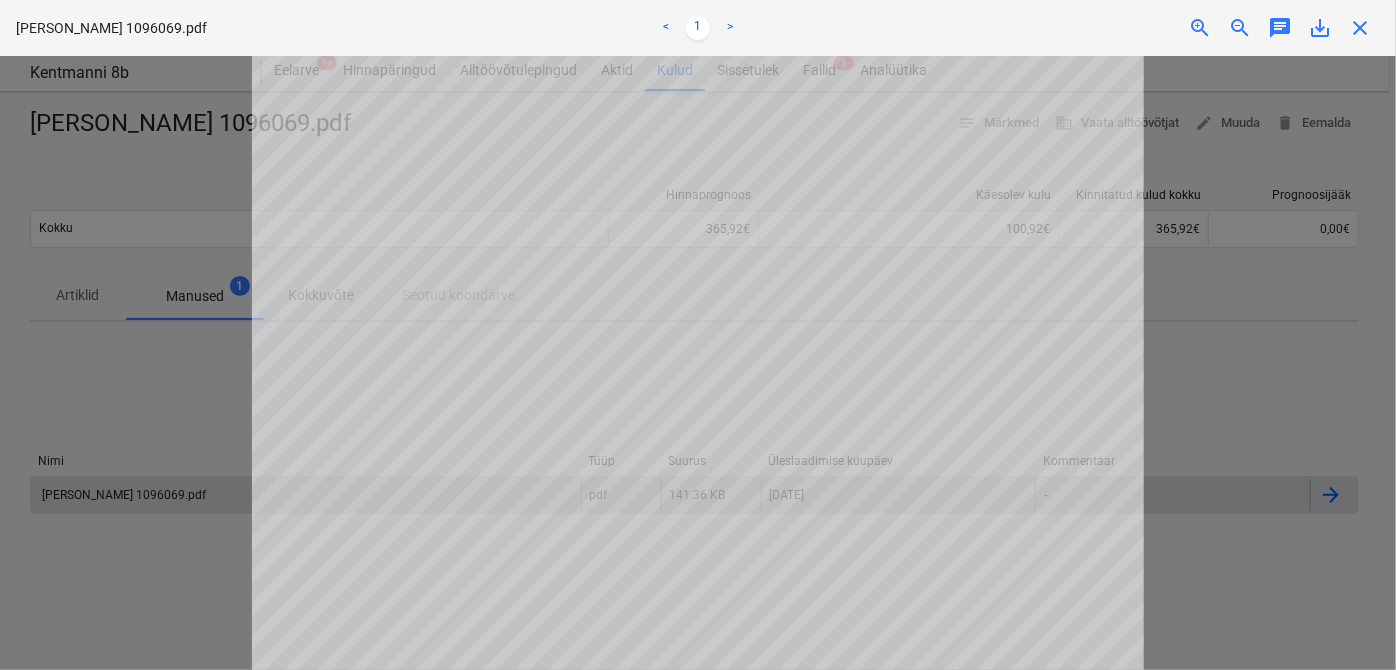 scroll, scrollTop: 0, scrollLeft: 0, axis: both 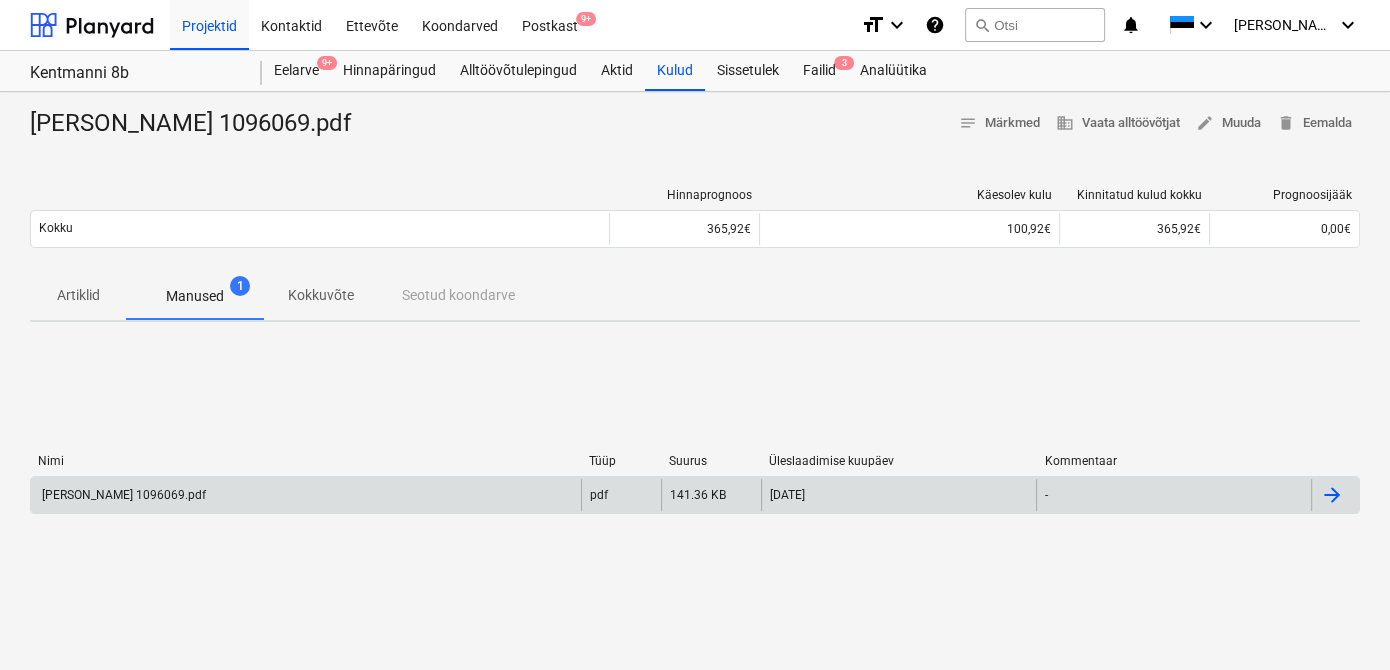 click on "[PERSON_NAME] 1096069.pdf" at bounding box center (122, 495) 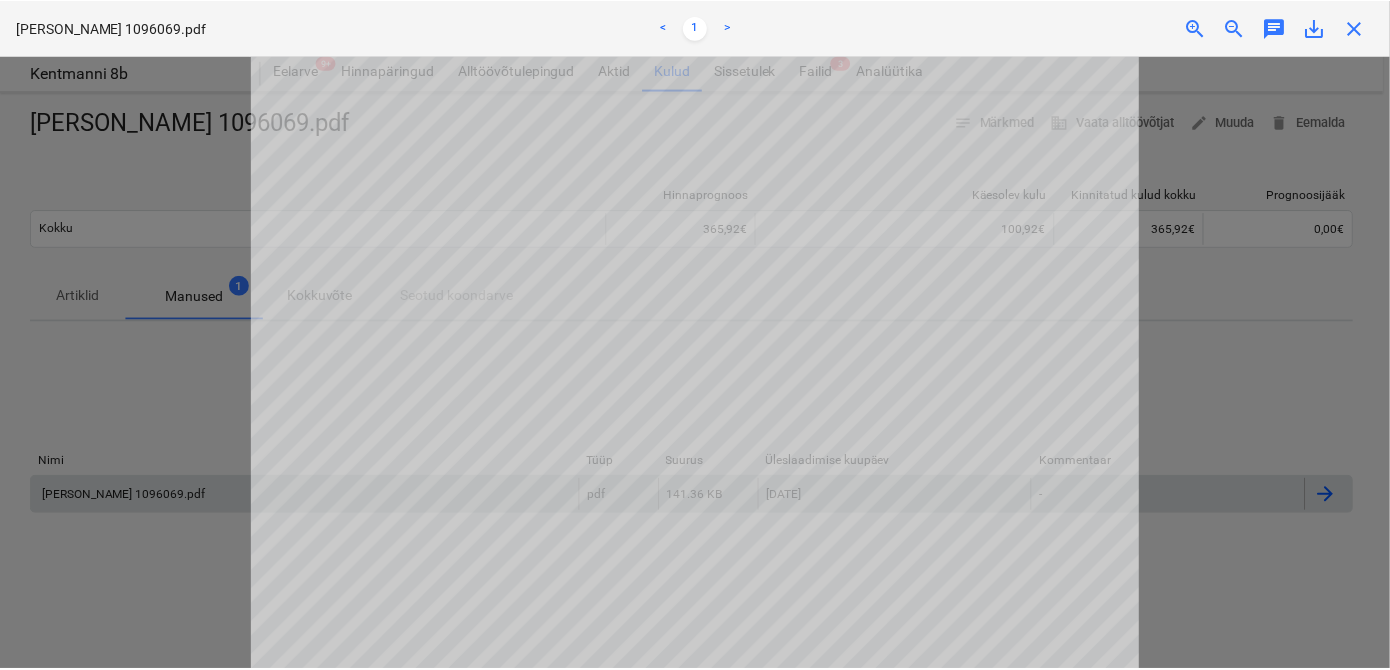 scroll, scrollTop: 0, scrollLeft: 0, axis: both 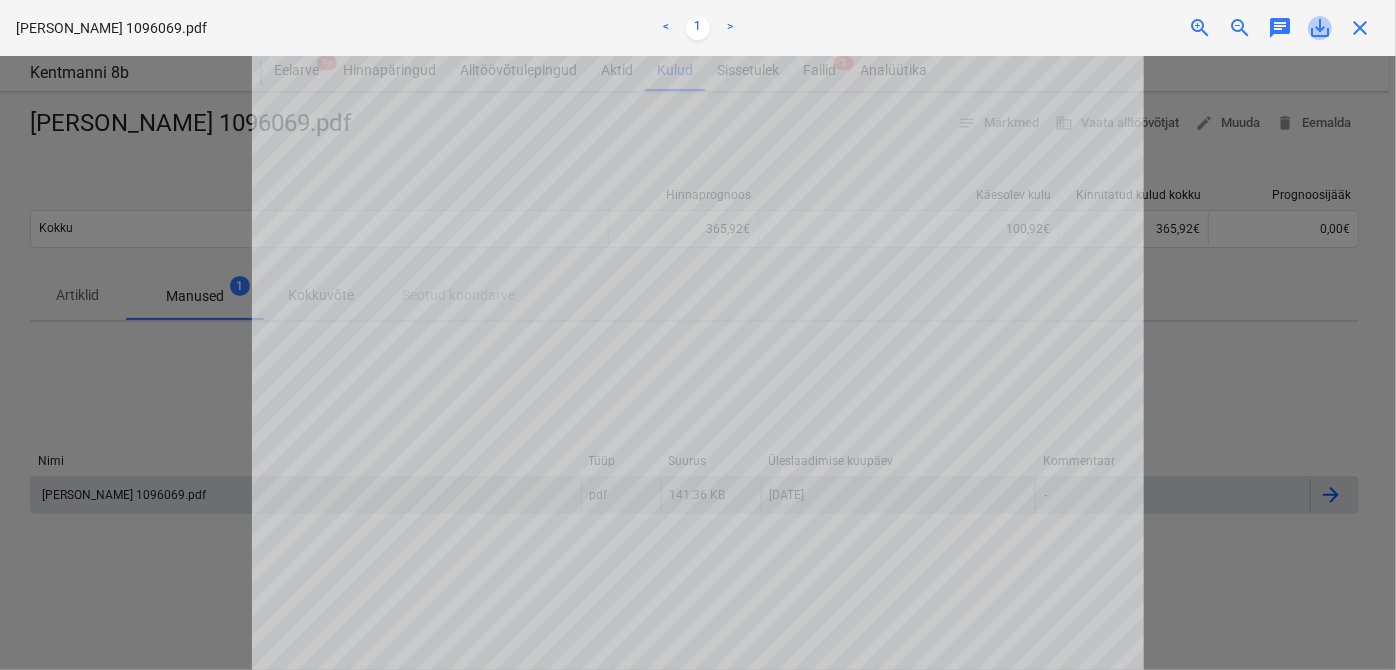 click on "save_alt" at bounding box center [1320, 28] 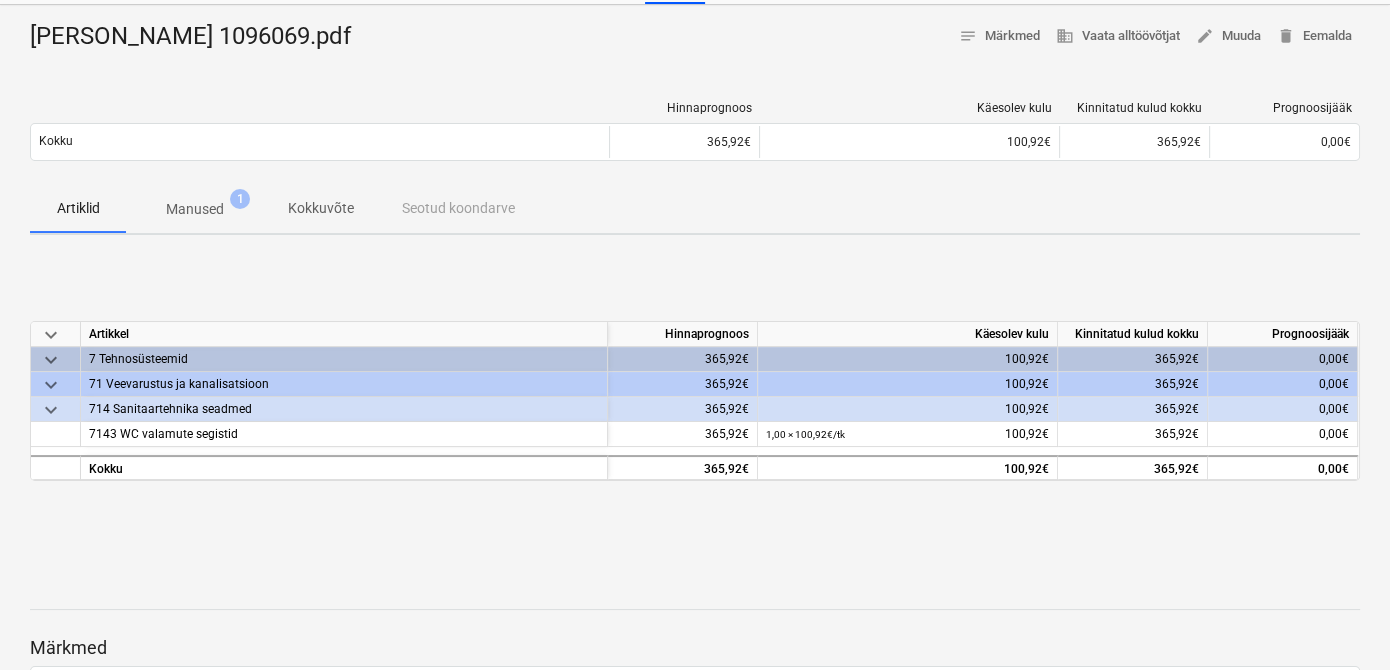 scroll, scrollTop: 89, scrollLeft: 0, axis: vertical 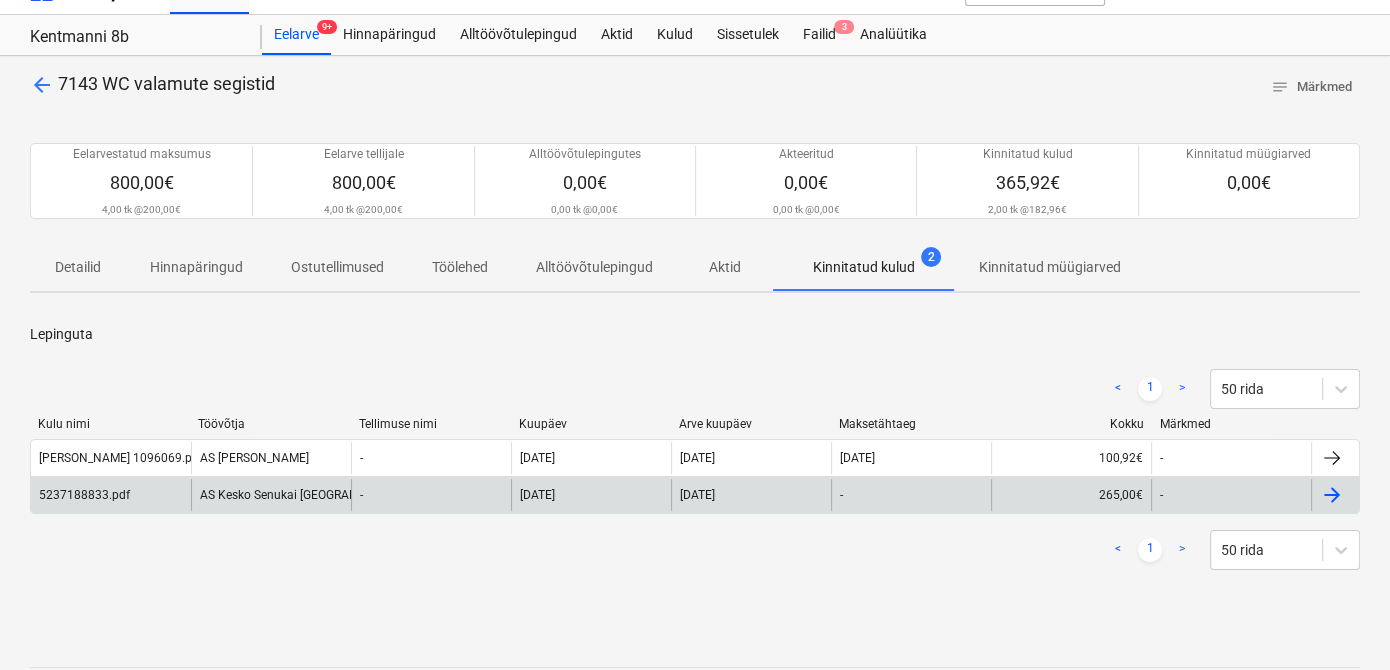 click on "AS Kesko Senukai [GEOGRAPHIC_DATA]" at bounding box center (271, 495) 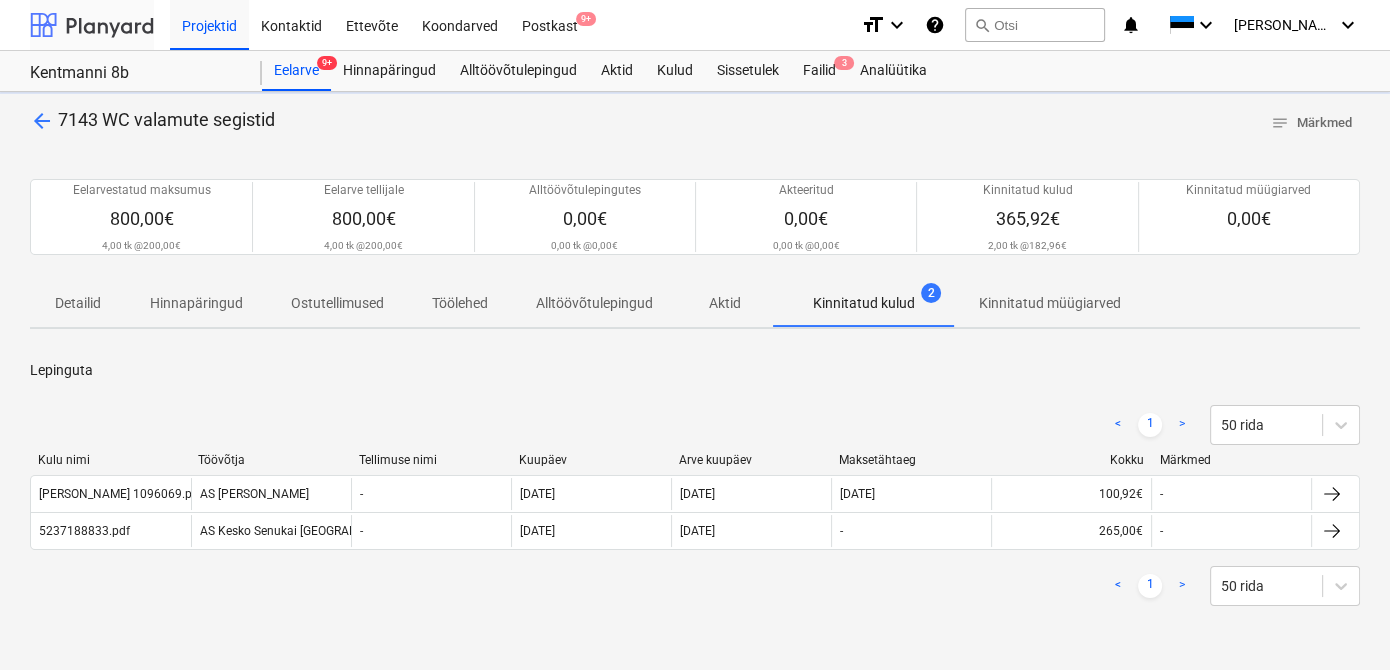 scroll, scrollTop: 36, scrollLeft: 0, axis: vertical 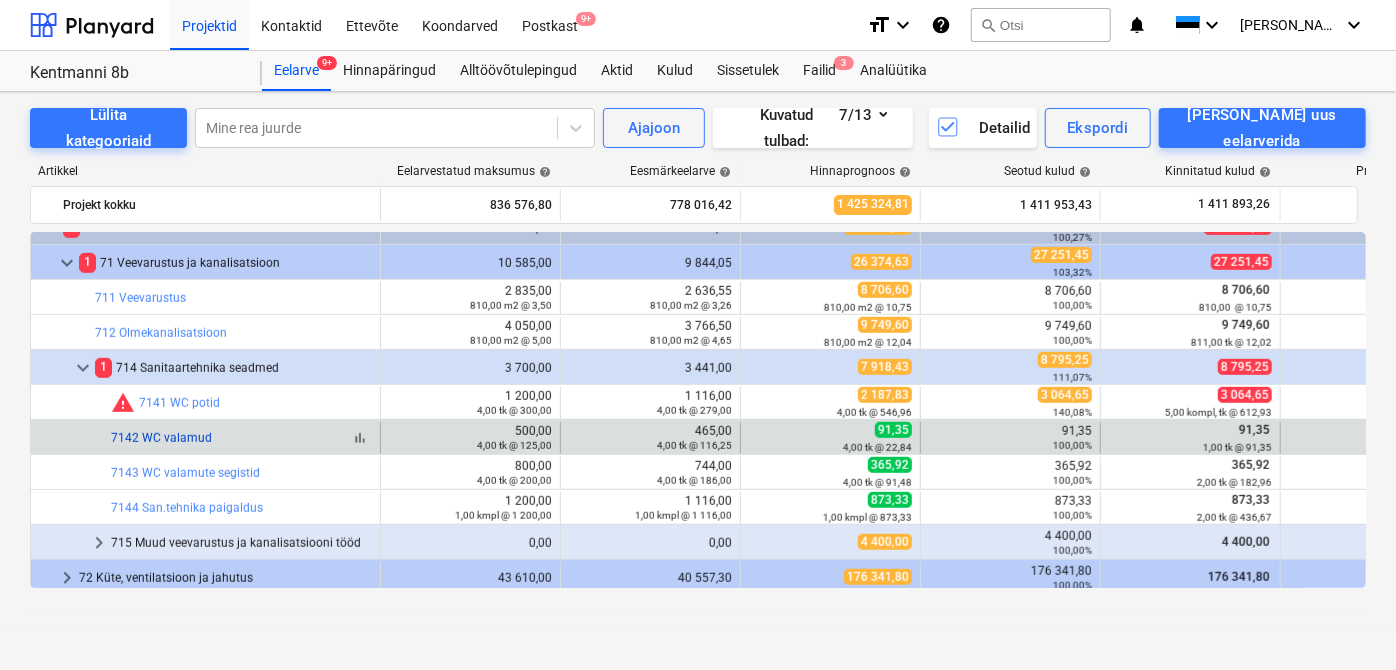 click on "7142 WC valamud" at bounding box center [161, 438] 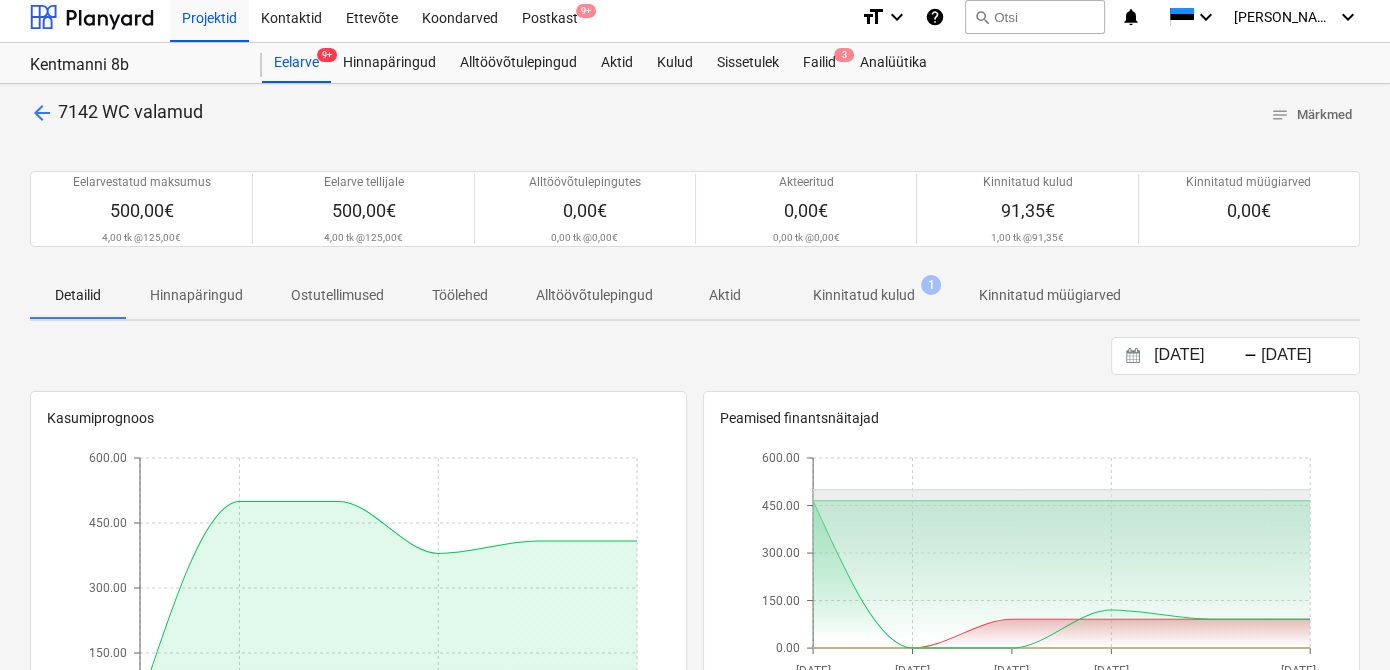 scroll, scrollTop: 0, scrollLeft: 0, axis: both 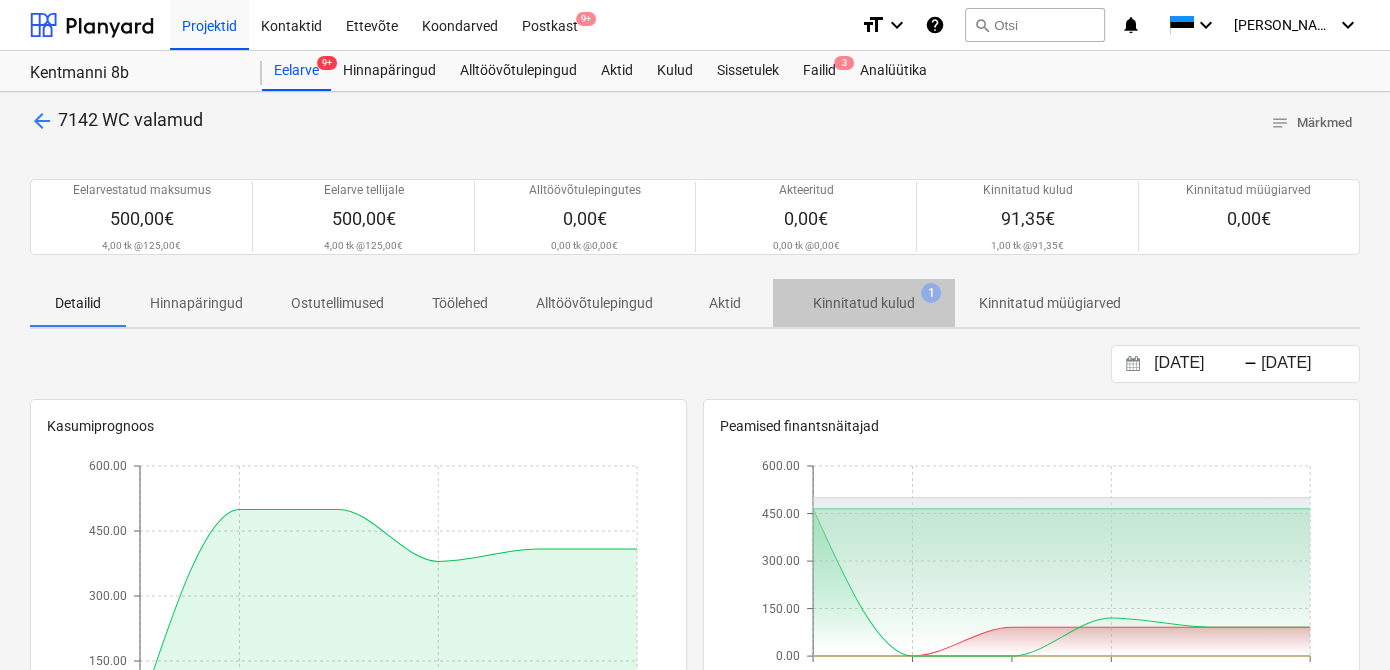 click on "Kinnitatud kulud" at bounding box center [864, 303] 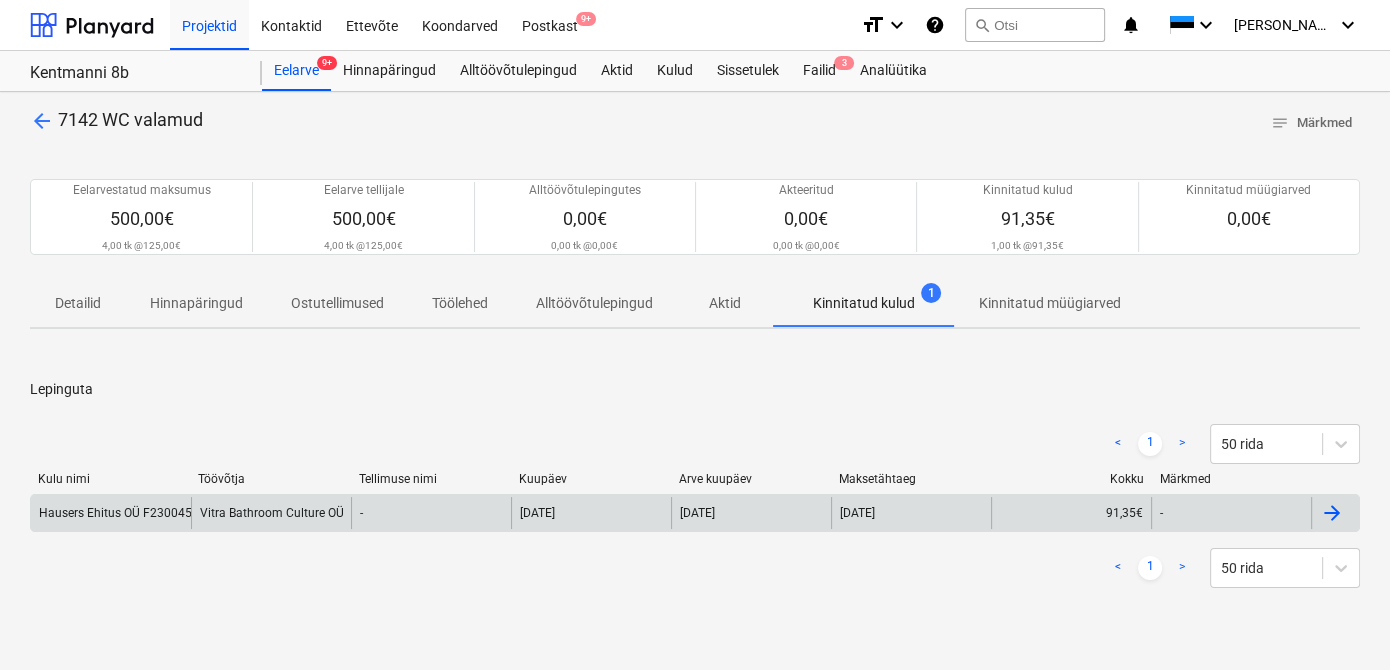 click on "Vitra Bathroom Culture OÜ" at bounding box center (271, 513) 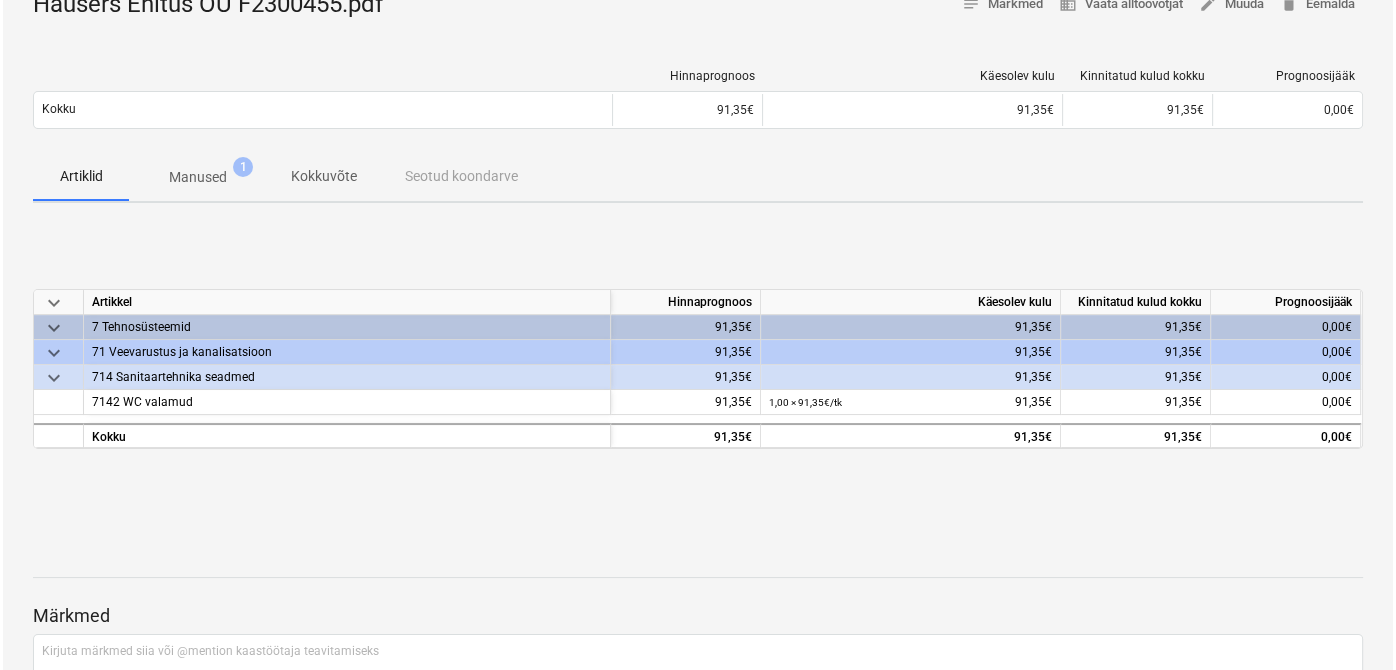 scroll, scrollTop: 0, scrollLeft: 0, axis: both 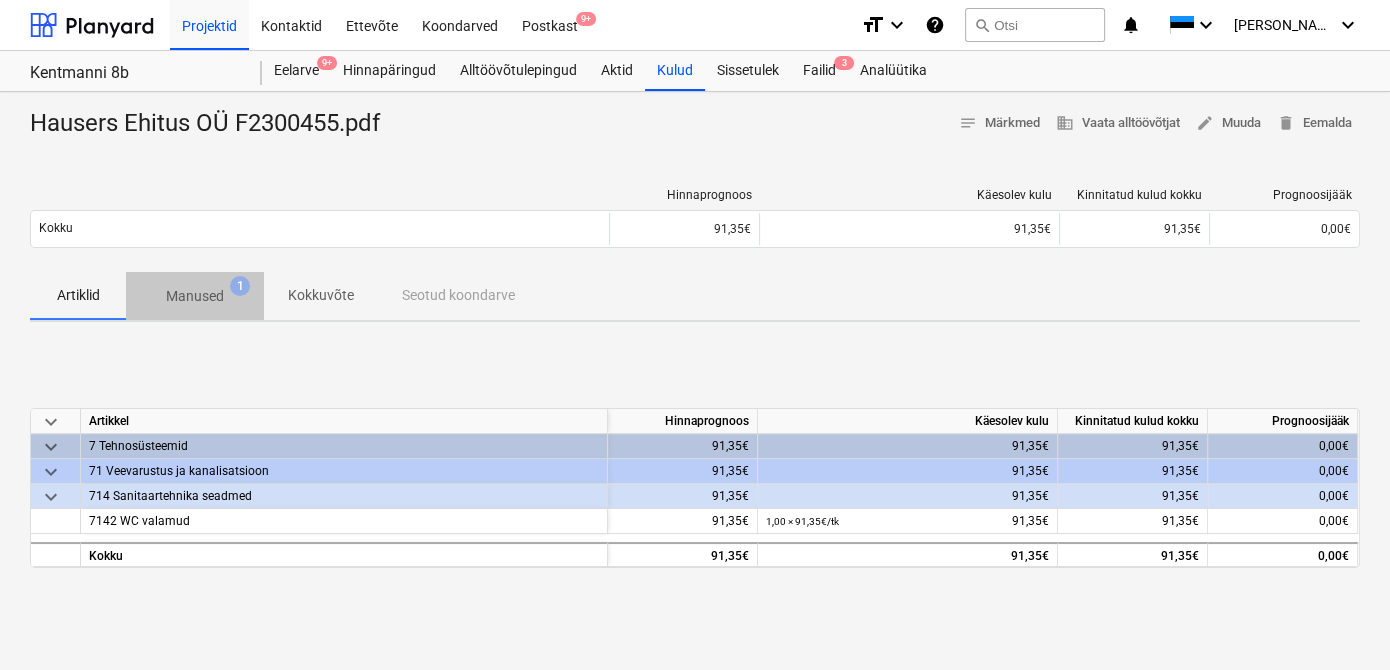 click on "Manused" at bounding box center (195, 296) 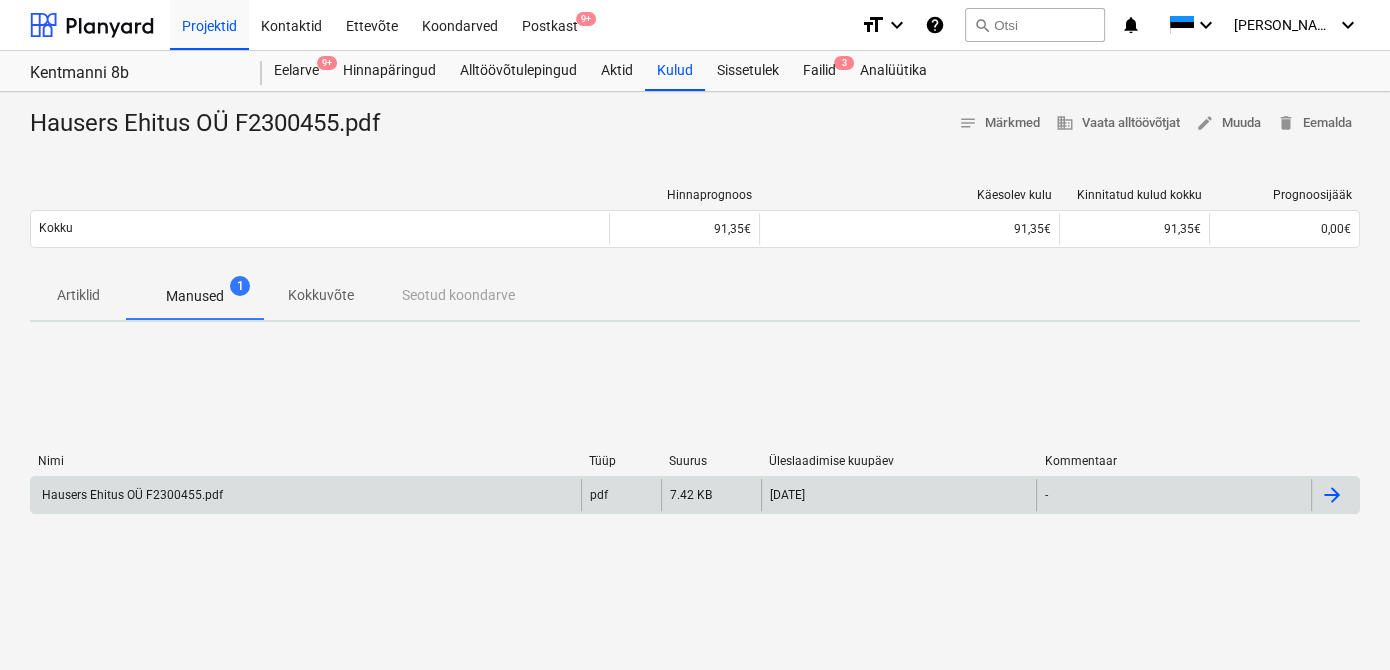 click on "Hausers Ehitus OÜ F2300455.pdf" at bounding box center [131, 495] 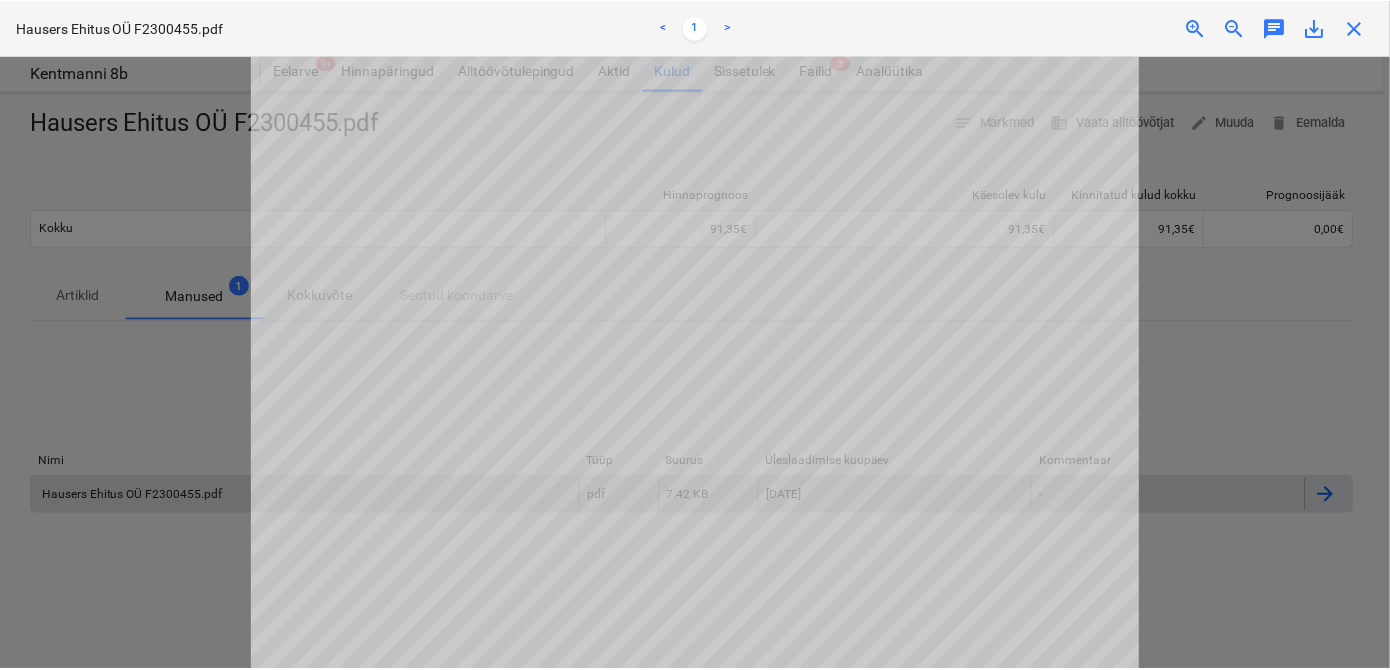 scroll, scrollTop: 0, scrollLeft: 0, axis: both 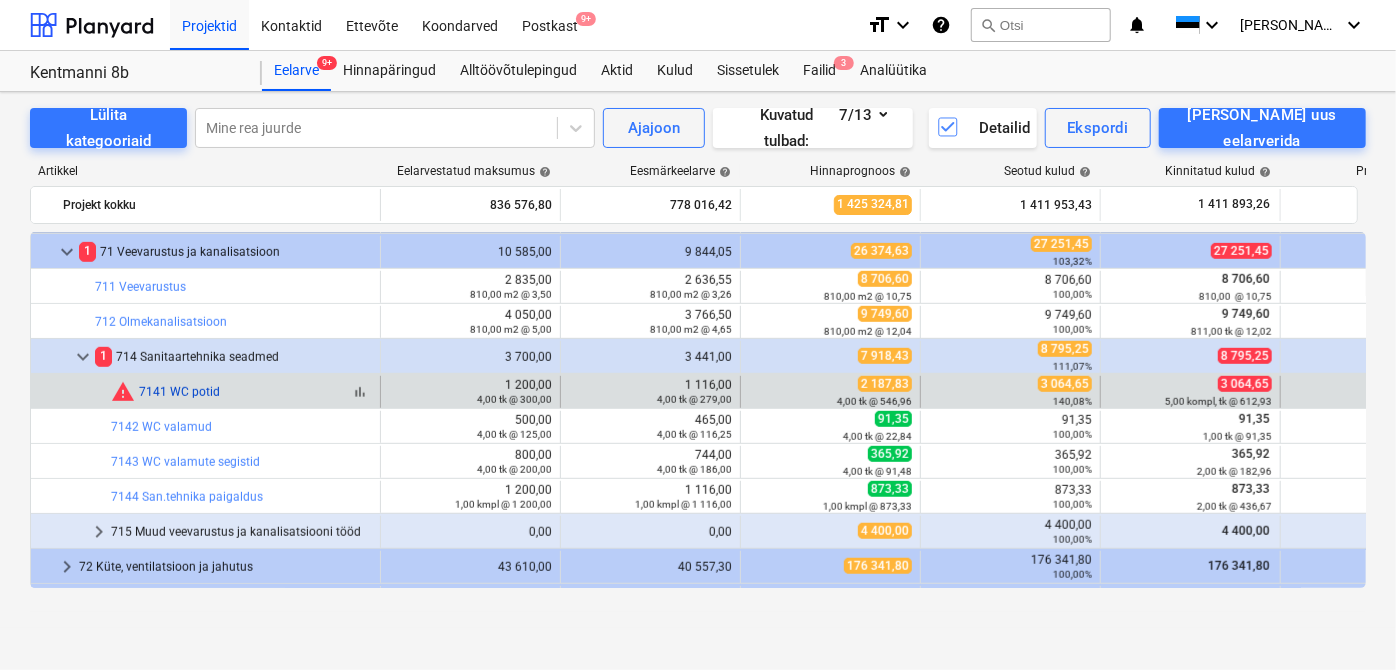click on "7141 WC potid" at bounding box center [179, 392] 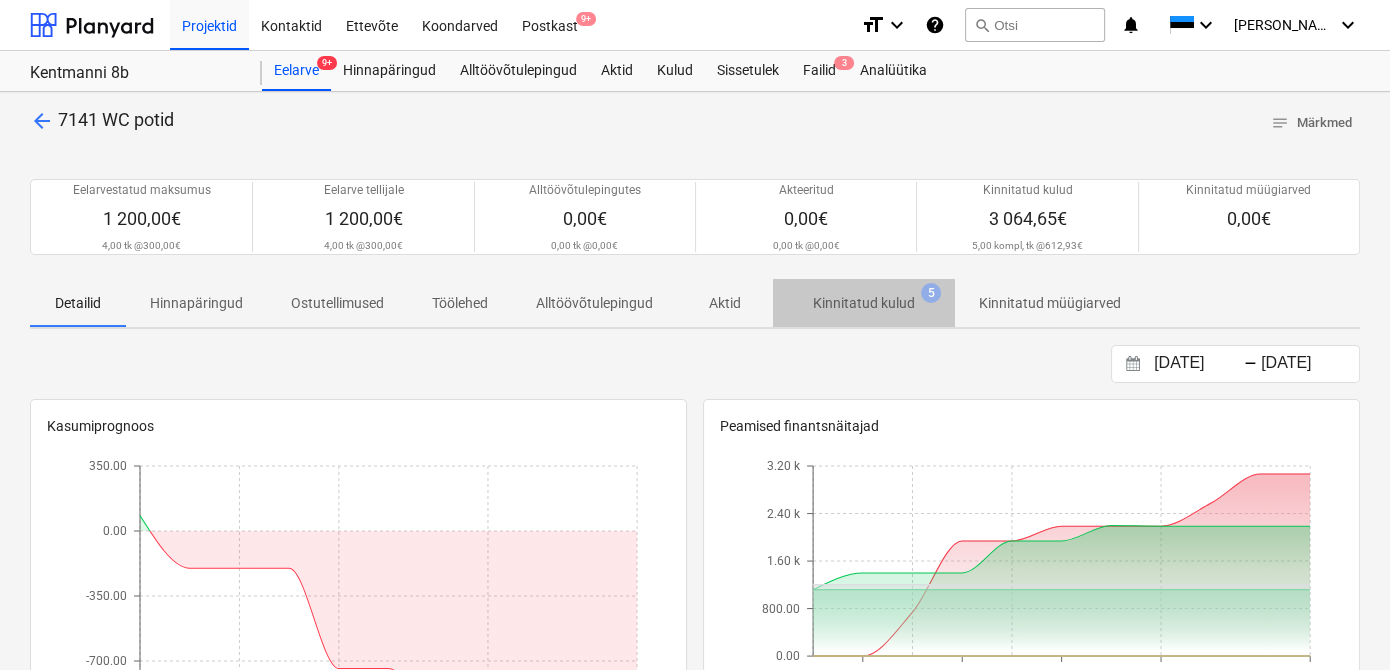 click on "Kinnitatud kulud" at bounding box center (864, 303) 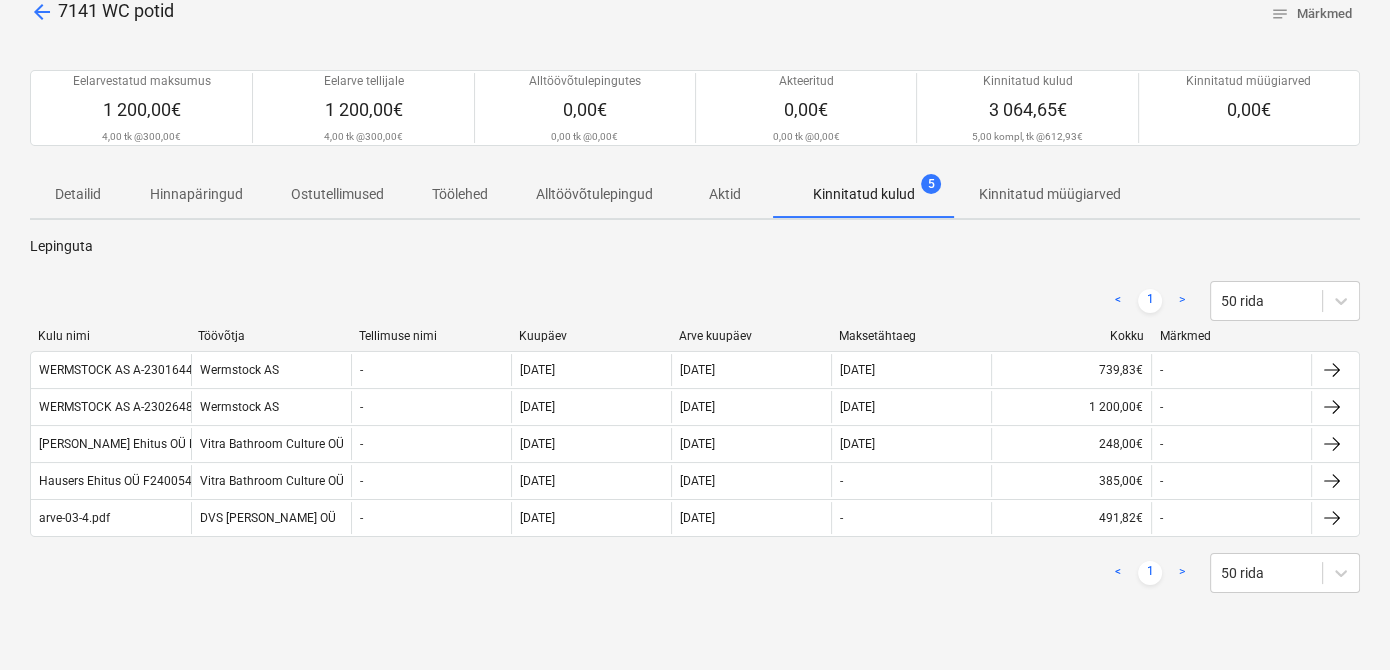 scroll, scrollTop: 109, scrollLeft: 0, axis: vertical 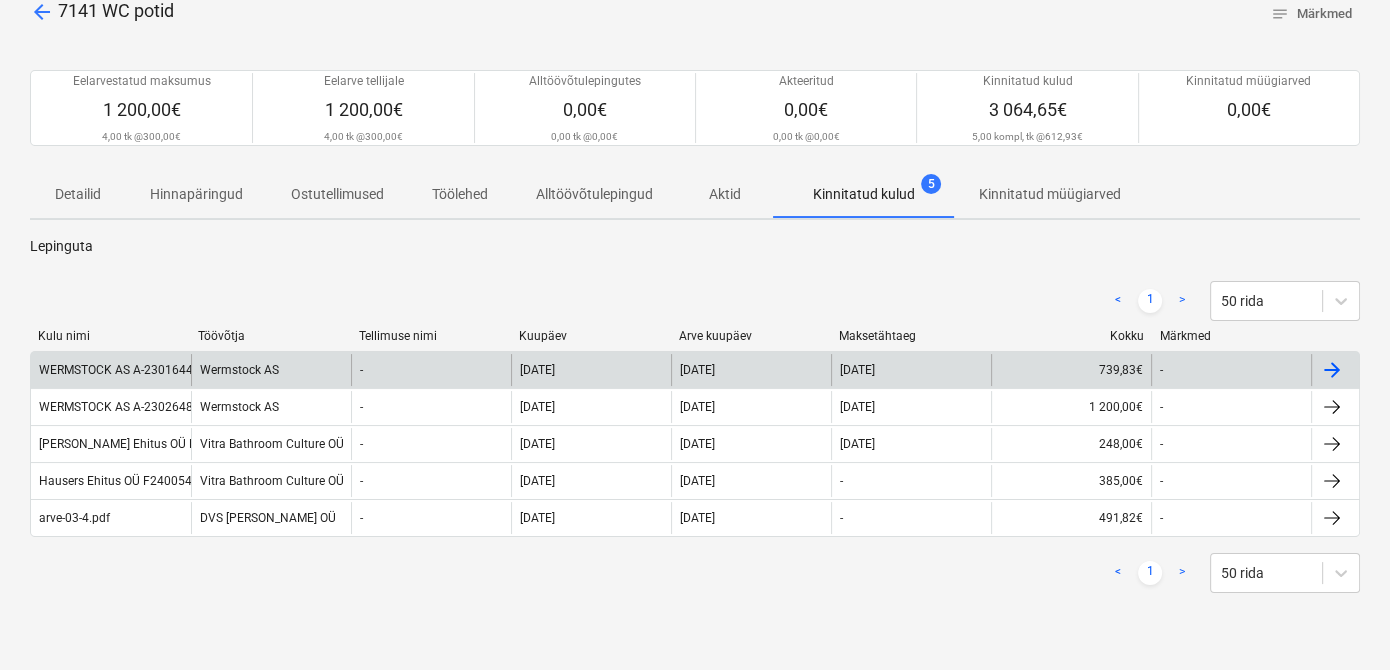 click on "WERMSTOCK AS A-230164412.pdf" at bounding box center (133, 370) 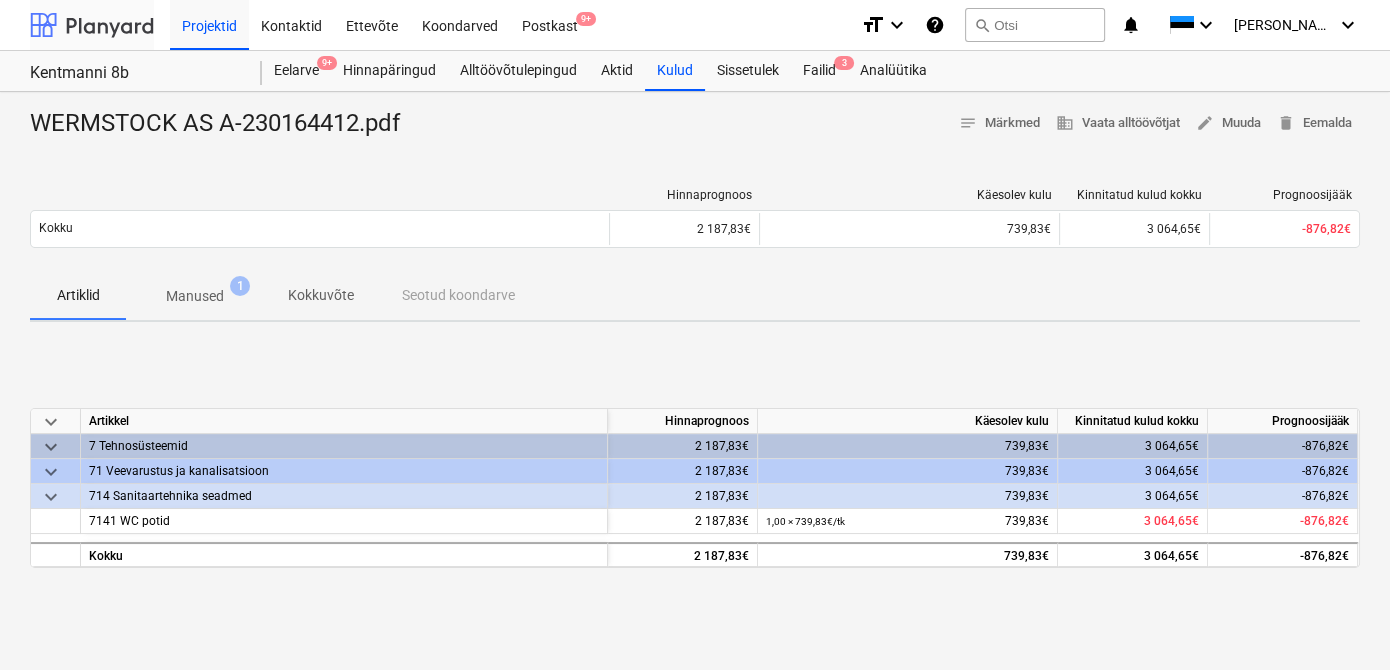 scroll, scrollTop: 109, scrollLeft: 0, axis: vertical 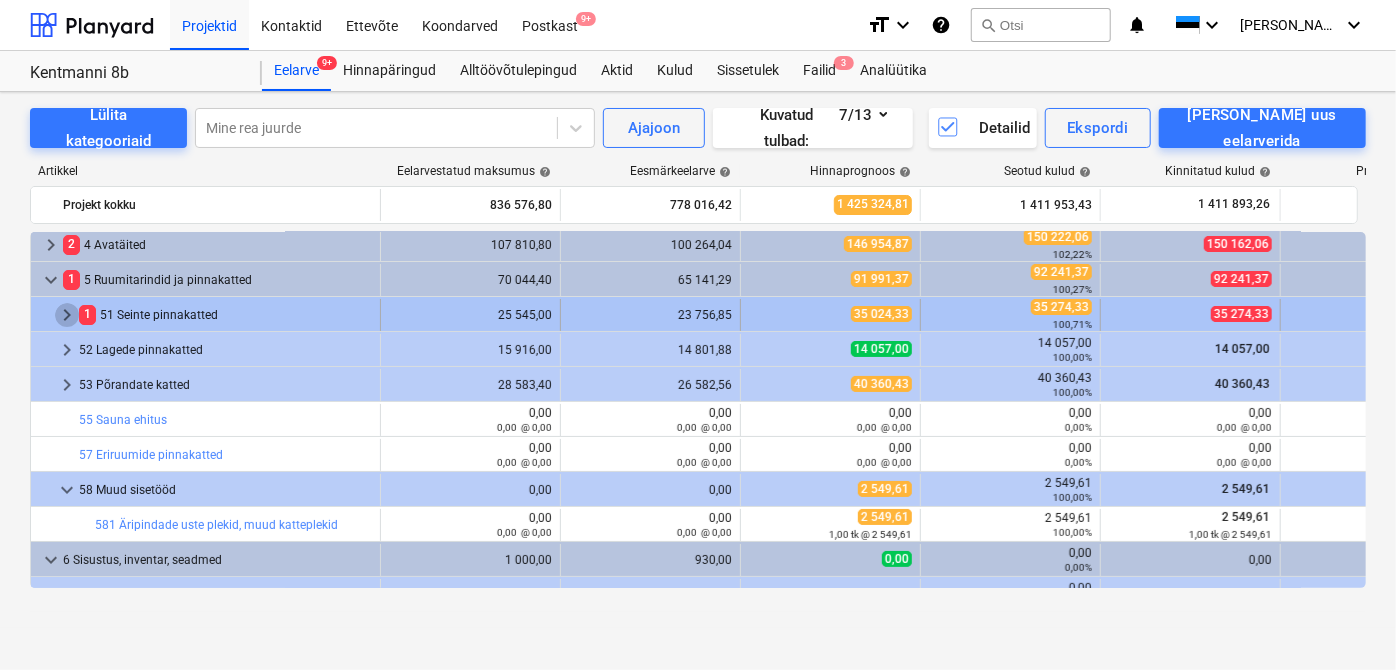 click on "keyboard_arrow_right" at bounding box center [67, 315] 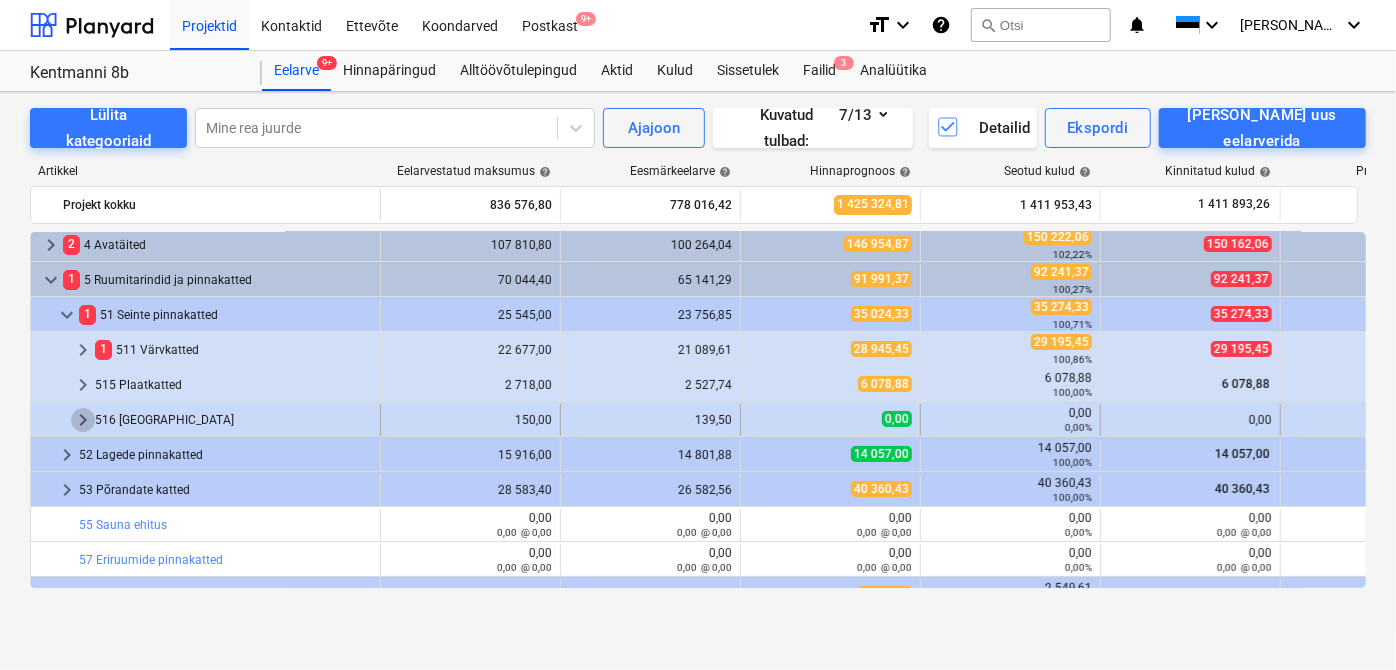 click on "keyboard_arrow_right" at bounding box center (83, 420) 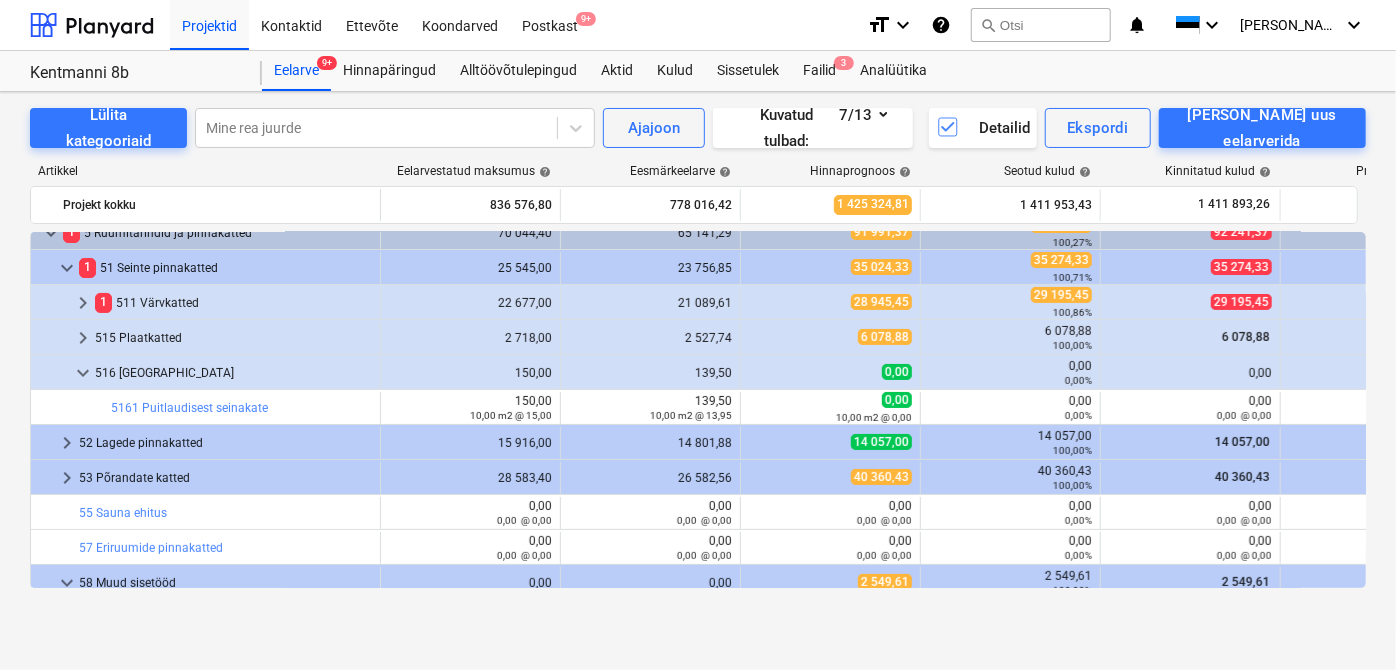 scroll, scrollTop: 174, scrollLeft: 0, axis: vertical 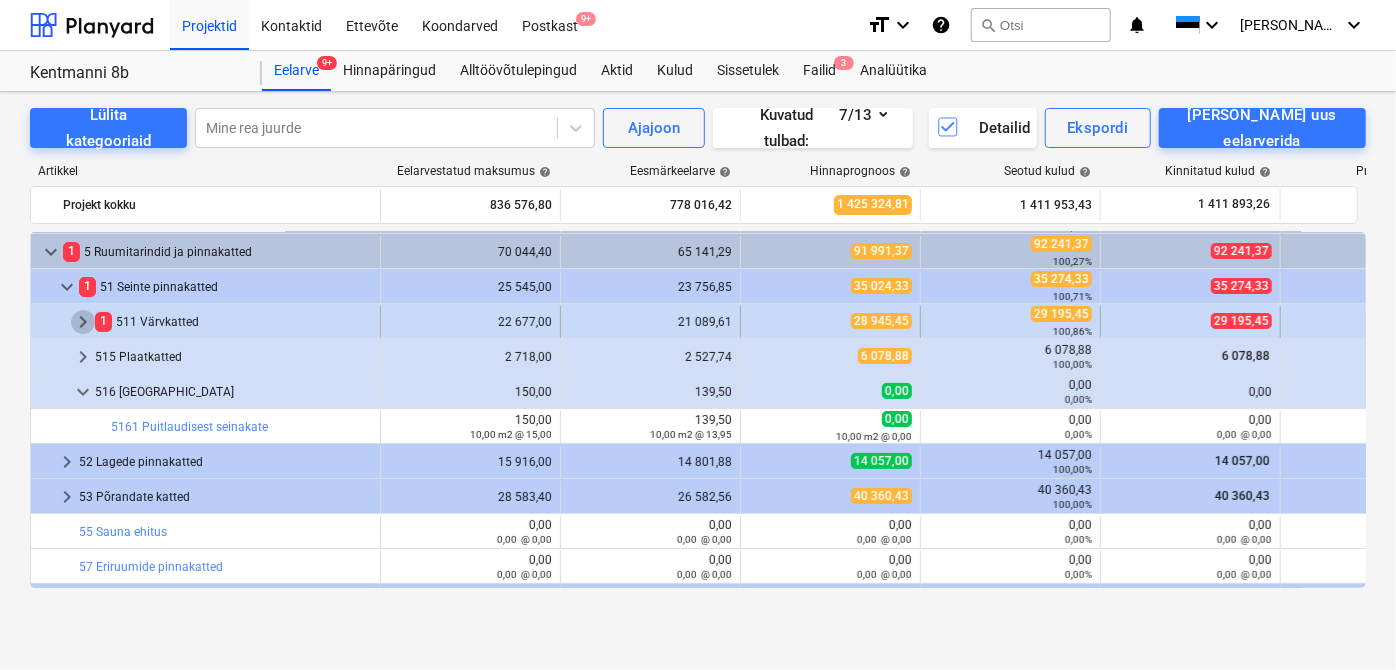click on "keyboard_arrow_right" at bounding box center [83, 322] 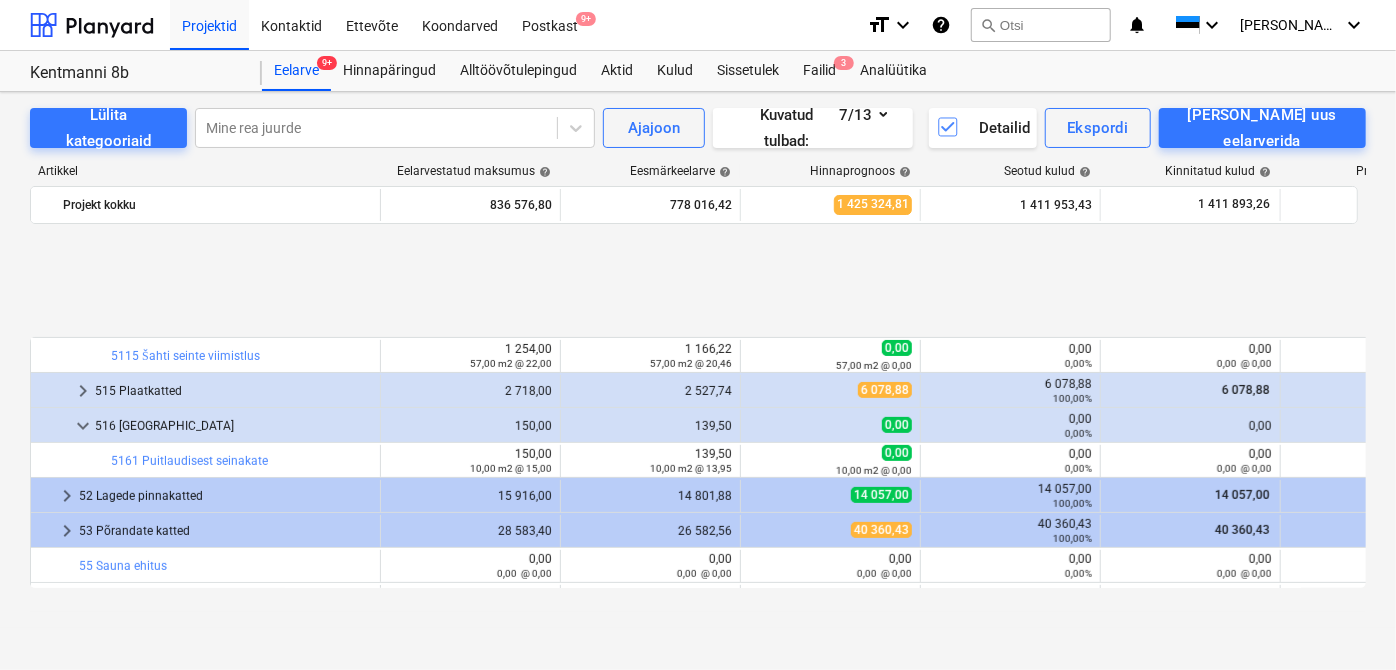 scroll, scrollTop: 466, scrollLeft: 0, axis: vertical 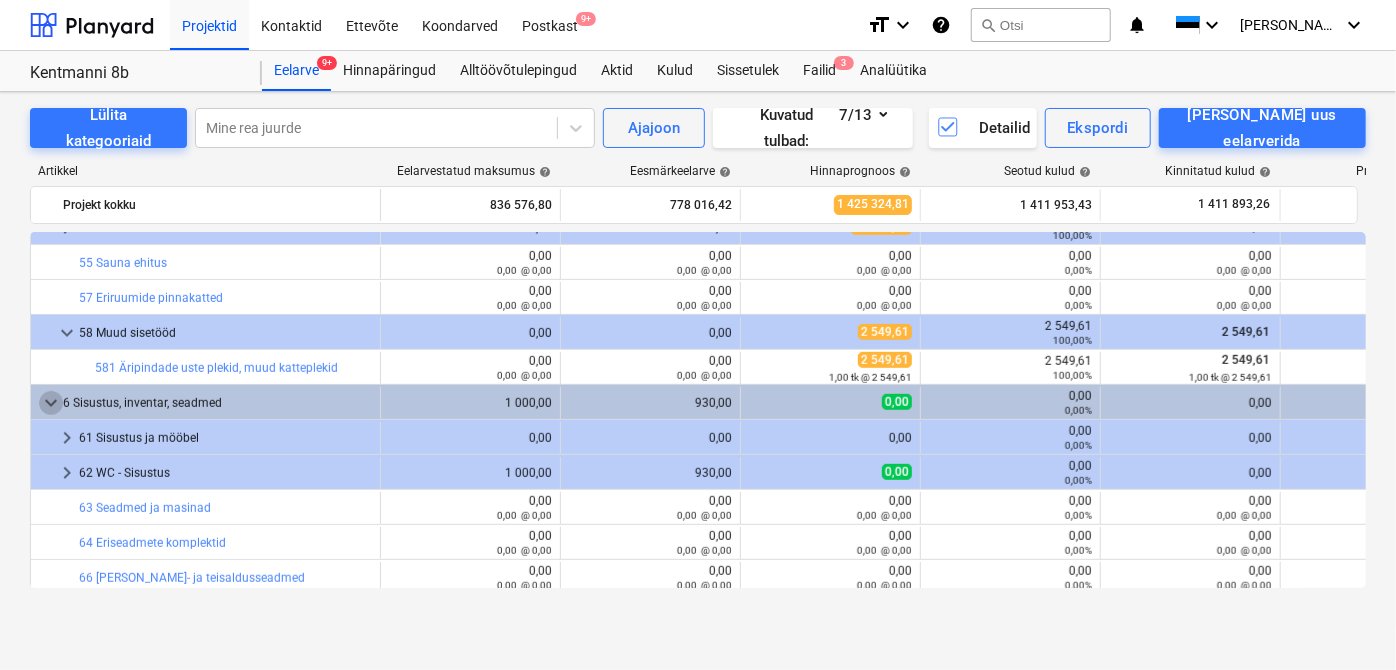 click on "keyboard_arrow_down" at bounding box center (51, 403) 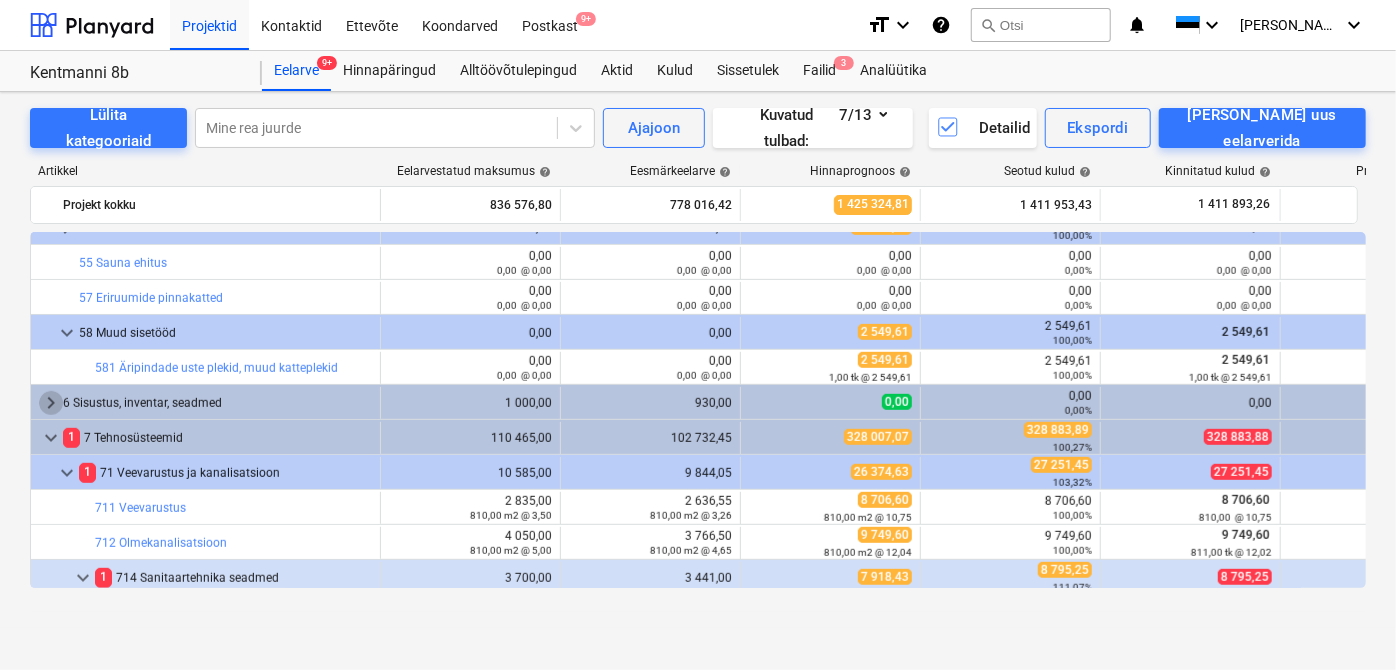 click on "keyboard_arrow_right" at bounding box center (51, 403) 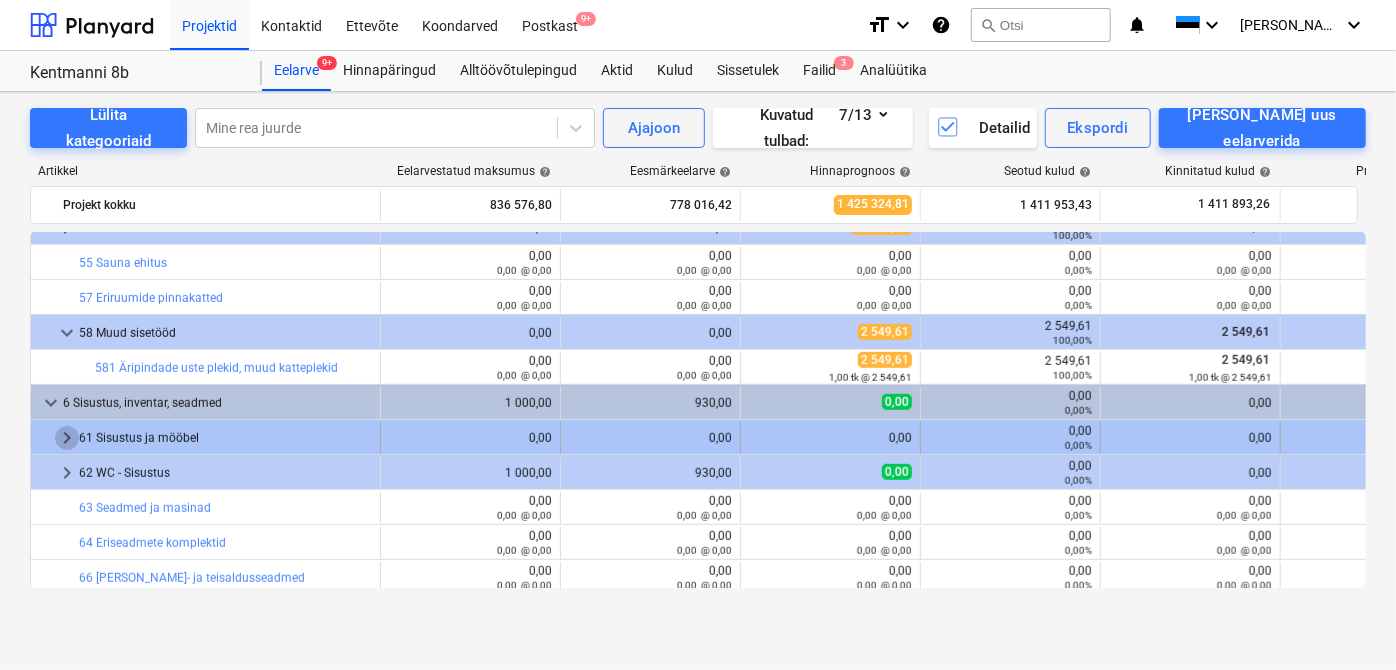 click on "keyboard_arrow_right" at bounding box center (67, 438) 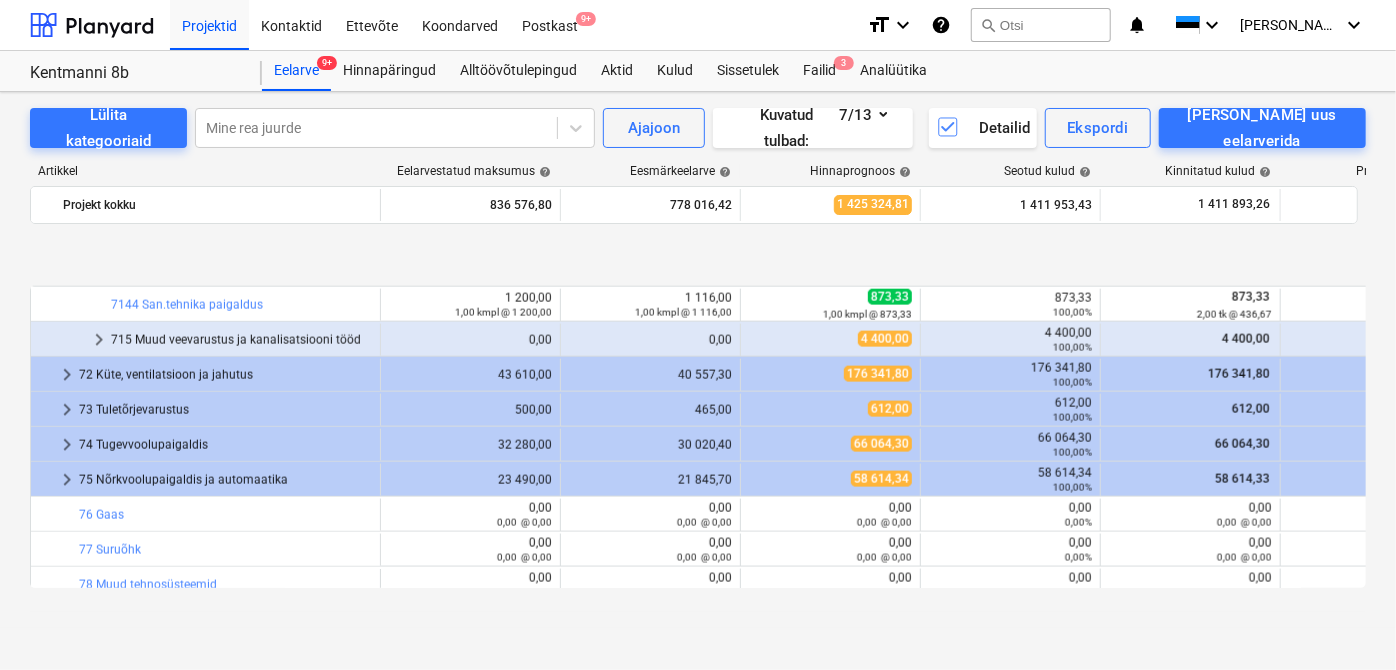 scroll, scrollTop: 1498, scrollLeft: 0, axis: vertical 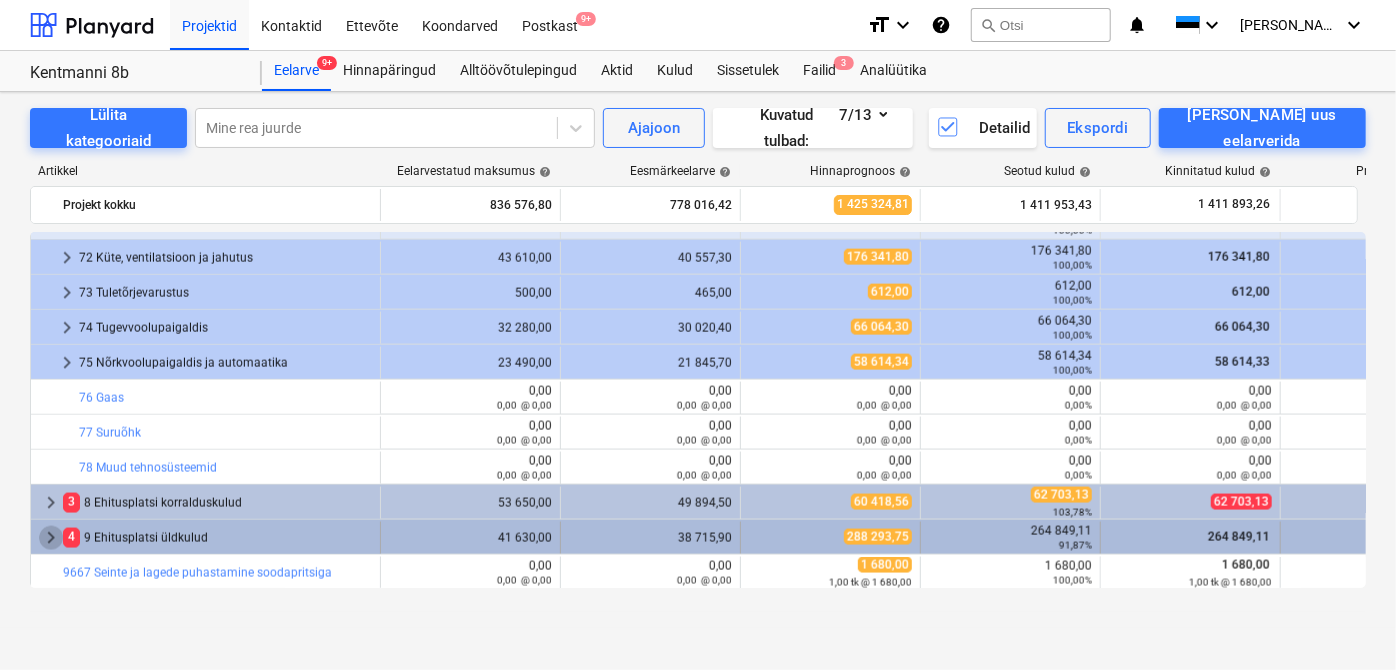 click on "keyboard_arrow_right" at bounding box center [51, 538] 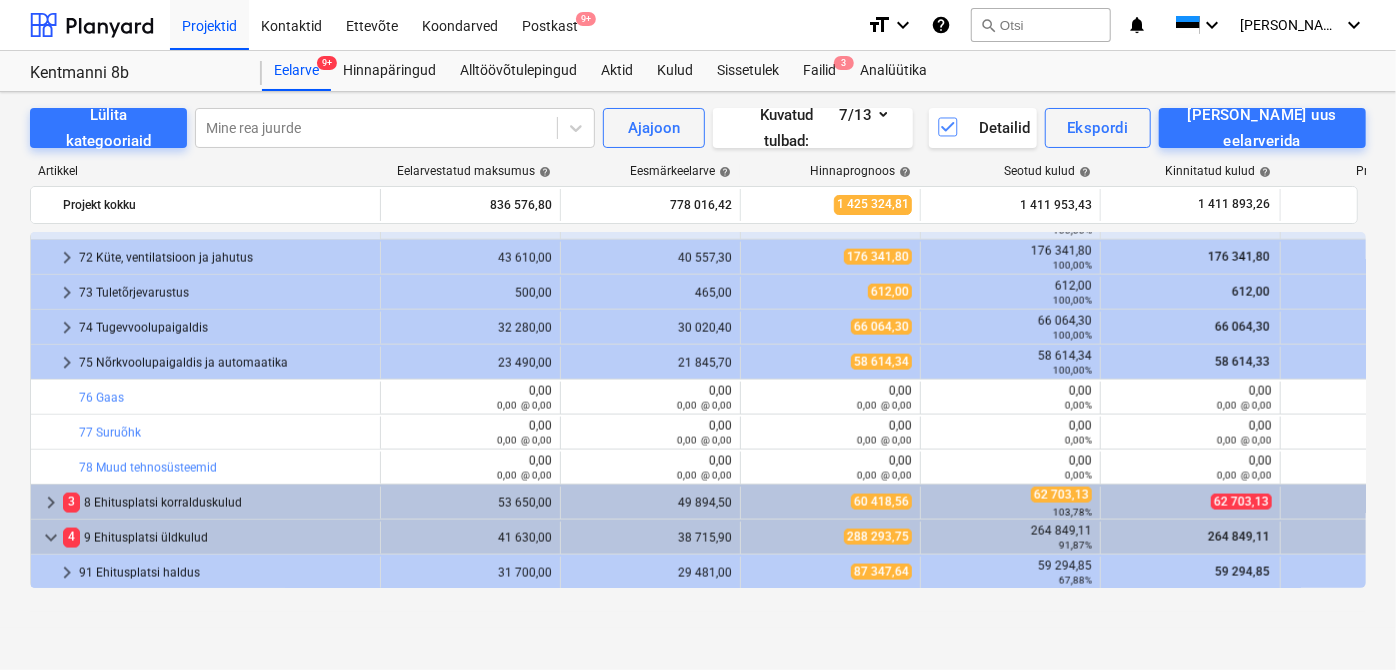 scroll, scrollTop: 1638, scrollLeft: 0, axis: vertical 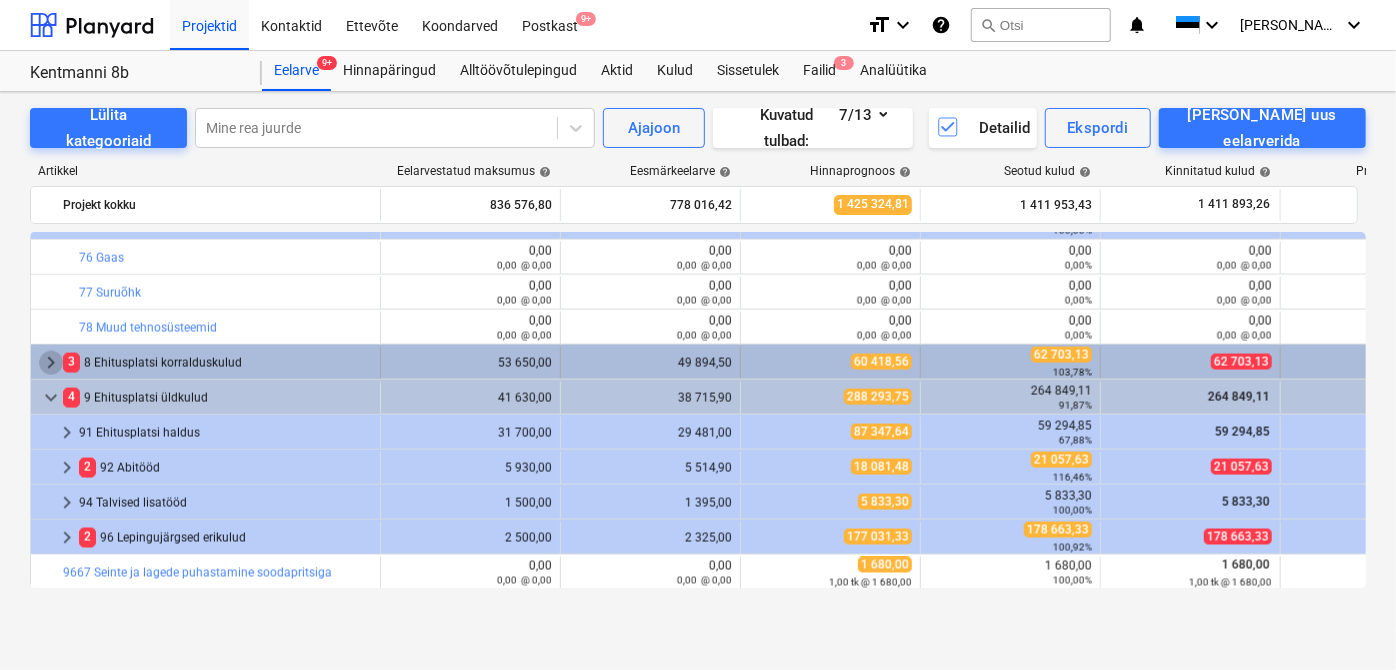 click on "keyboard_arrow_right" at bounding box center (51, 363) 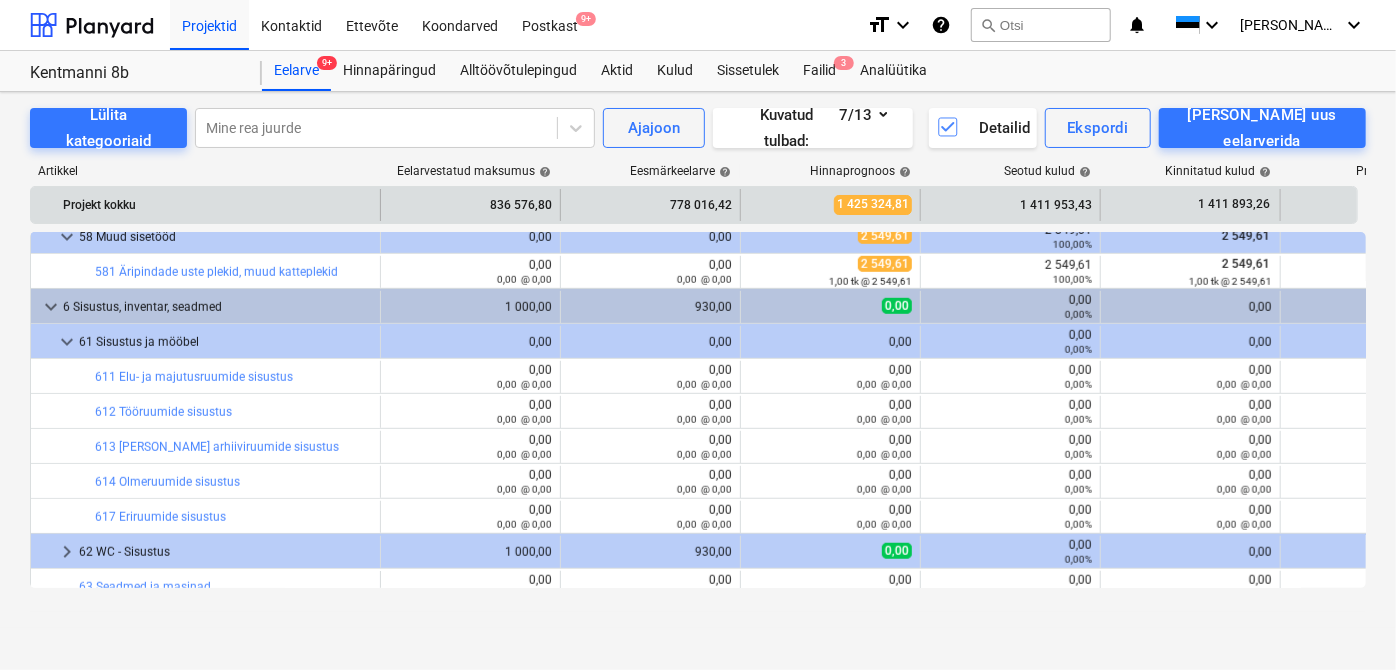 scroll, scrollTop: 576, scrollLeft: 0, axis: vertical 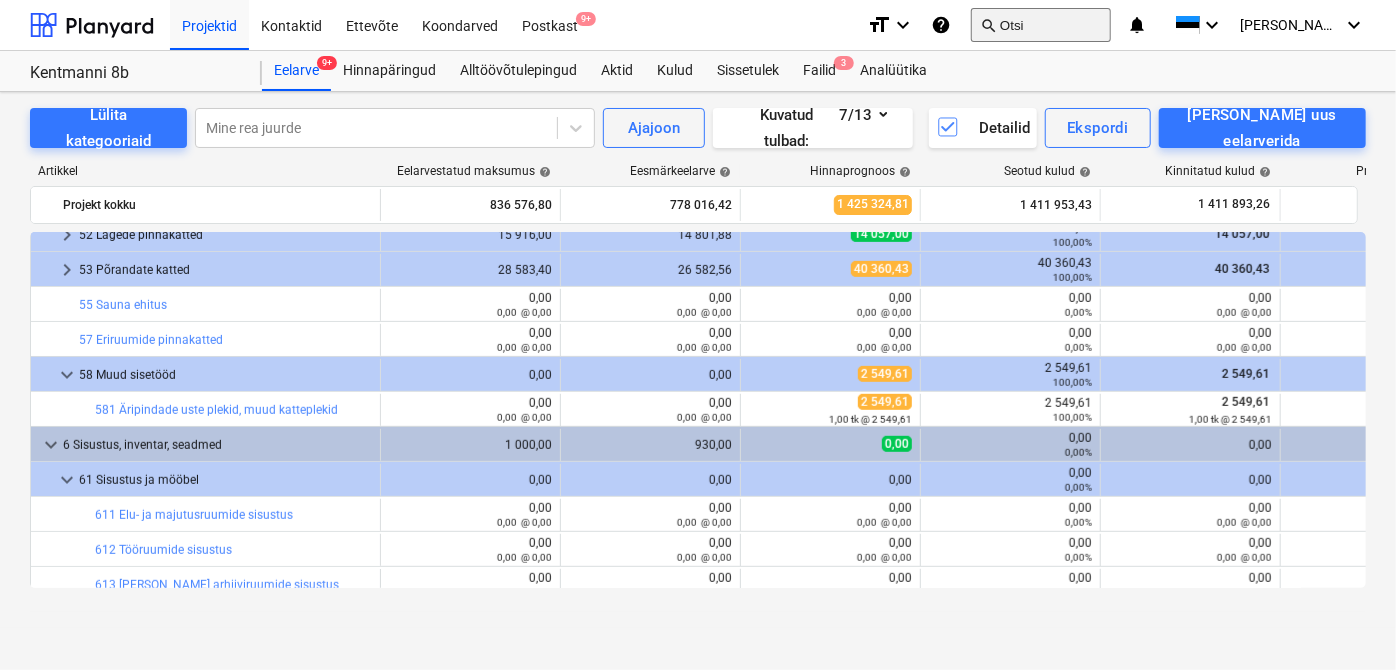 click on "search Otsi" at bounding box center [1041, 25] 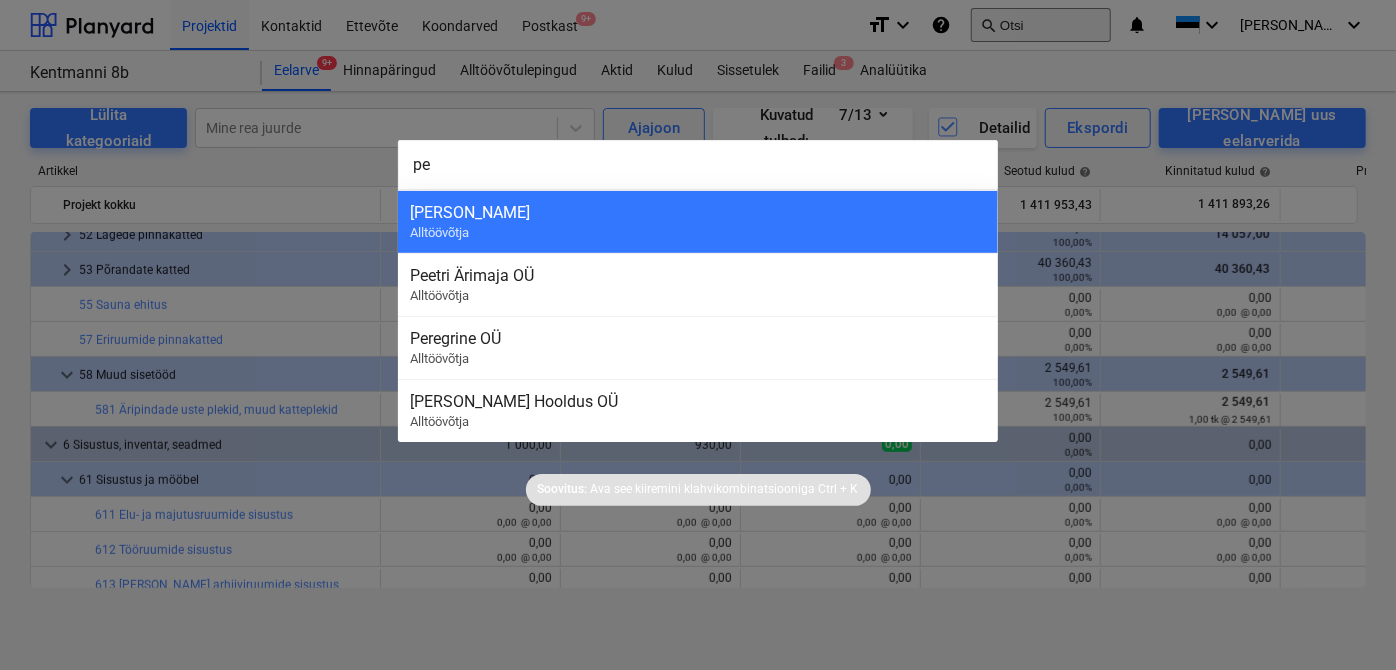 type on "p" 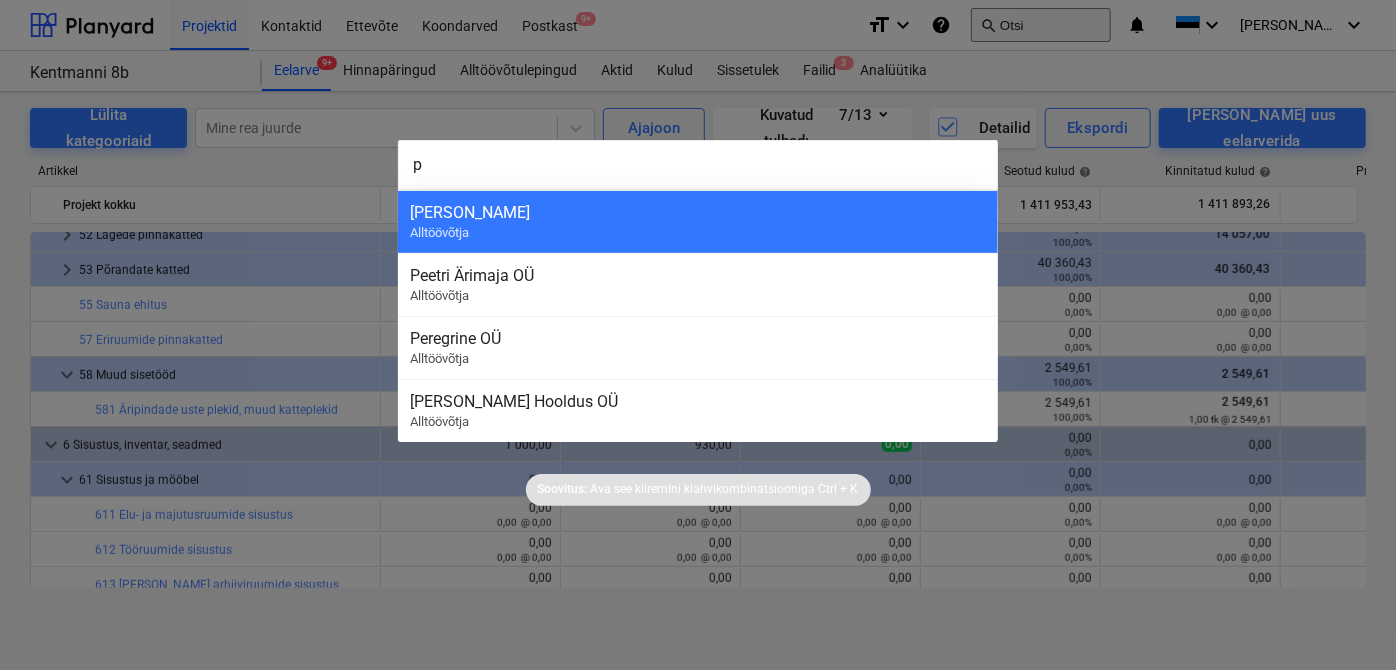 type 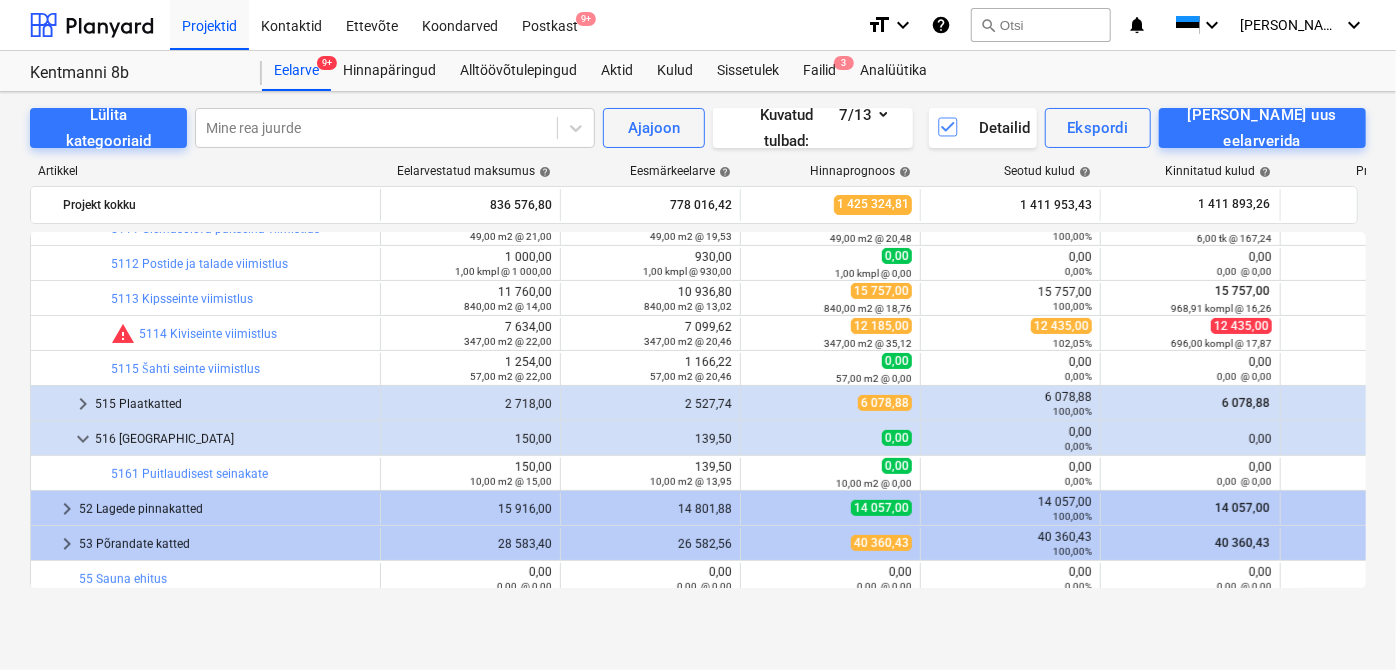 scroll, scrollTop: 415, scrollLeft: 0, axis: vertical 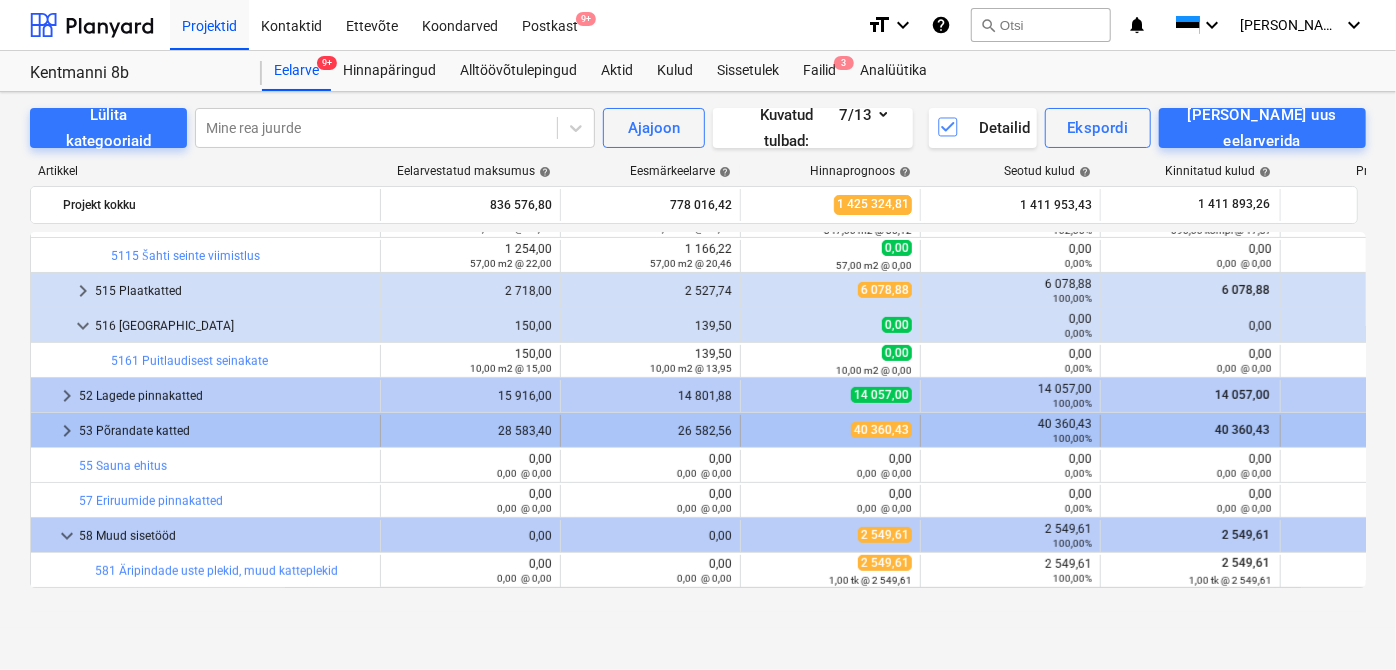 click on "keyboard_arrow_right" at bounding box center (67, 431) 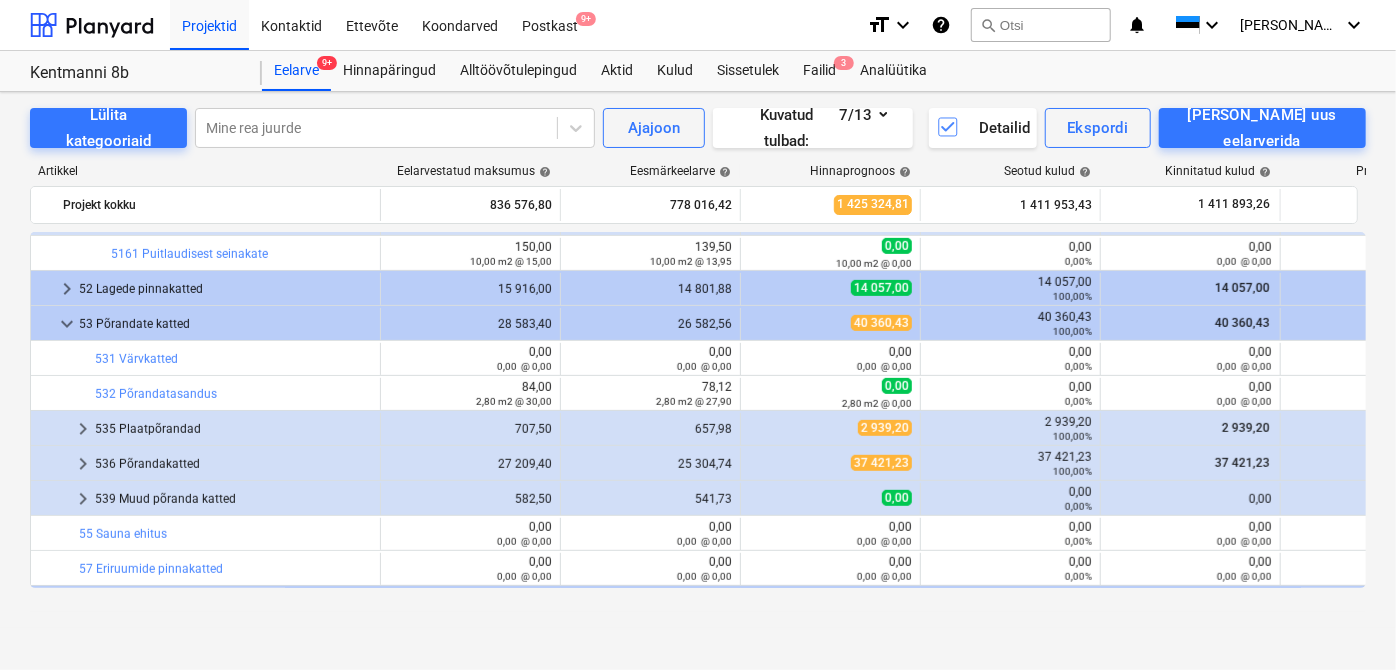 scroll, scrollTop: 535, scrollLeft: 0, axis: vertical 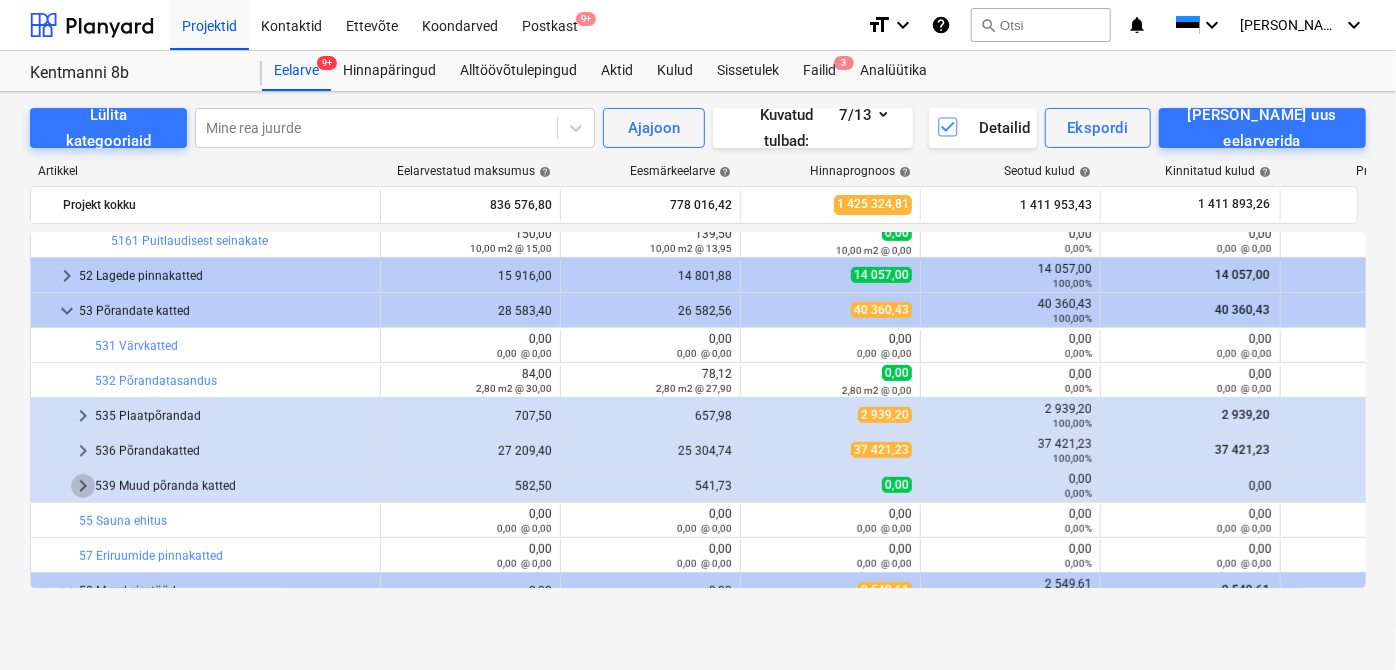 click on "keyboard_arrow_right" at bounding box center (83, 486) 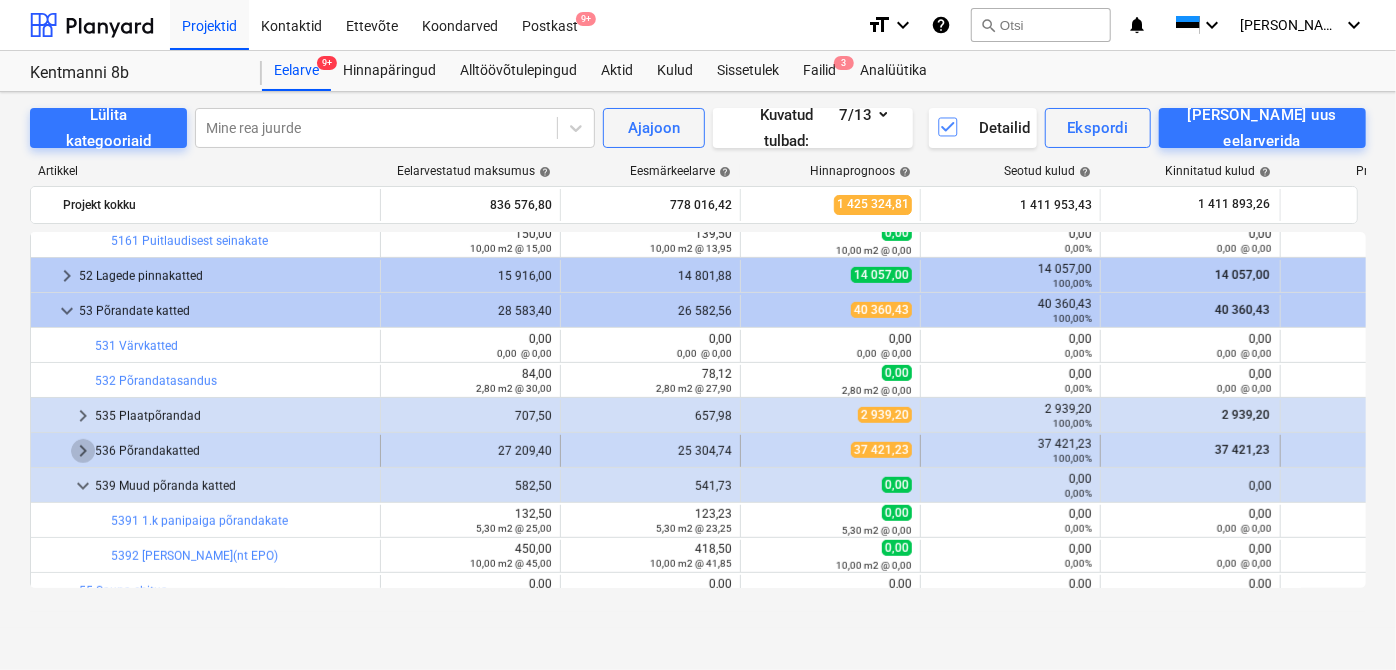 click on "keyboard_arrow_right" at bounding box center [83, 451] 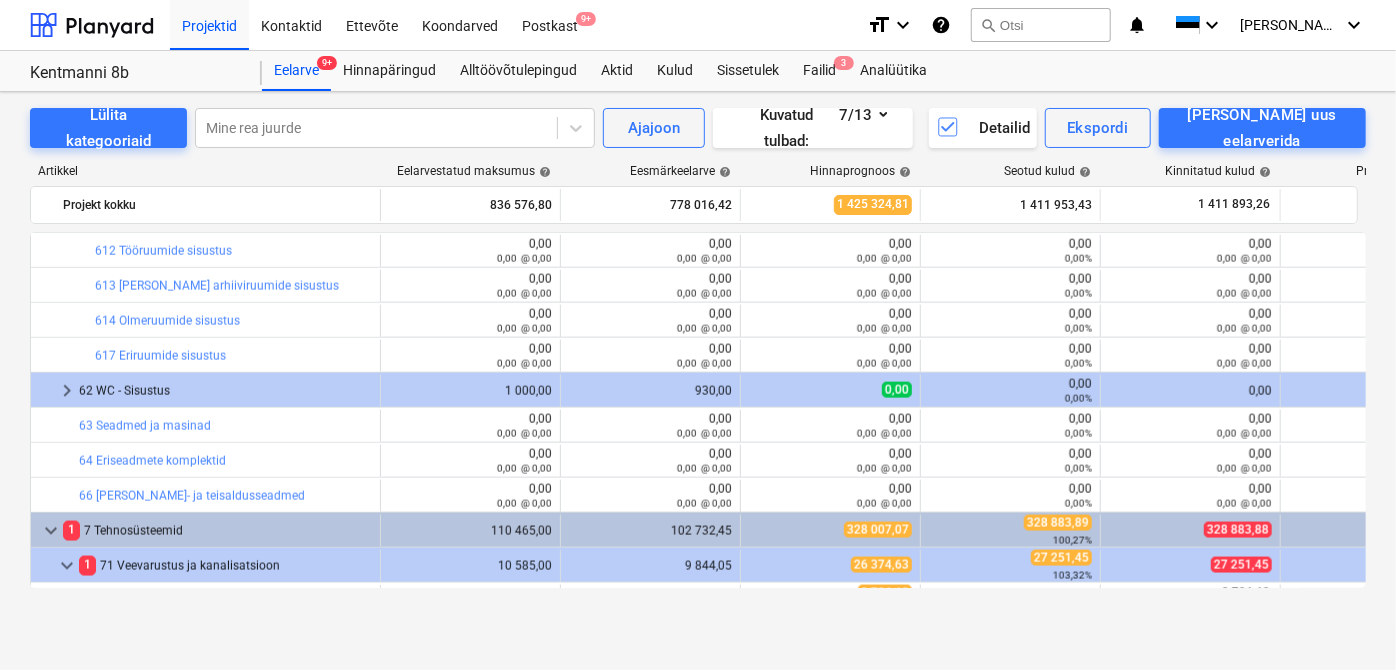scroll, scrollTop: 1483, scrollLeft: 0, axis: vertical 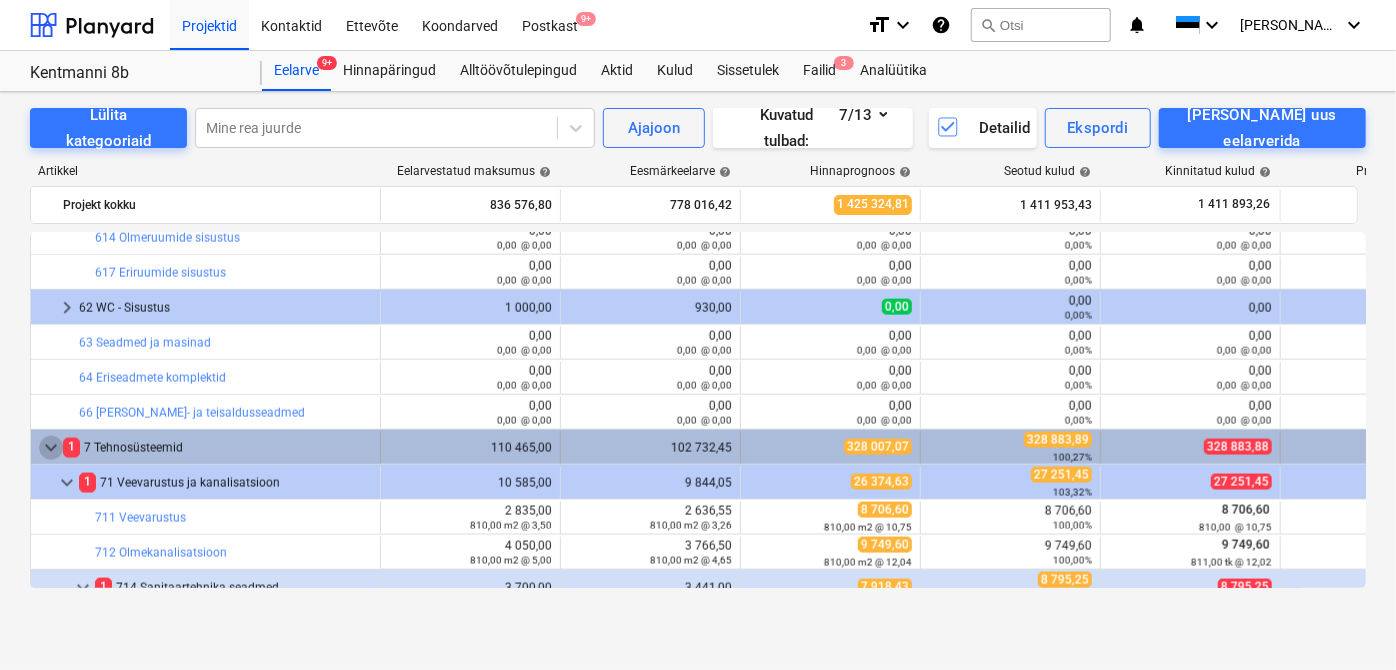 click on "keyboard_arrow_down" at bounding box center (51, 448) 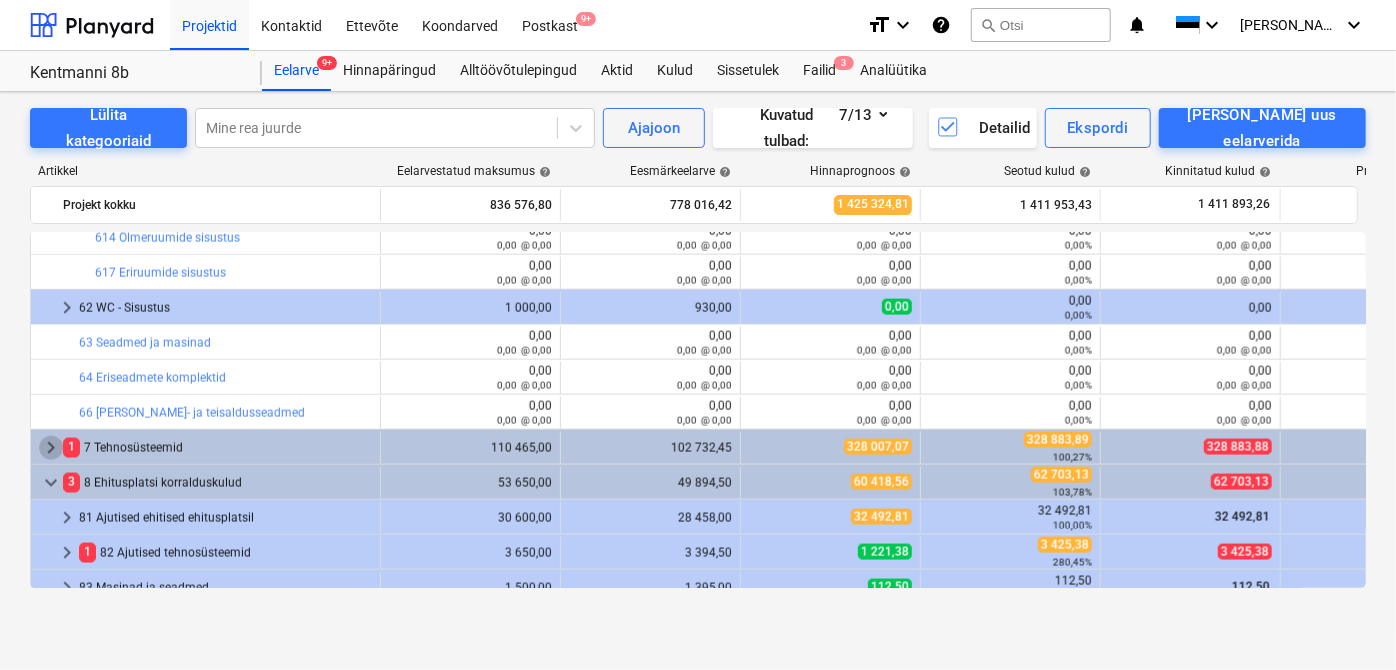 click on "keyboard_arrow_right" at bounding box center (51, 448) 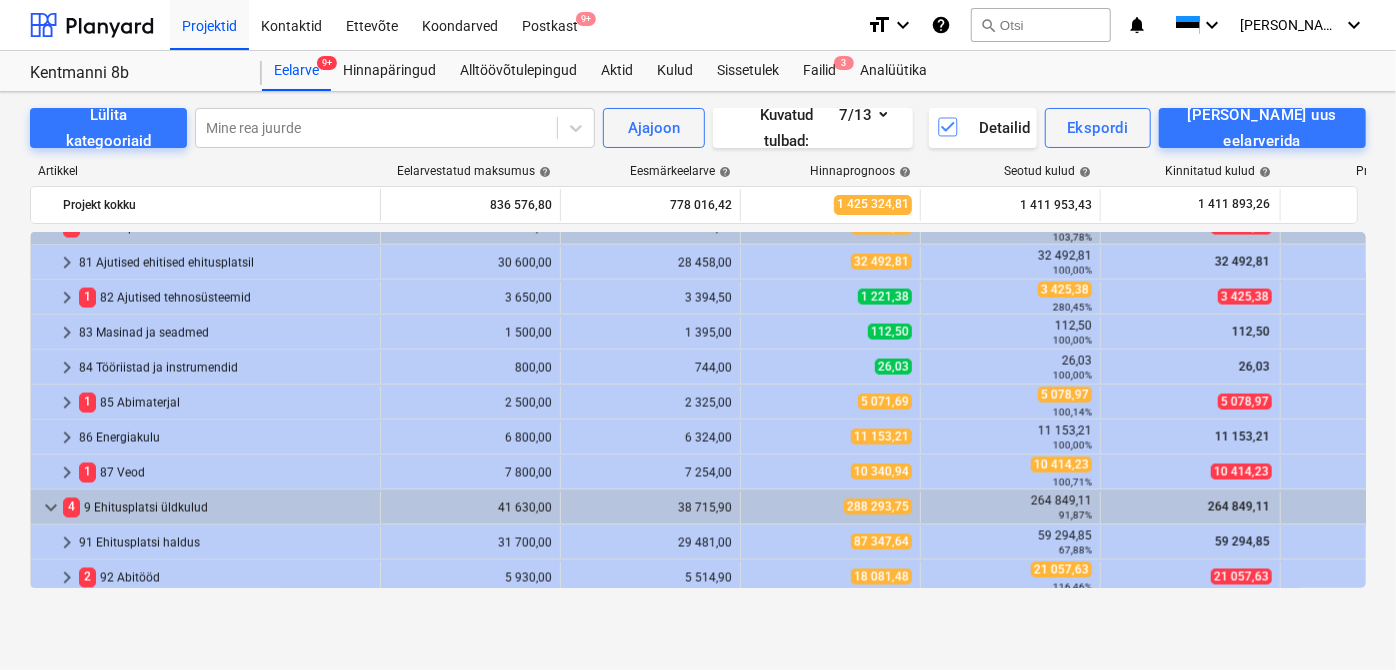 scroll, scrollTop: 1816, scrollLeft: 0, axis: vertical 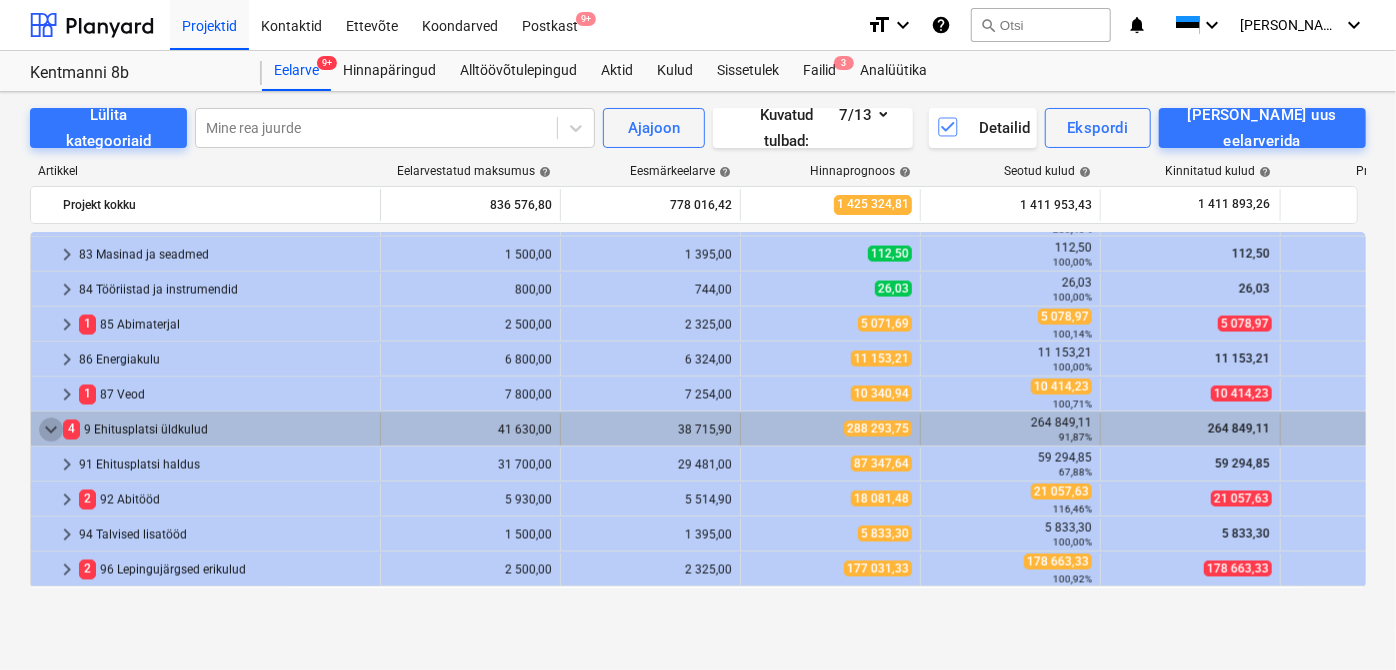 click on "keyboard_arrow_down" at bounding box center [51, 430] 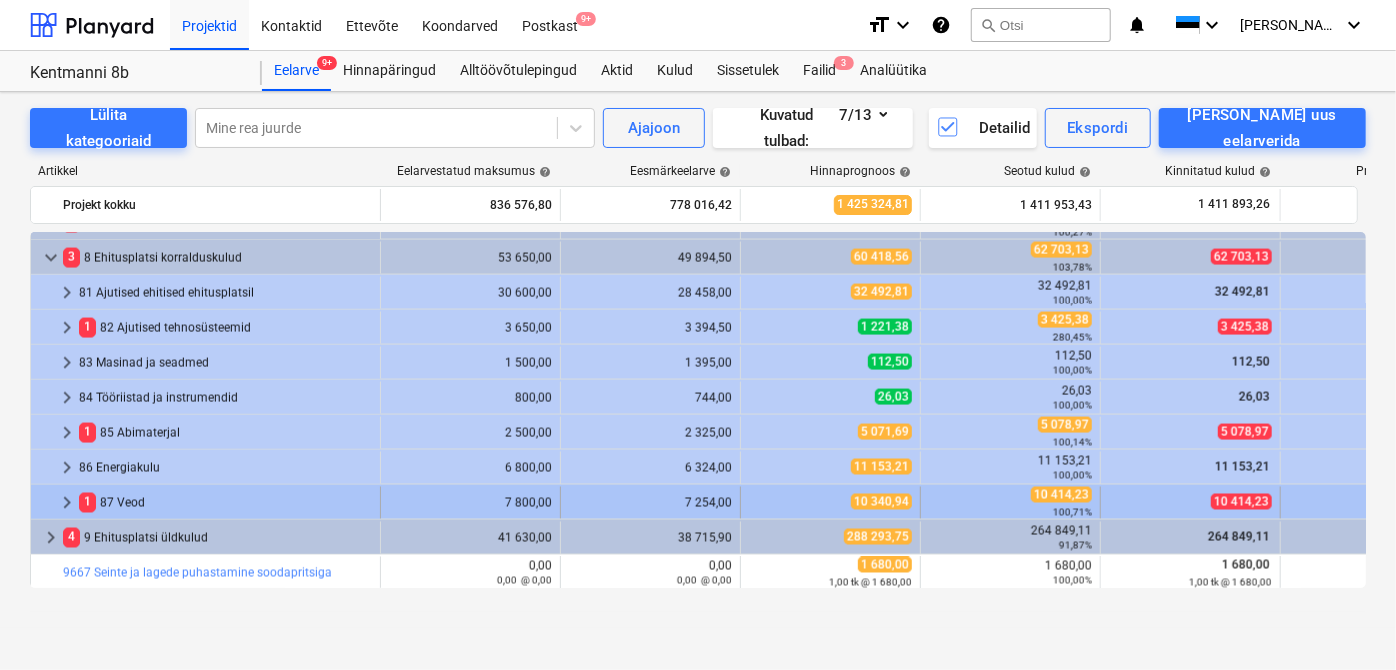 scroll, scrollTop: 1708, scrollLeft: 0, axis: vertical 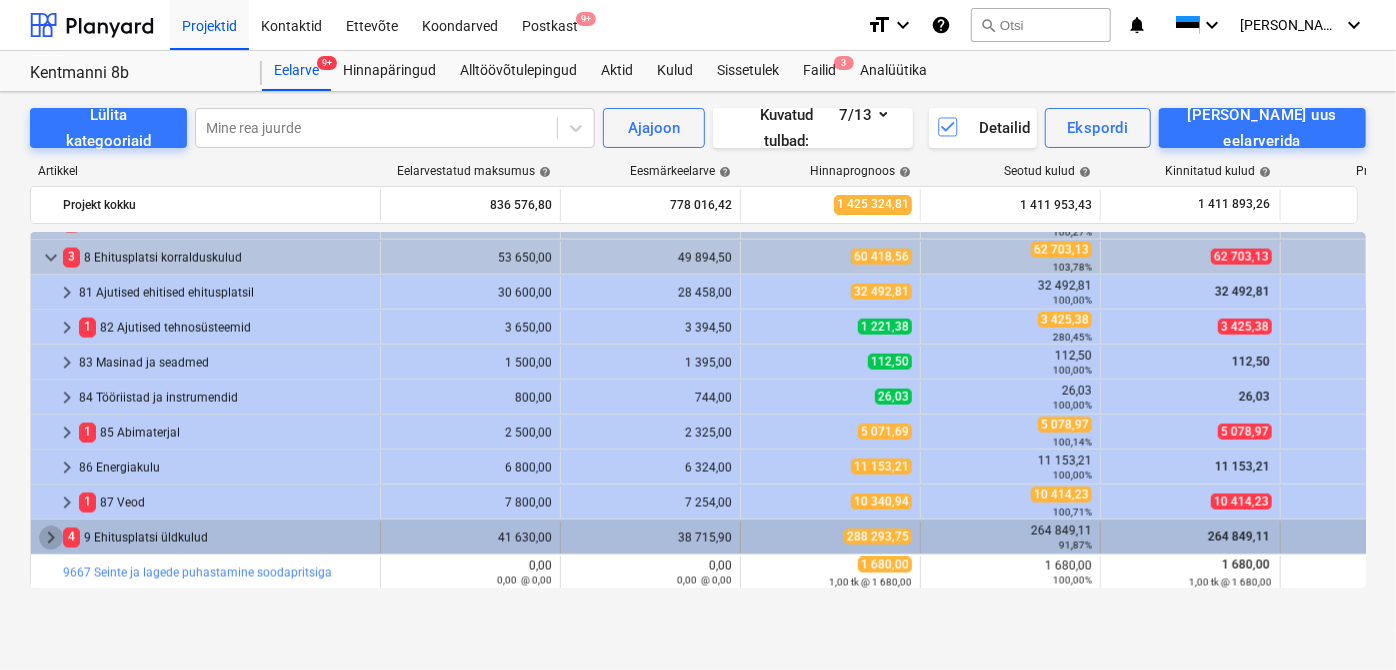 click on "keyboard_arrow_right" at bounding box center (51, 538) 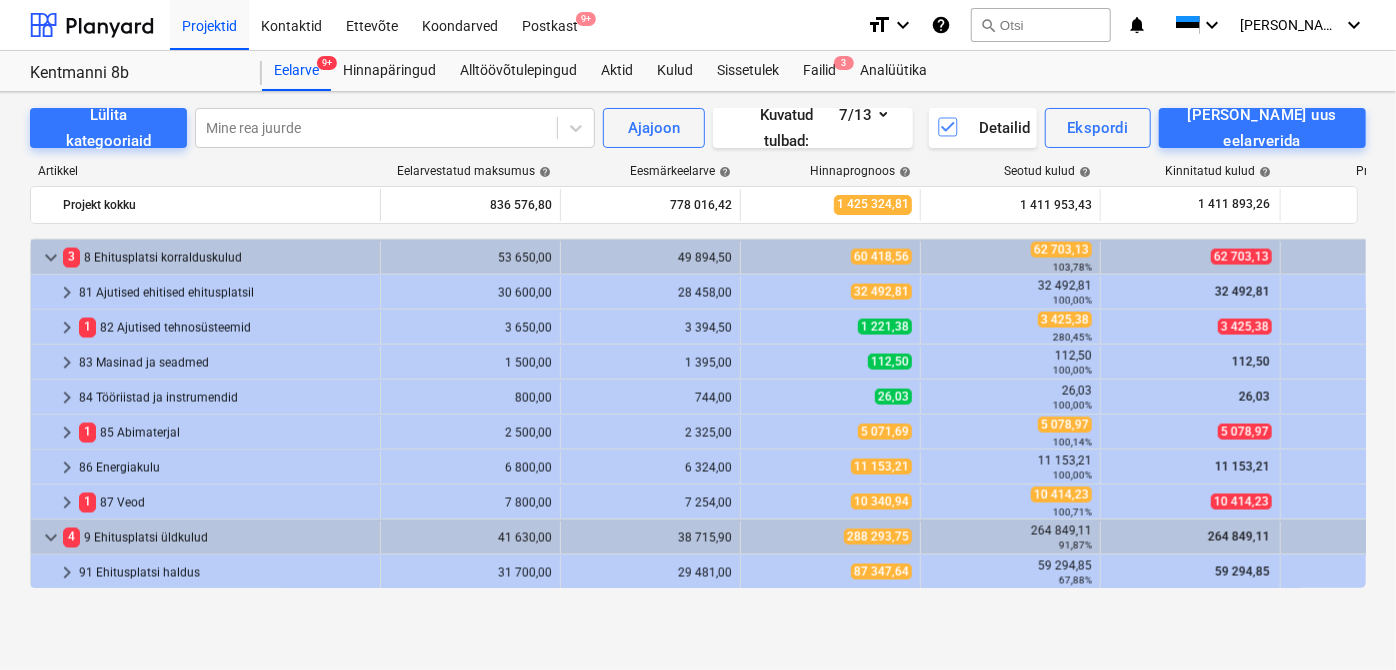 scroll, scrollTop: 1848, scrollLeft: 0, axis: vertical 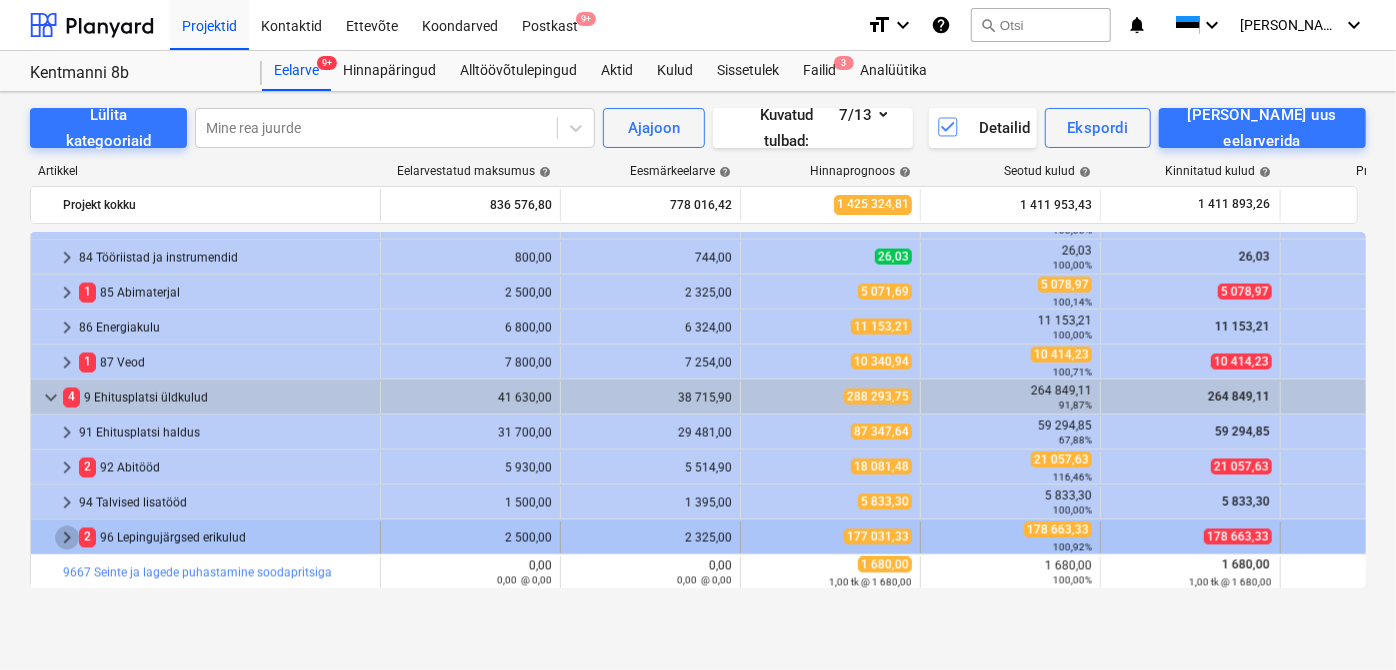click on "keyboard_arrow_right" at bounding box center [67, 538] 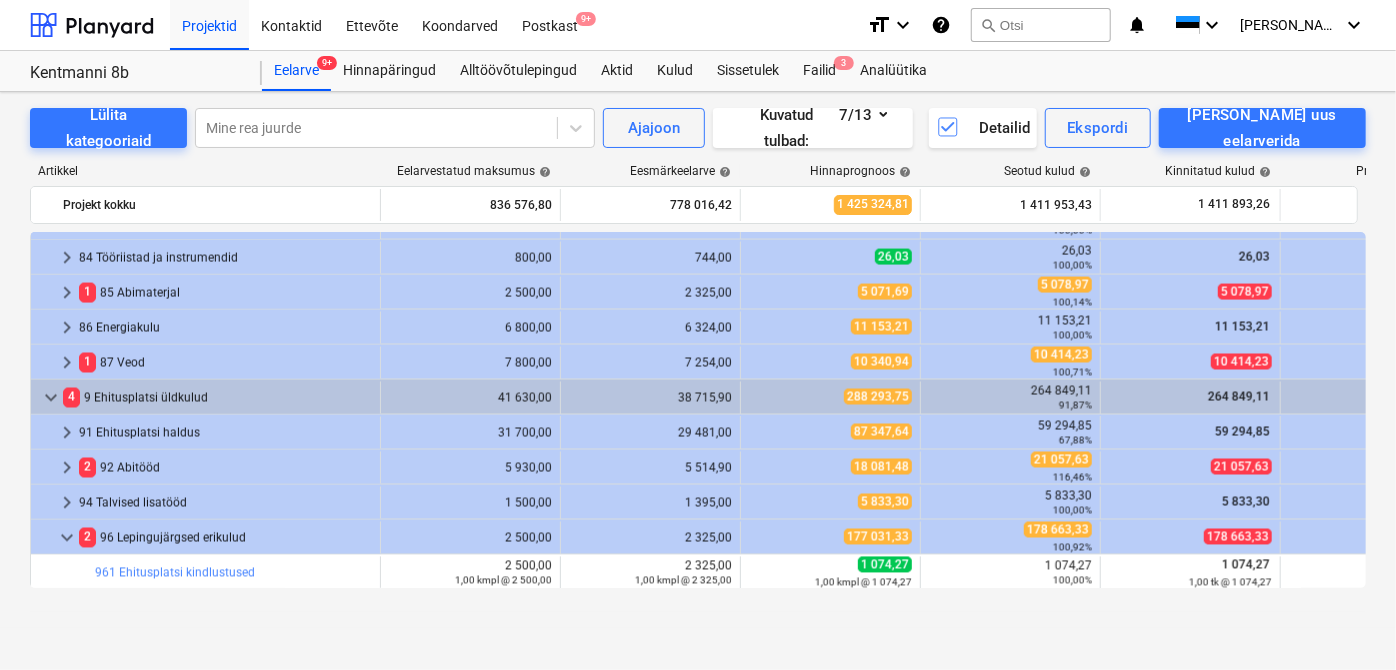 scroll, scrollTop: 1988, scrollLeft: 0, axis: vertical 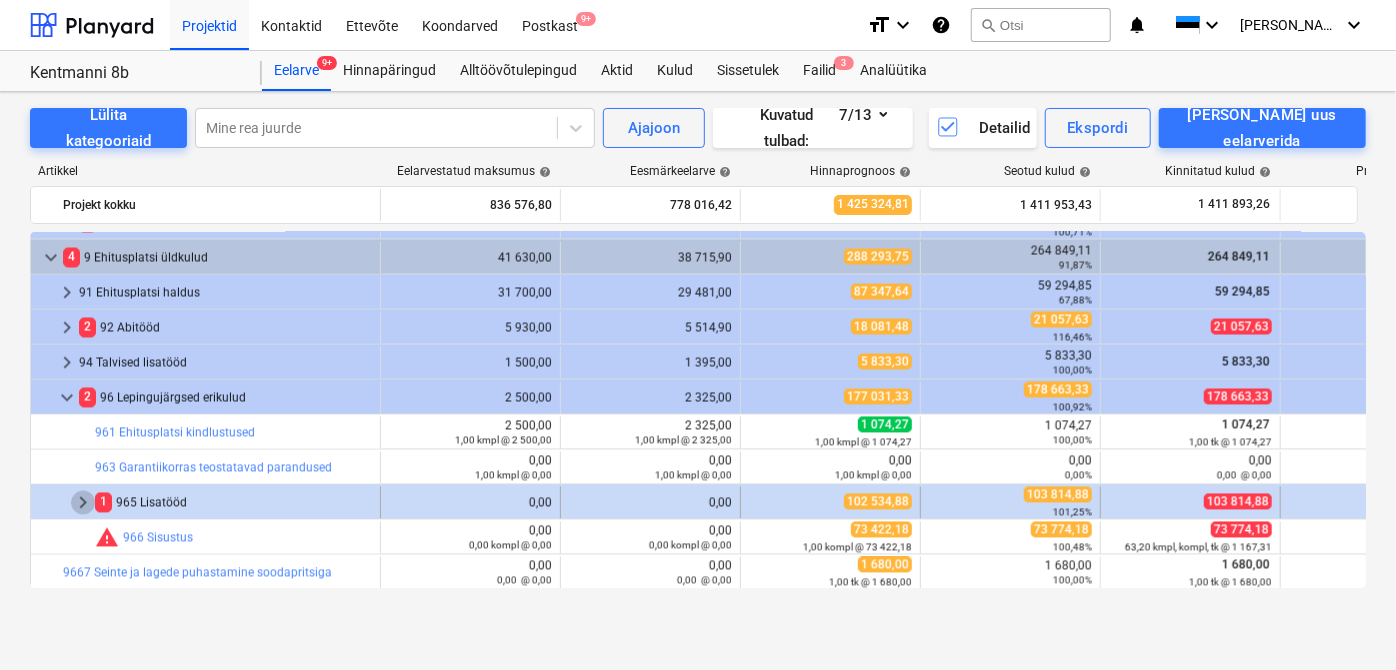 click on "keyboard_arrow_right" at bounding box center (83, 503) 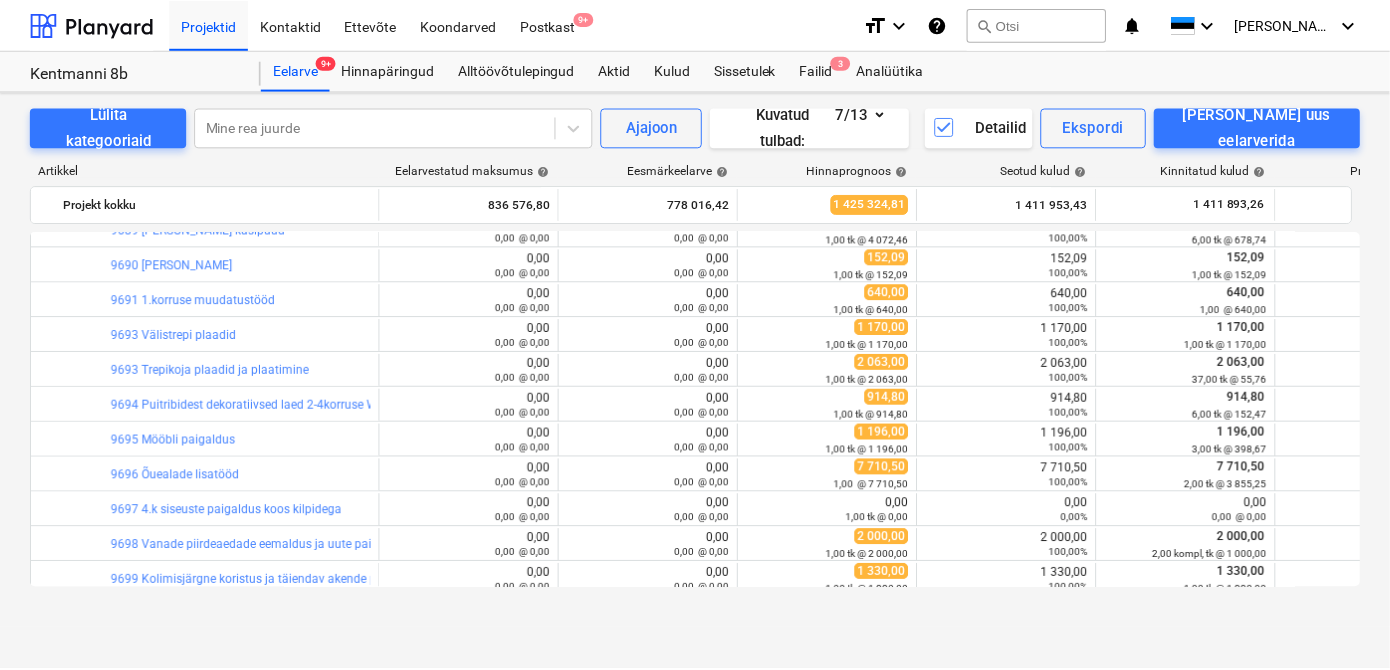 scroll, scrollTop: 3528, scrollLeft: 0, axis: vertical 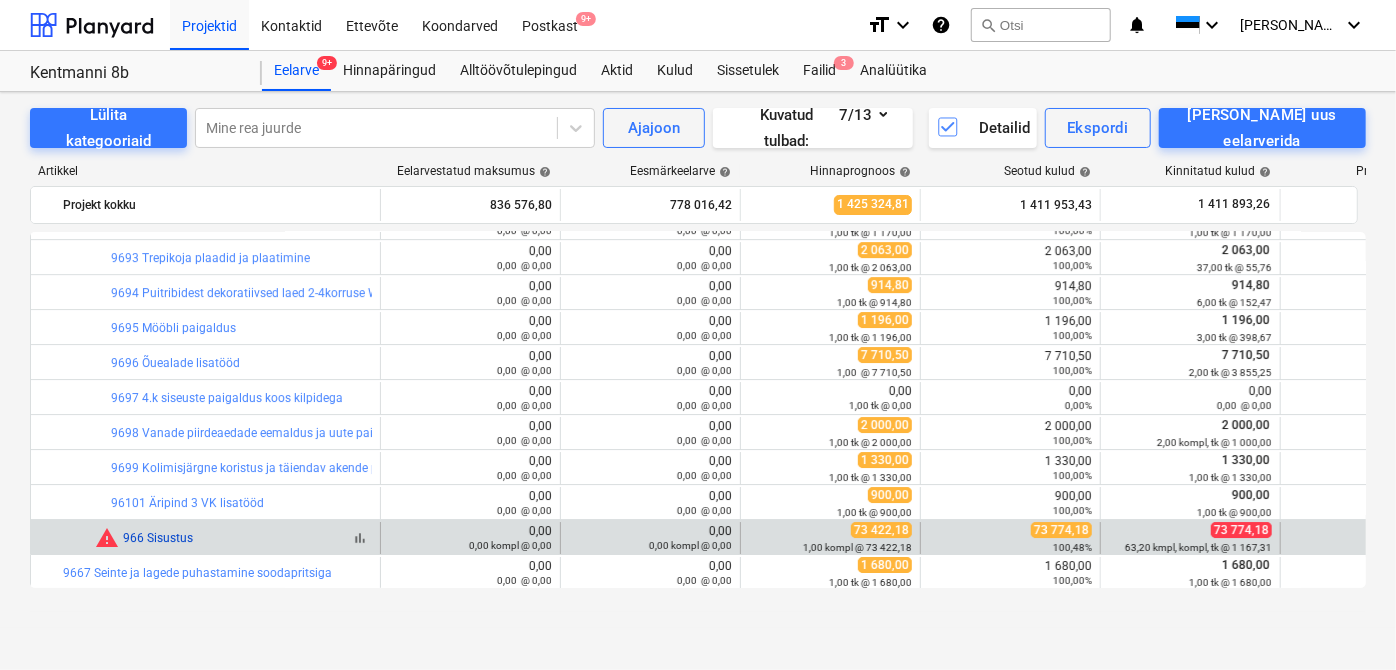 click on "966 Sisustus" at bounding box center [158, 538] 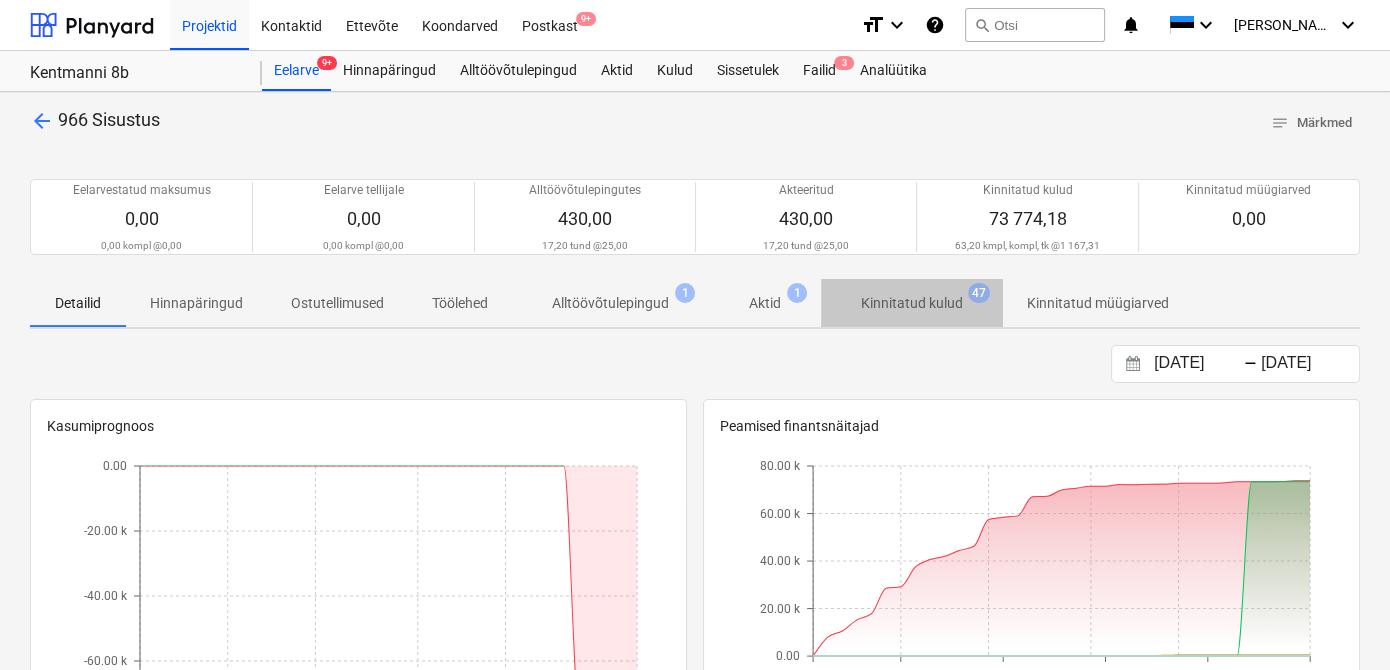 click on "Kinnitatud kulud" at bounding box center (912, 303) 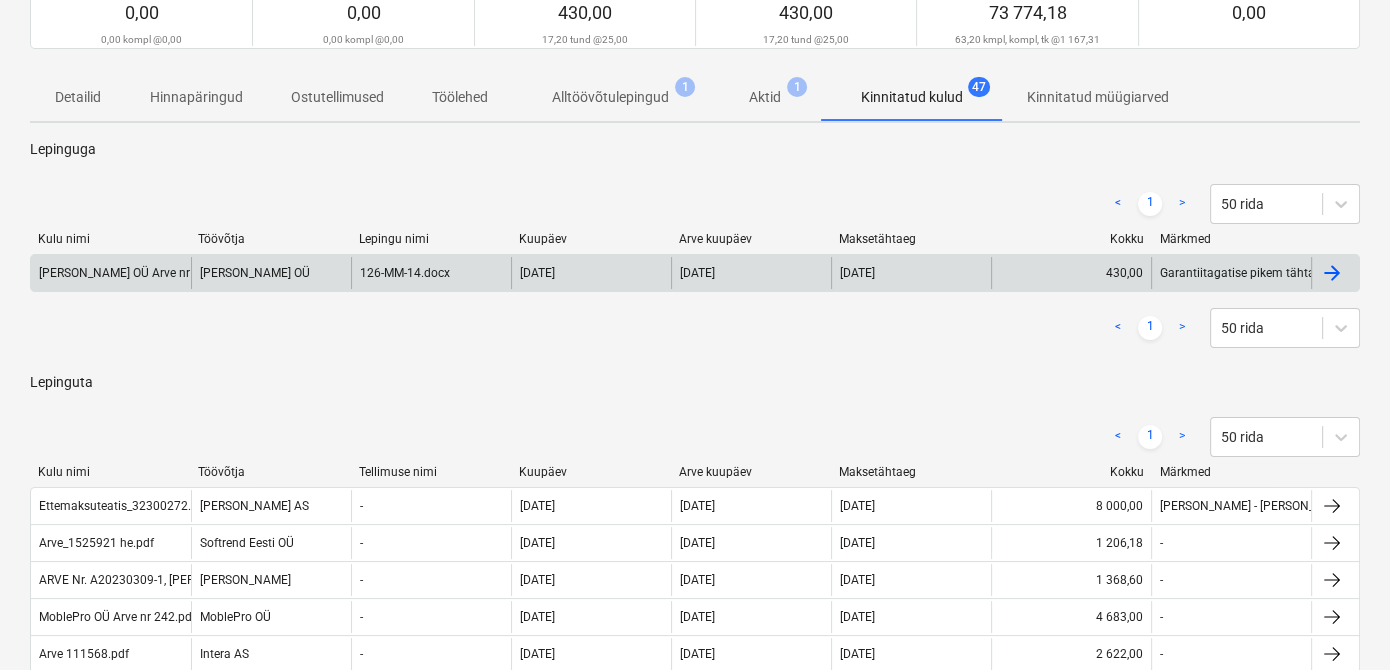scroll, scrollTop: 406, scrollLeft: 0, axis: vertical 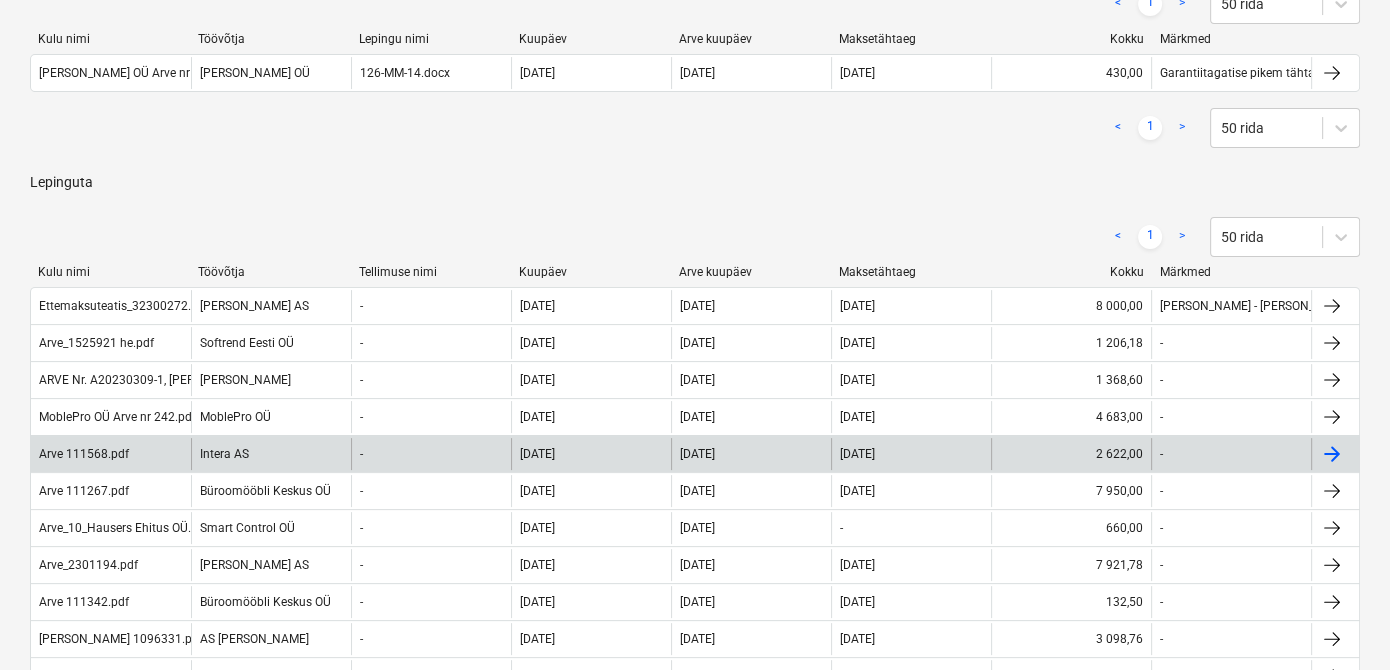 click on "Arve 111568.pdf" at bounding box center (84, 454) 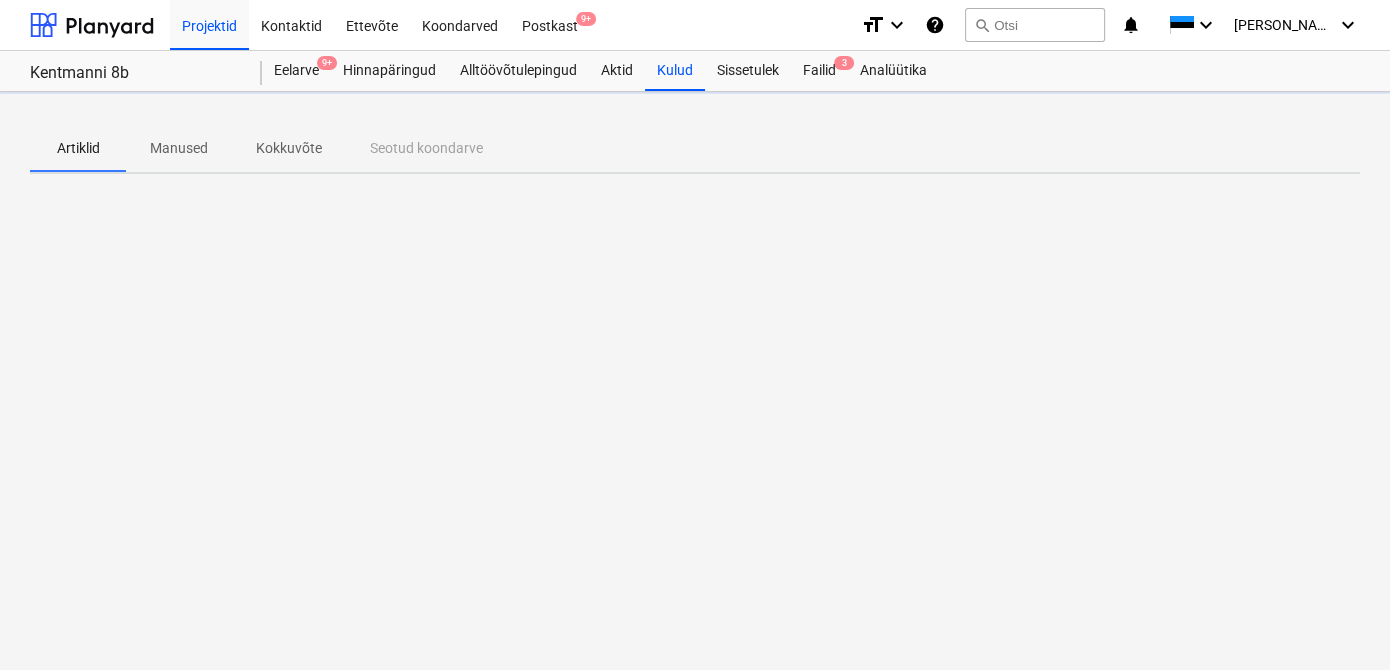 scroll, scrollTop: 0, scrollLeft: 0, axis: both 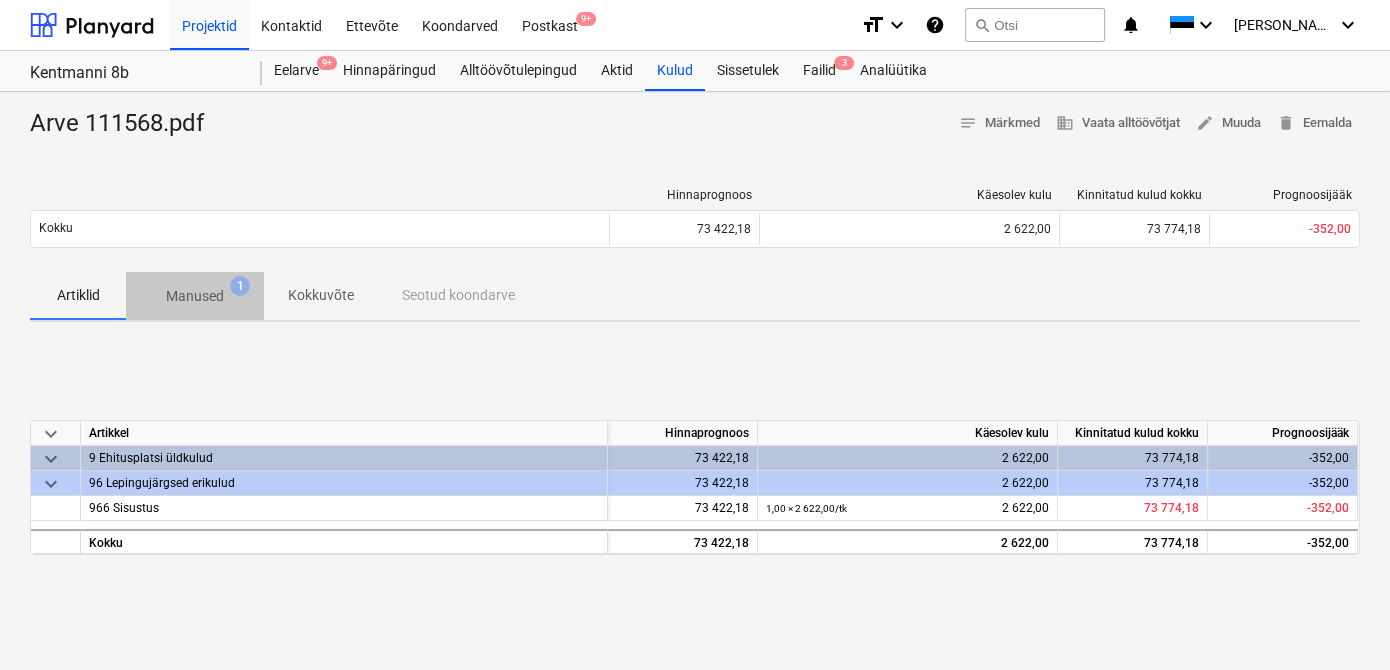 click on "Manused" at bounding box center [195, 296] 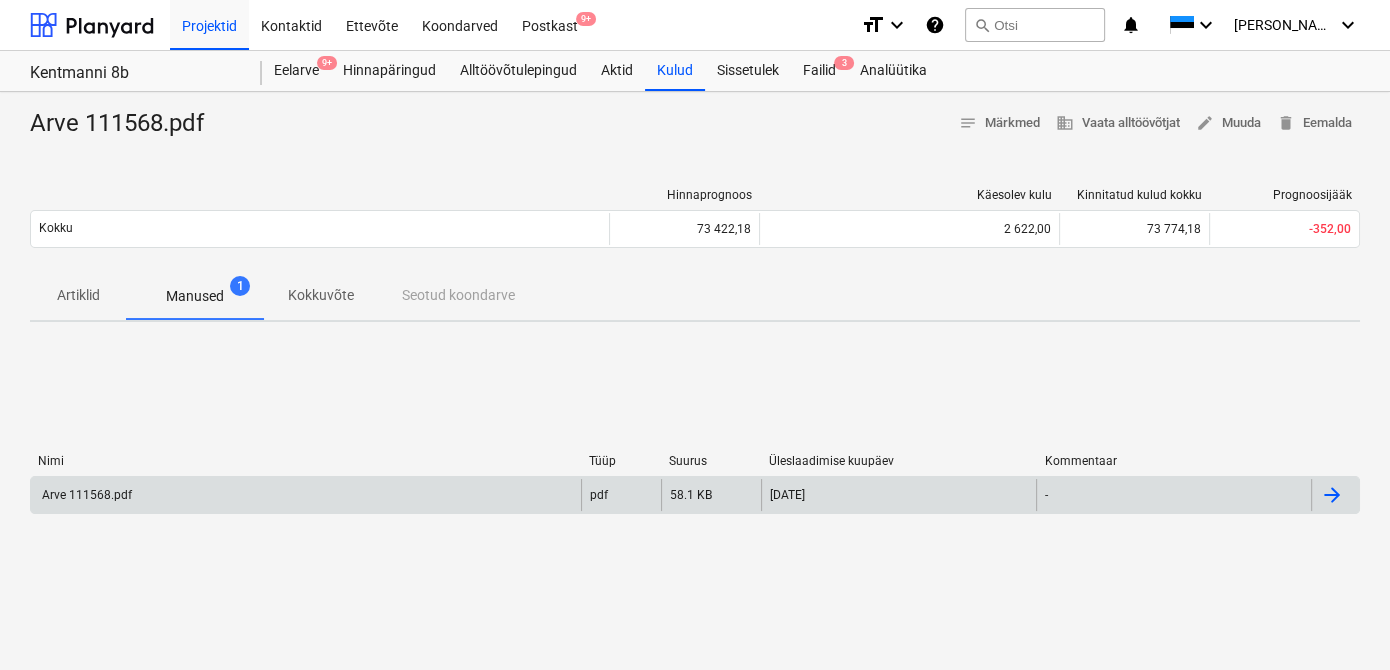 click on "Arve 111568.pdf" at bounding box center (85, 495) 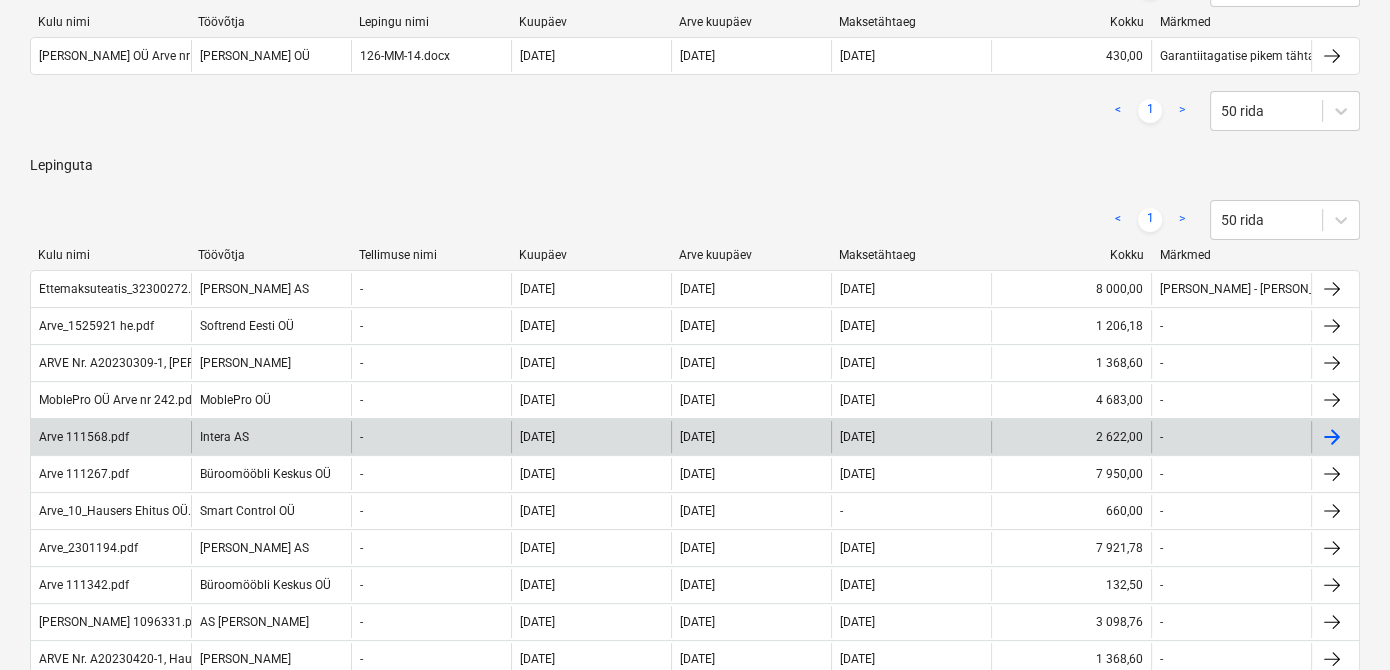 scroll, scrollTop: 424, scrollLeft: 0, axis: vertical 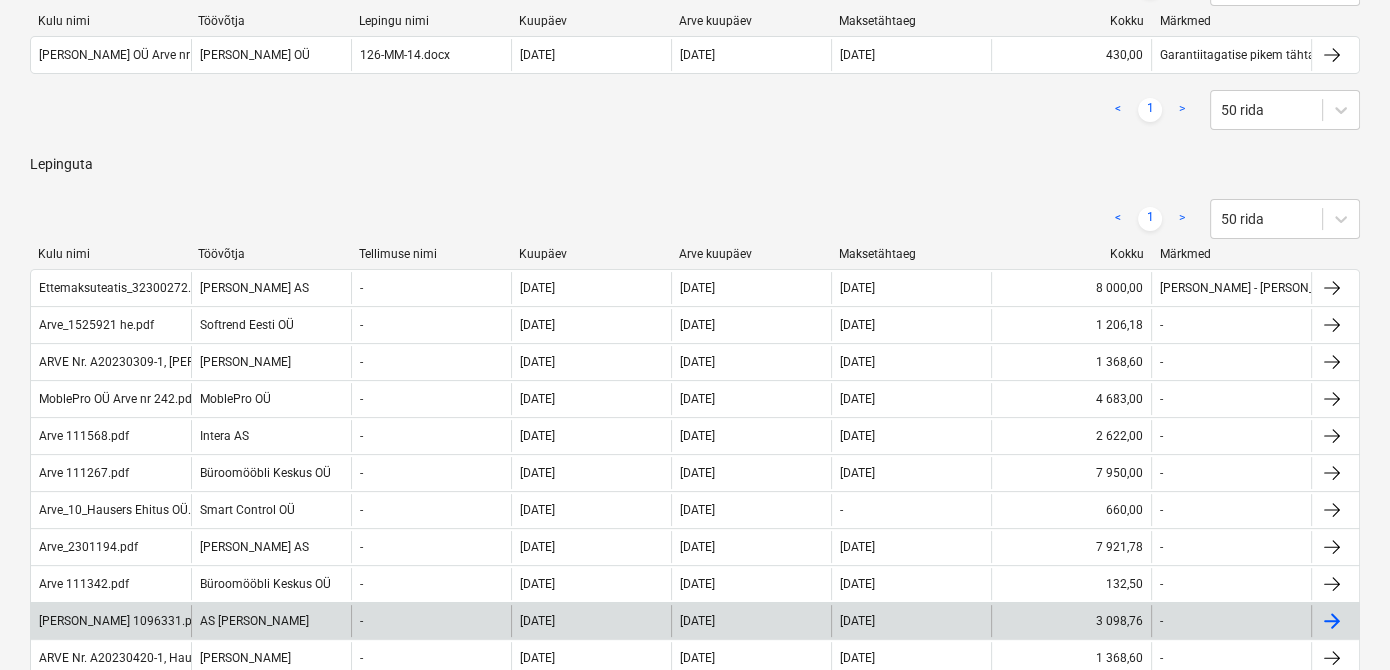 click on "[PERSON_NAME] 1096331.pdf" at bounding box center [121, 621] 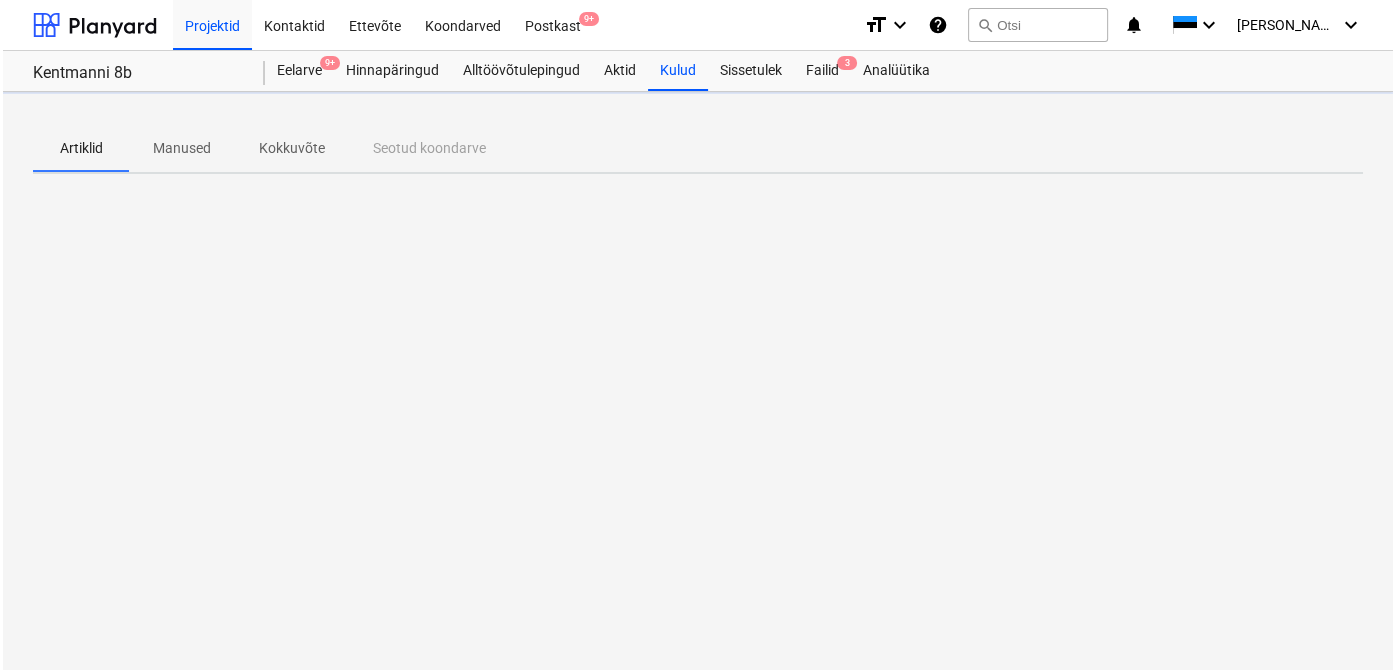 scroll, scrollTop: 0, scrollLeft: 0, axis: both 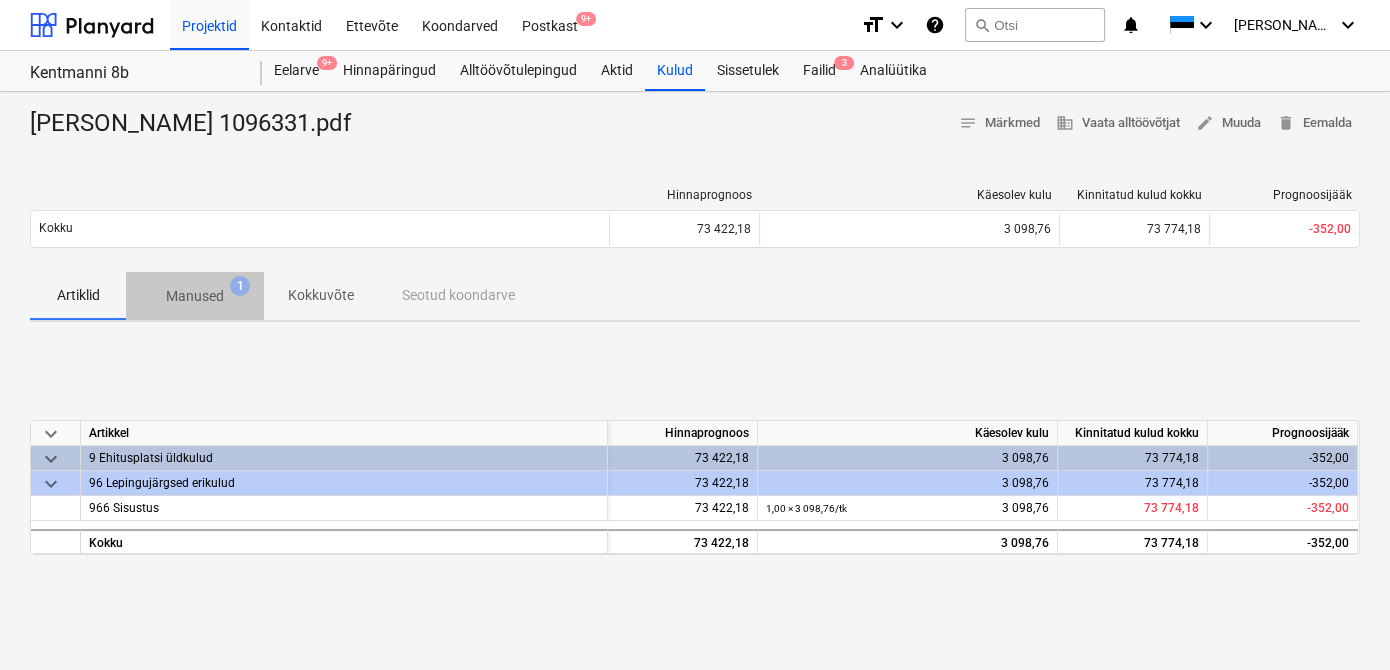 click on "Manused" at bounding box center (195, 296) 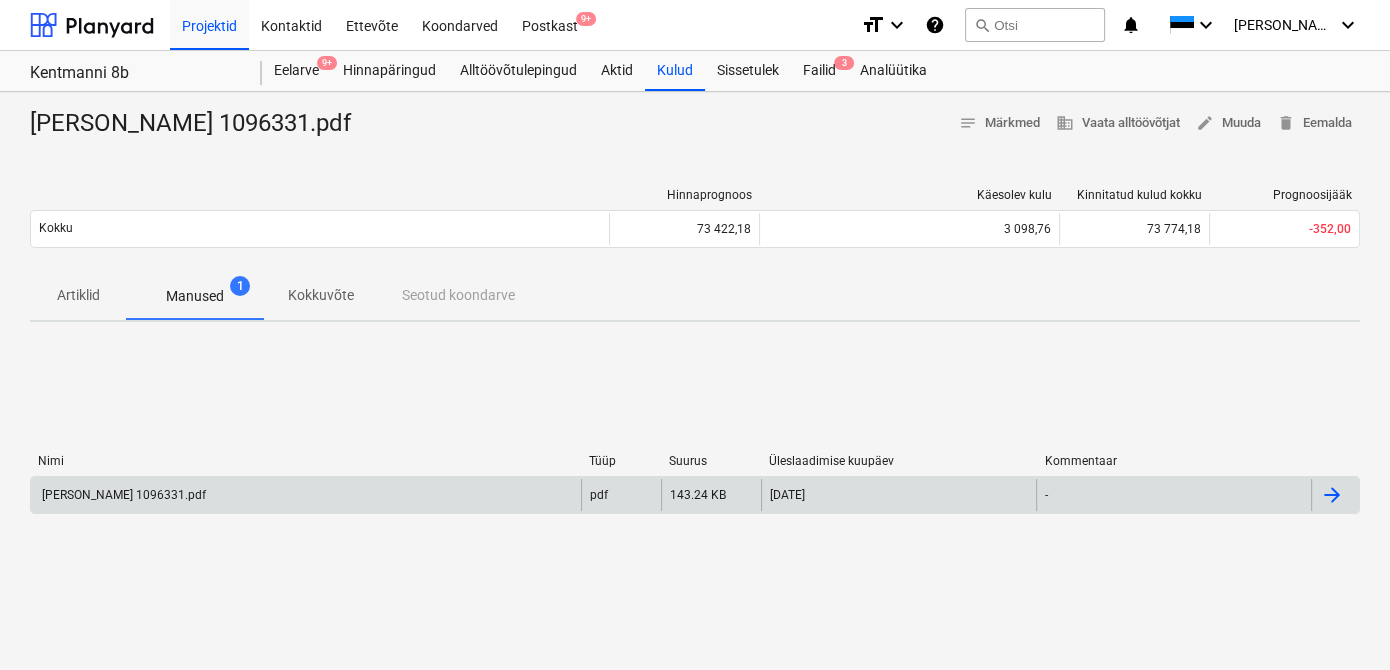 click on "[PERSON_NAME] 1096331.pdf" at bounding box center (122, 495) 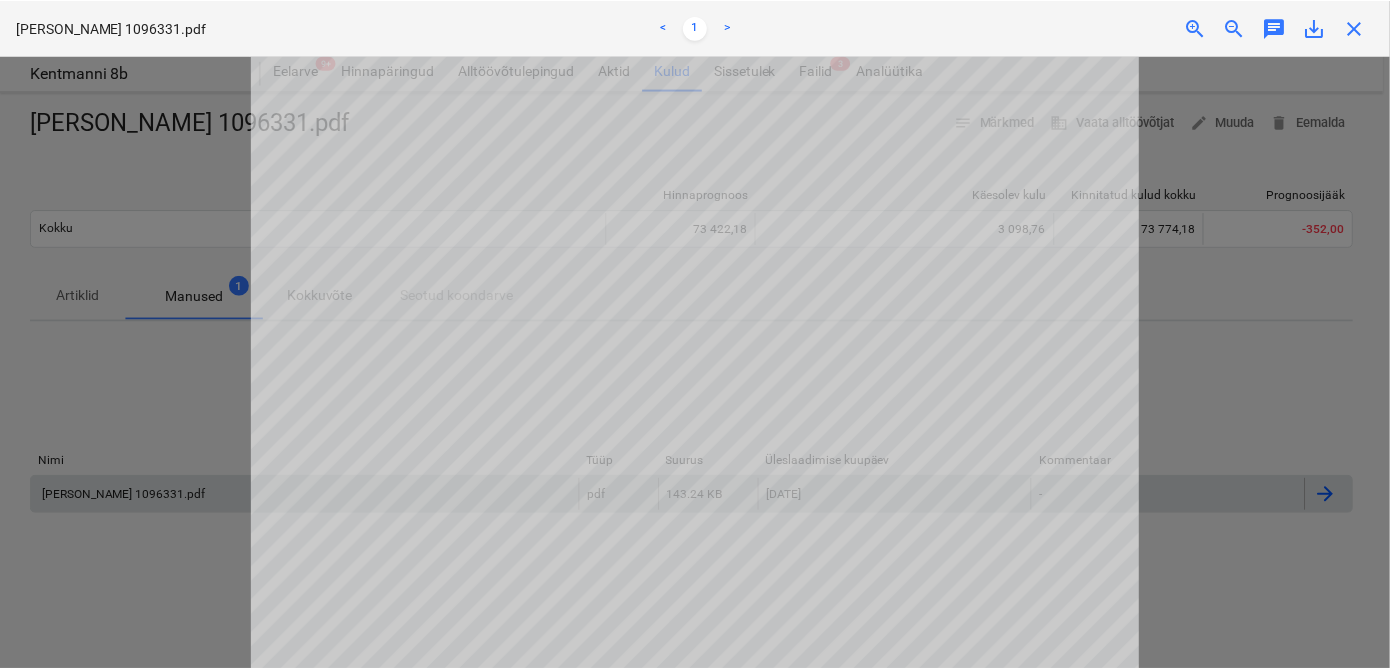 scroll, scrollTop: 67, scrollLeft: 0, axis: vertical 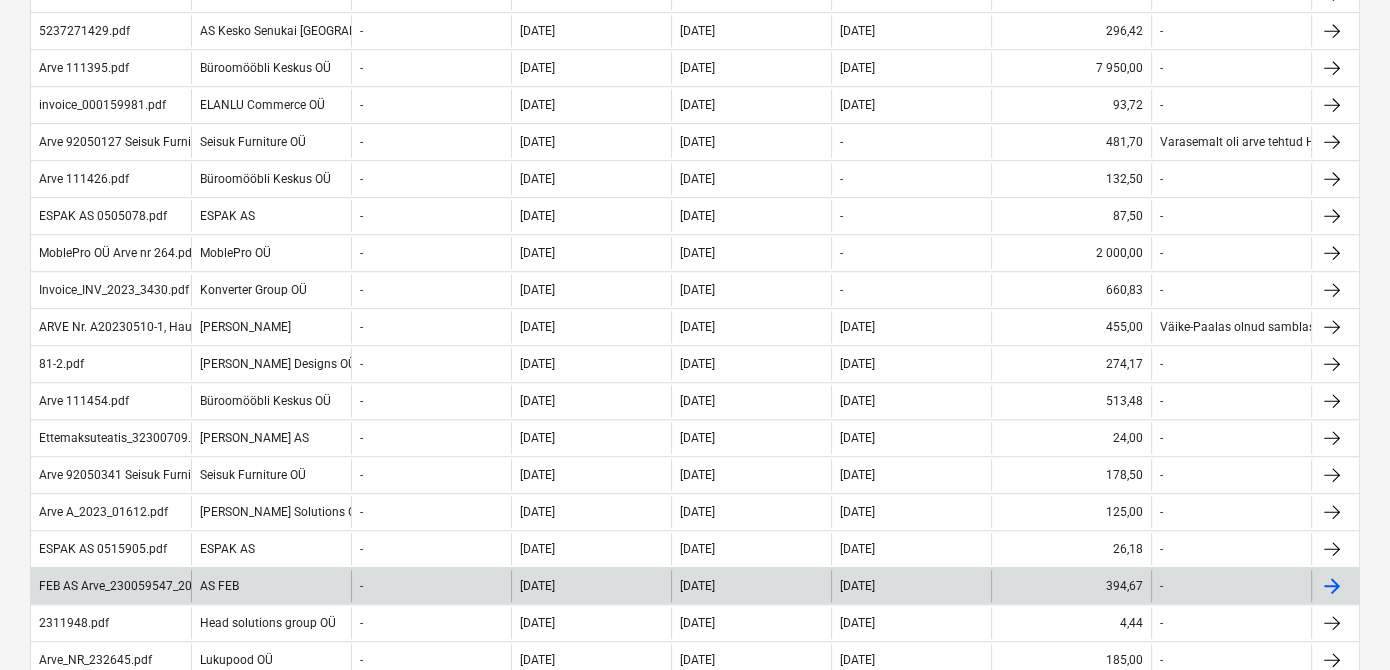 click on "AS FEB" at bounding box center (271, 586) 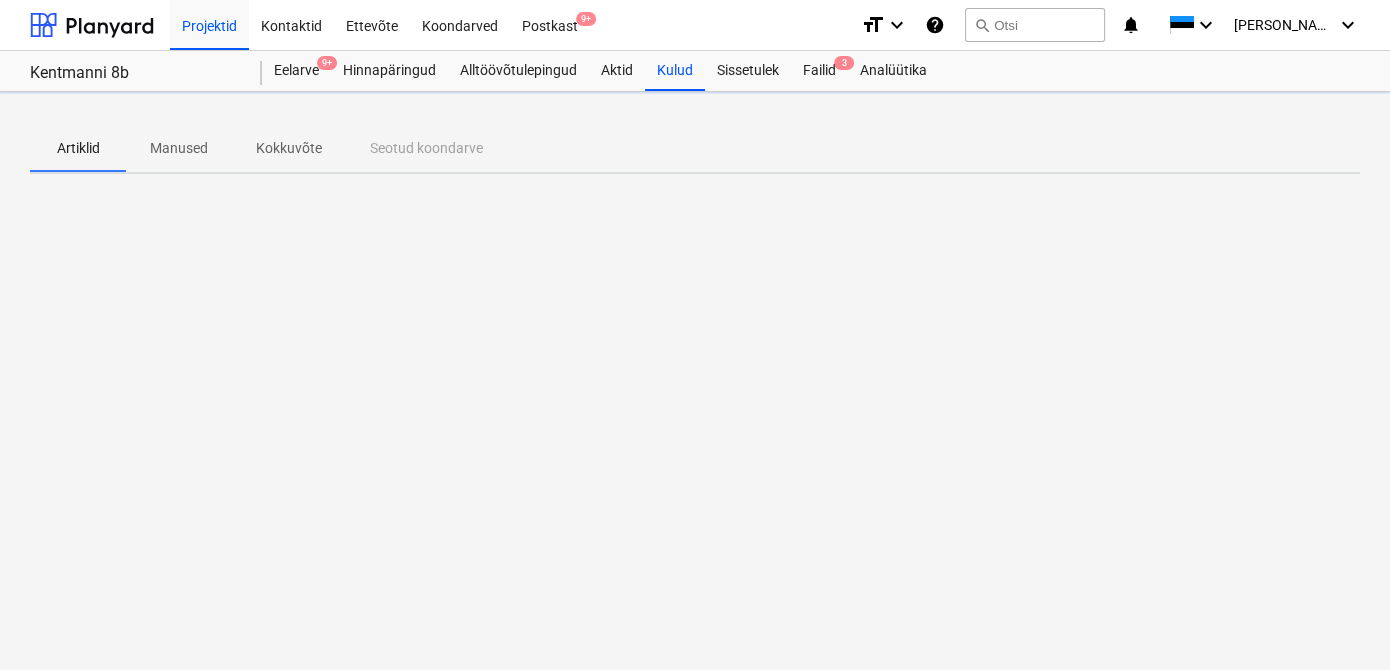 scroll, scrollTop: 0, scrollLeft: 0, axis: both 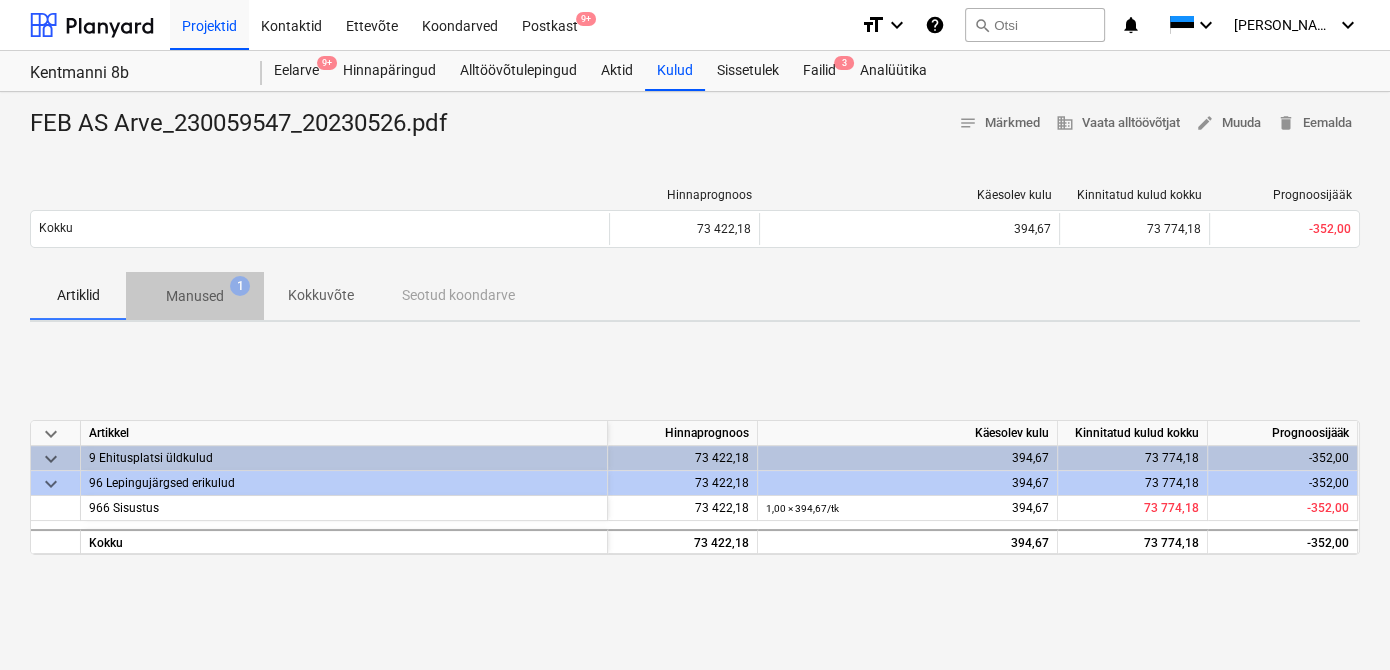 click on "Manused 1" at bounding box center [195, 296] 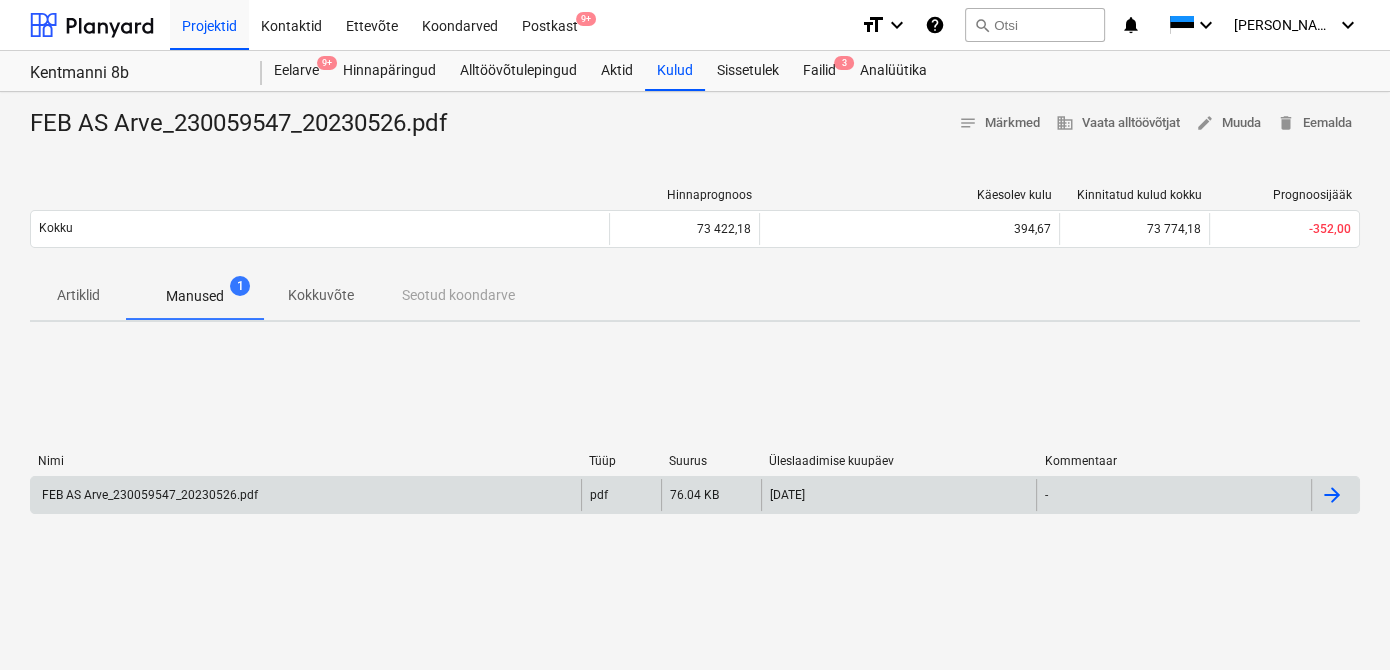 click on "FEB AS Arve_230059547_20230526.pdf" at bounding box center (148, 495) 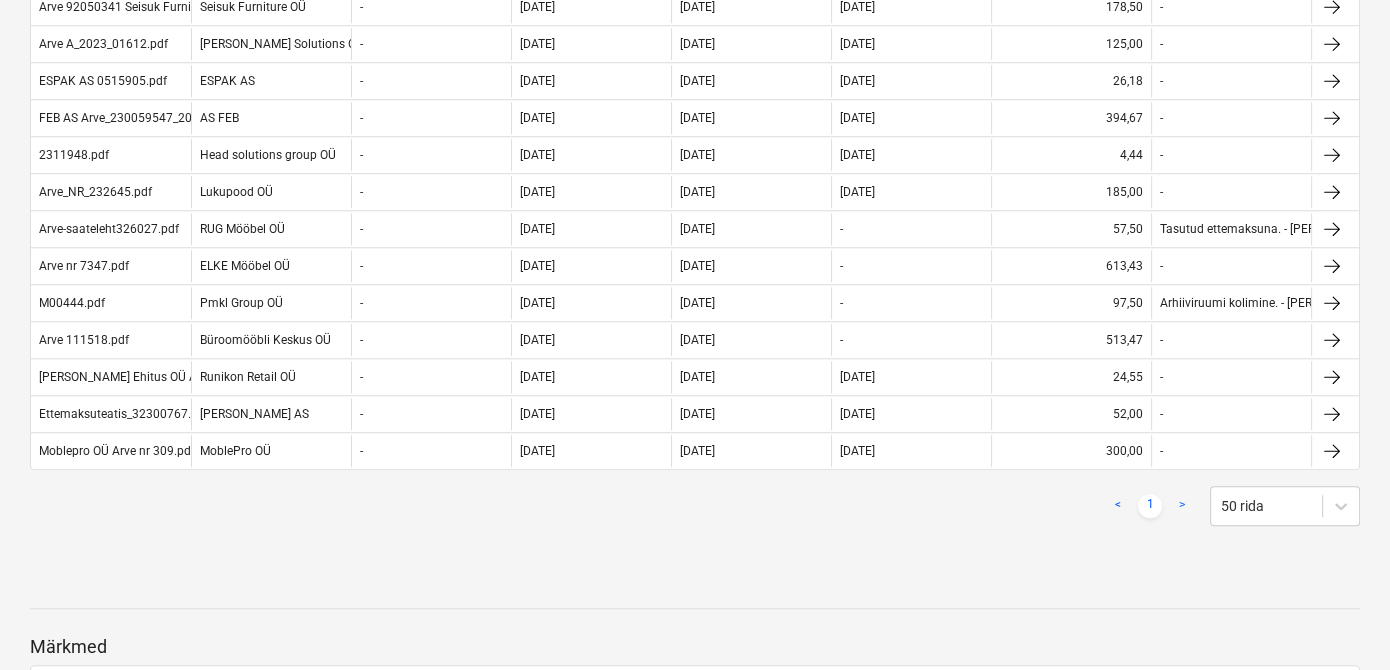 scroll, scrollTop: 1928, scrollLeft: 0, axis: vertical 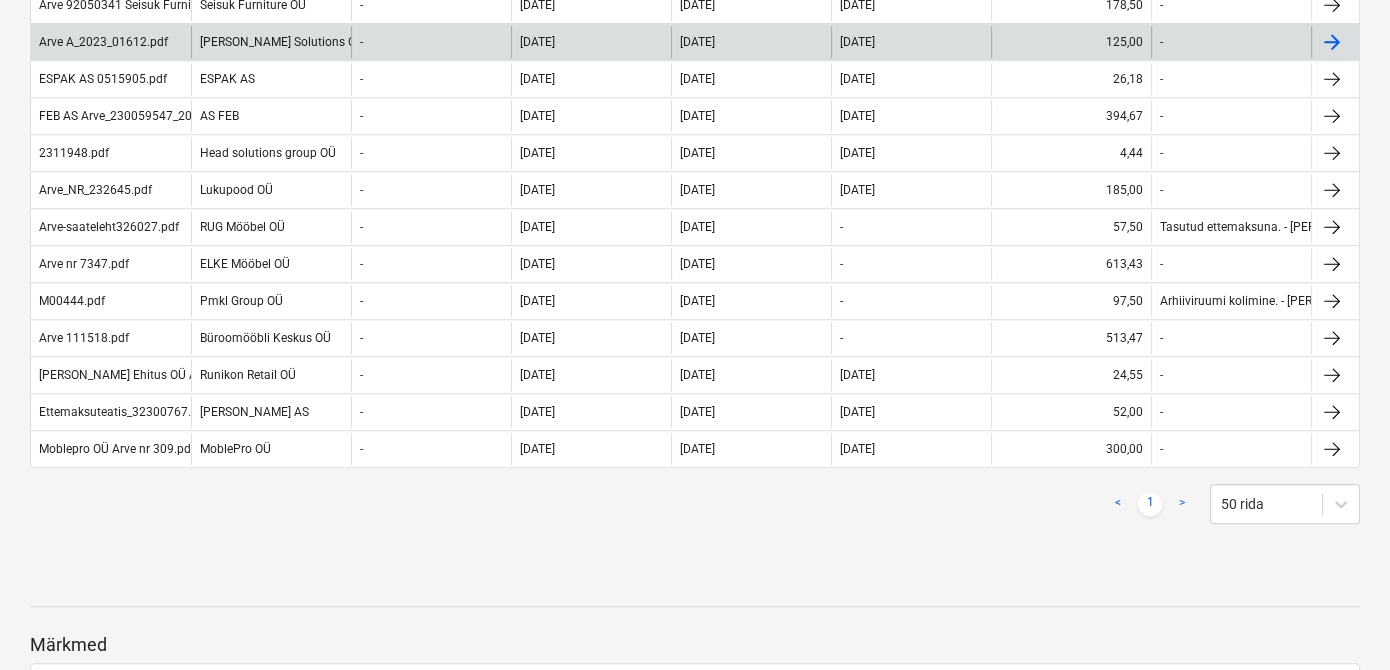 click on "[PERSON_NAME] Solutions OÜ" at bounding box center [271, 42] 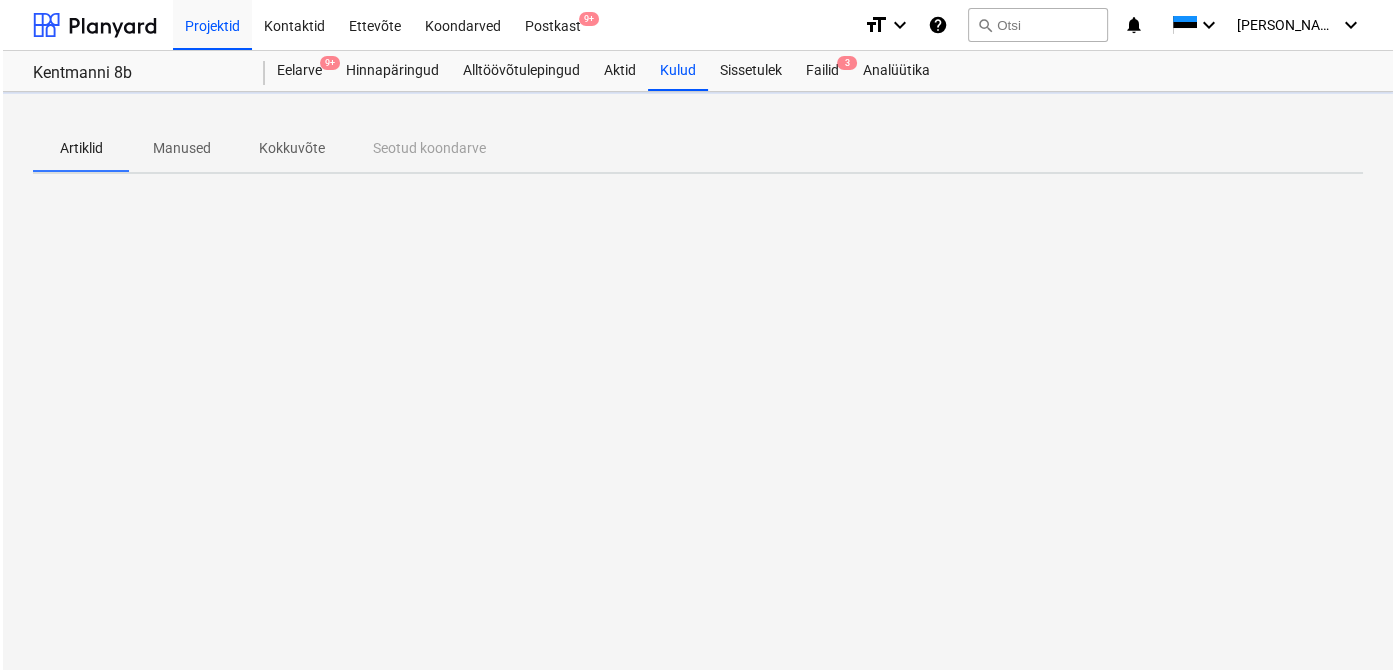 scroll, scrollTop: 0, scrollLeft: 0, axis: both 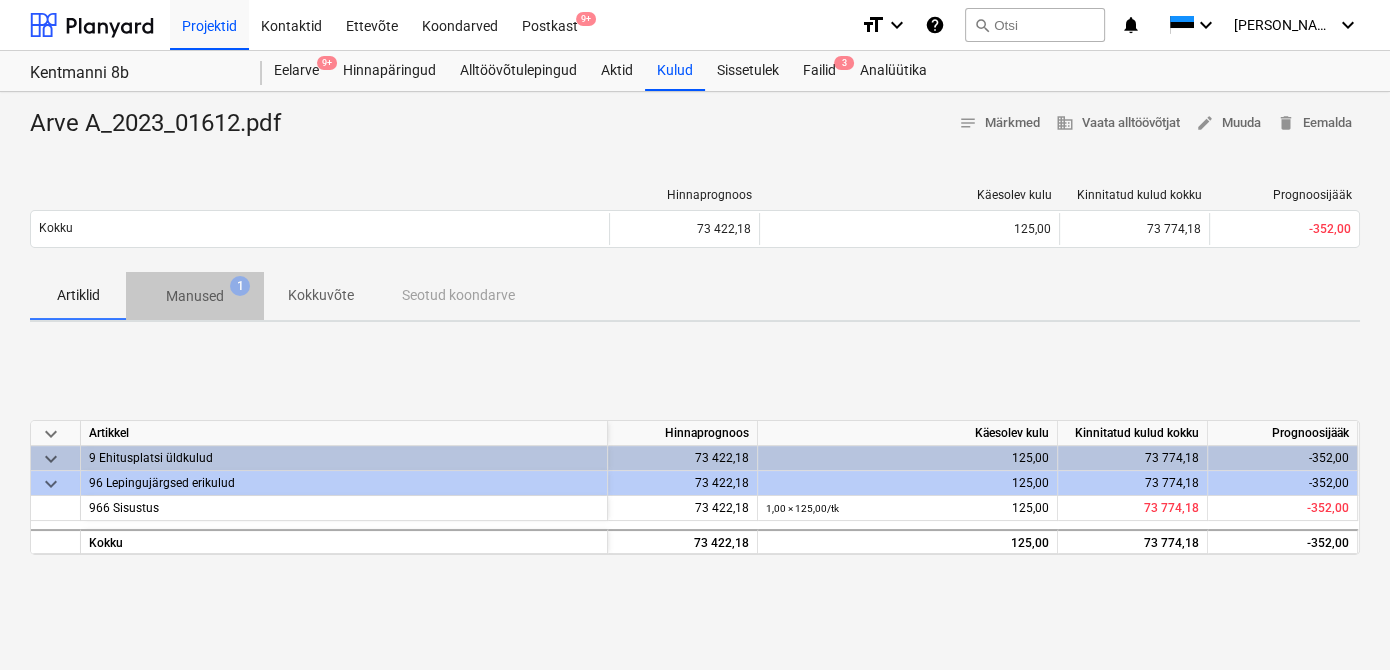 click on "Manused" at bounding box center (195, 296) 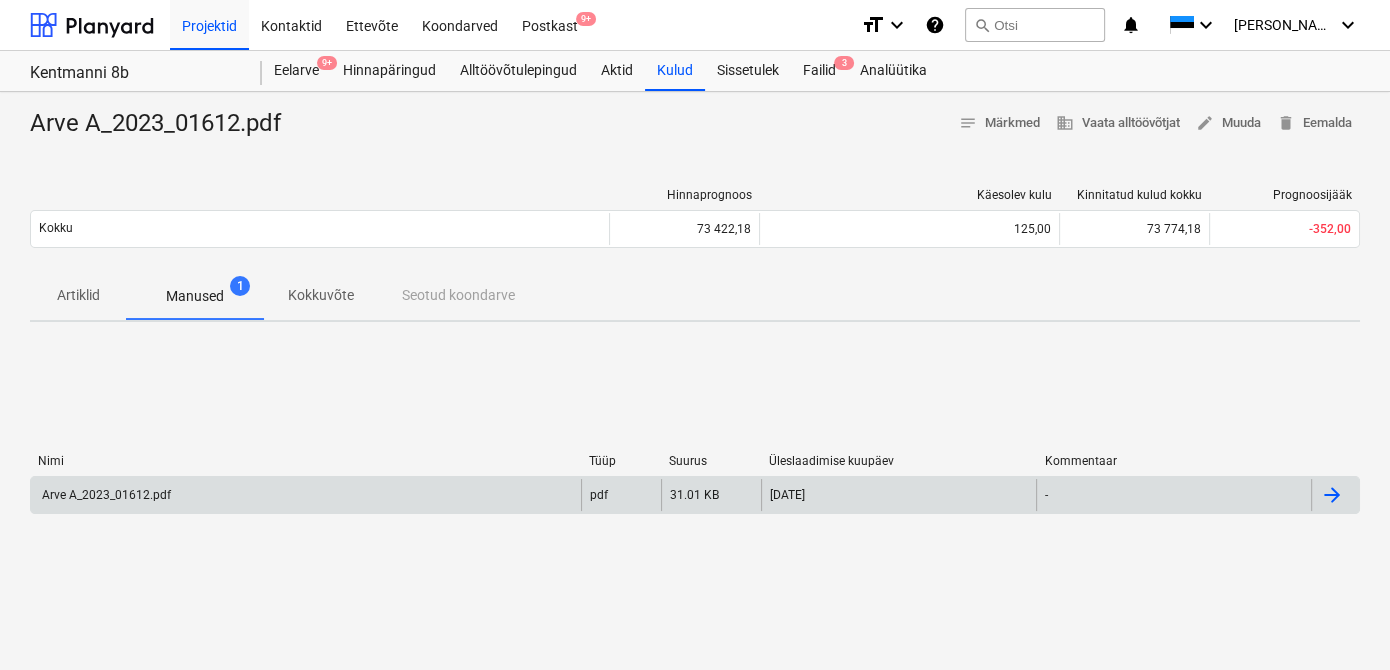 click on "Arve A_2023_01612.pdf" at bounding box center (105, 495) 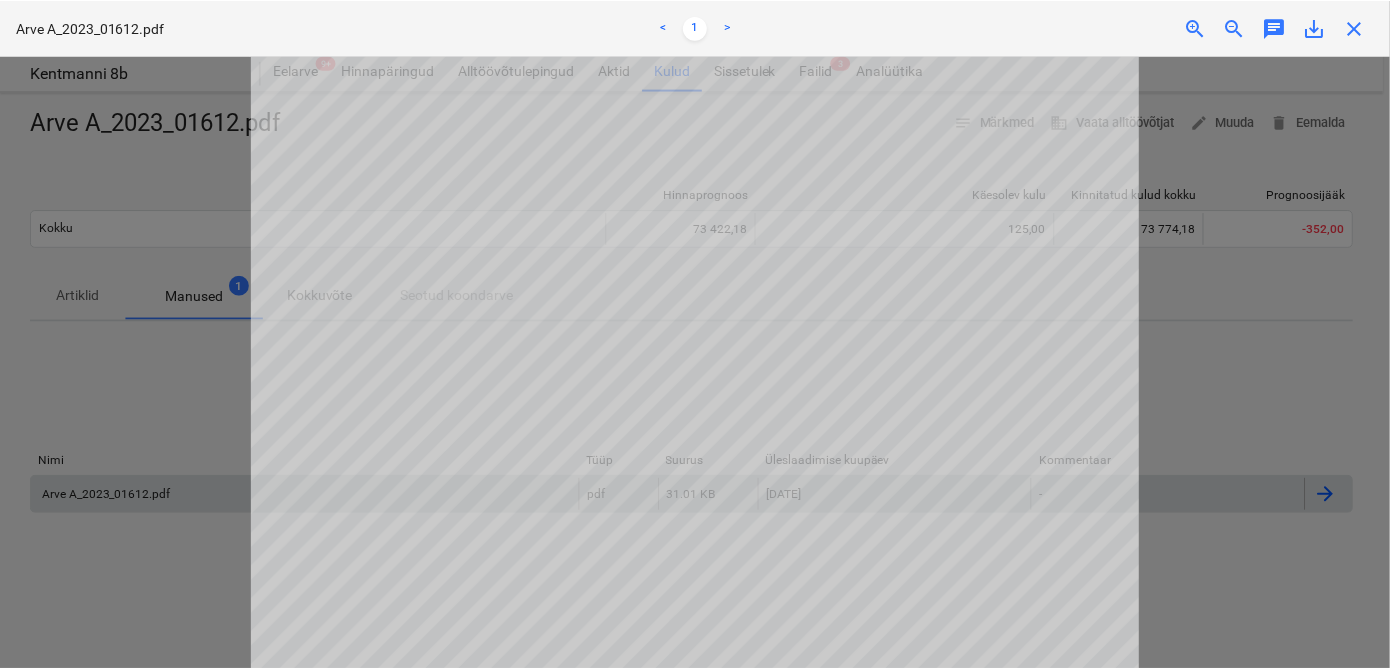 scroll, scrollTop: 298, scrollLeft: 0, axis: vertical 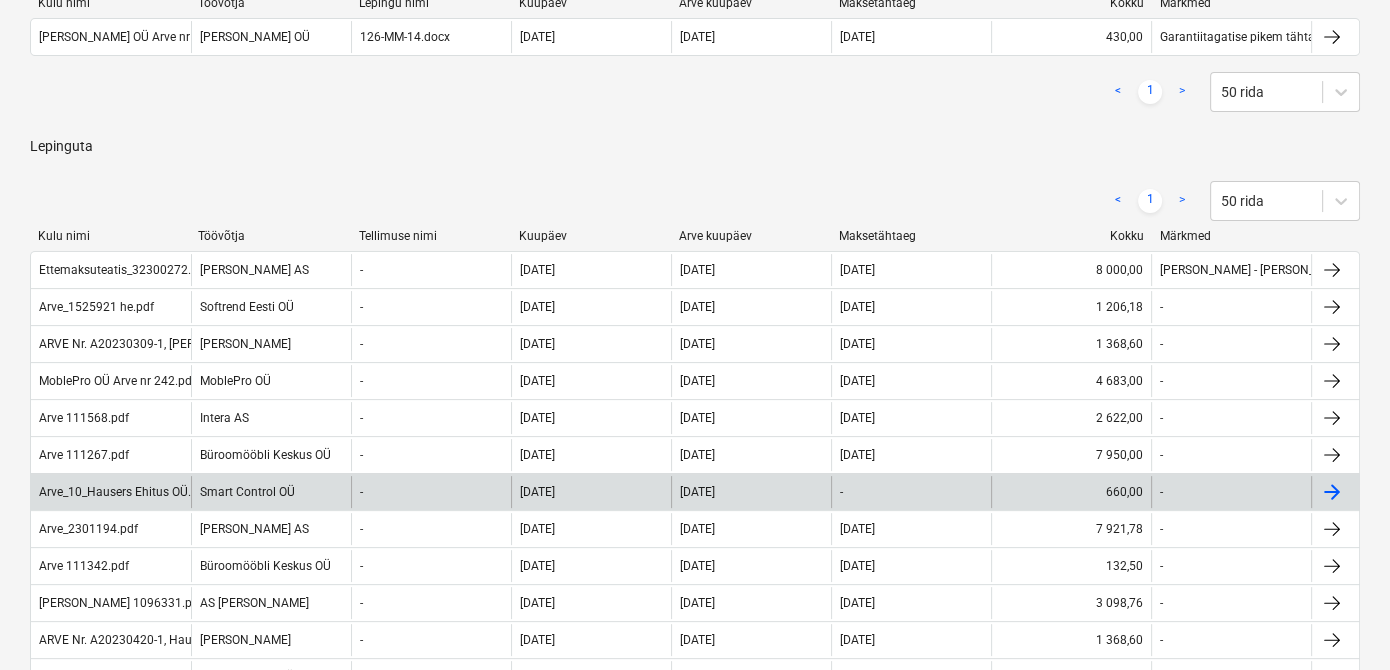 click on "Smart Control OÜ" at bounding box center (271, 492) 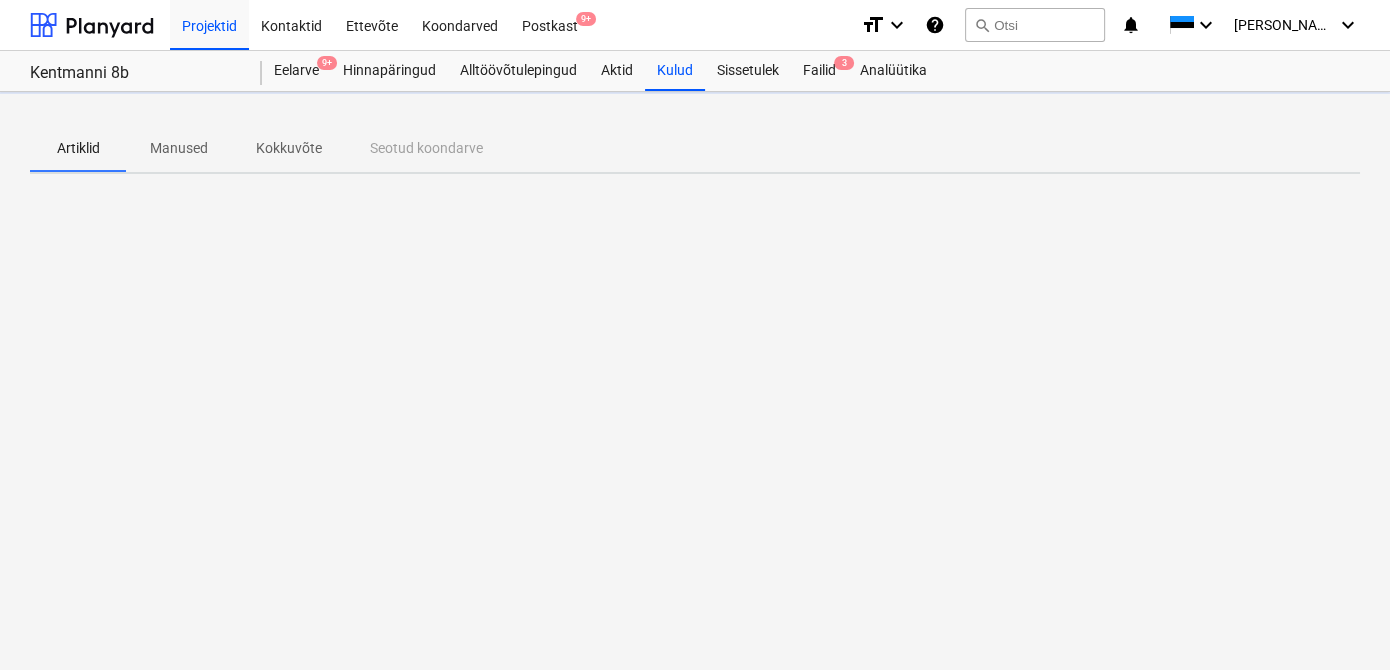 scroll, scrollTop: 0, scrollLeft: 0, axis: both 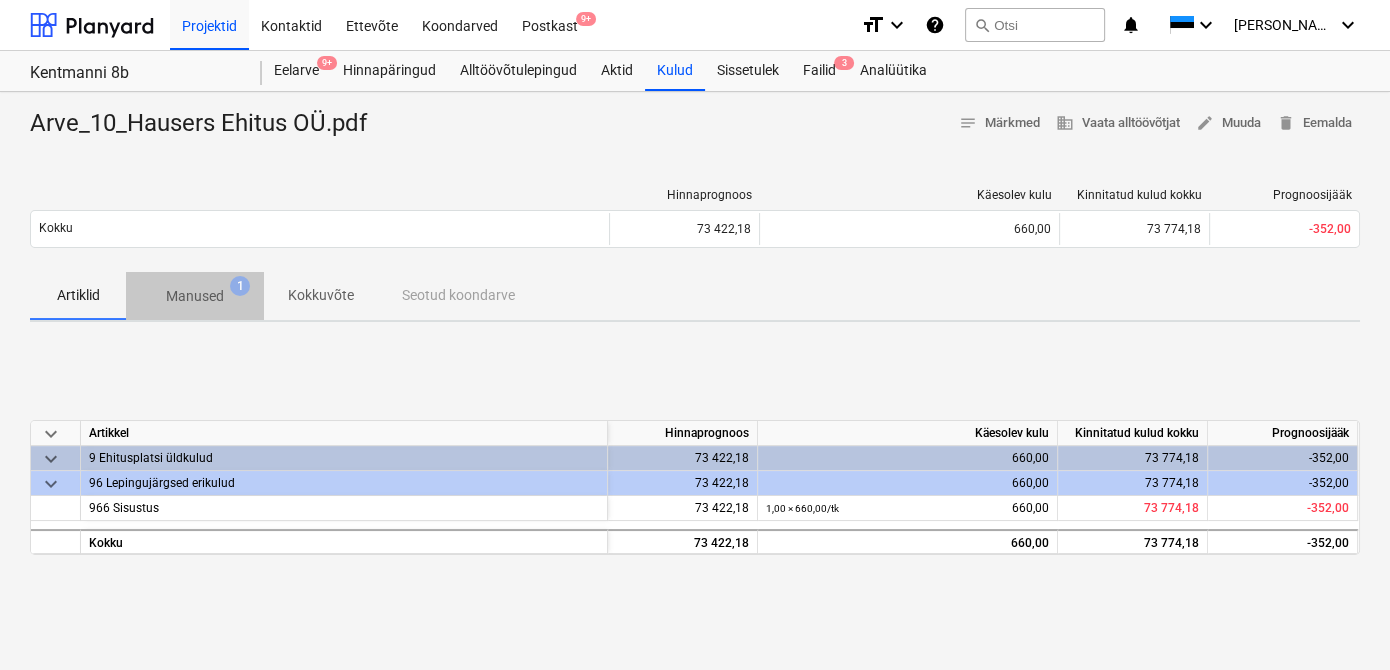click on "Manused" at bounding box center (195, 296) 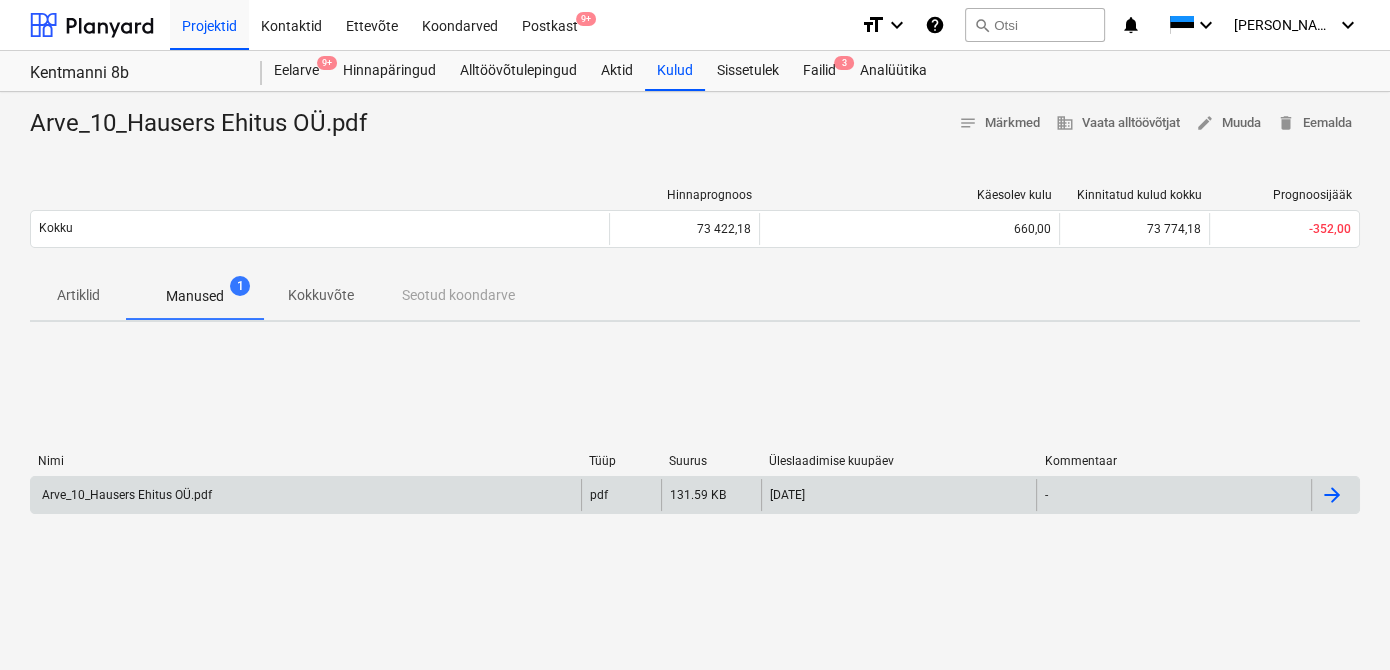 click on "Arve_10_Hausers Ehitus OÜ.pdf" at bounding box center (125, 495) 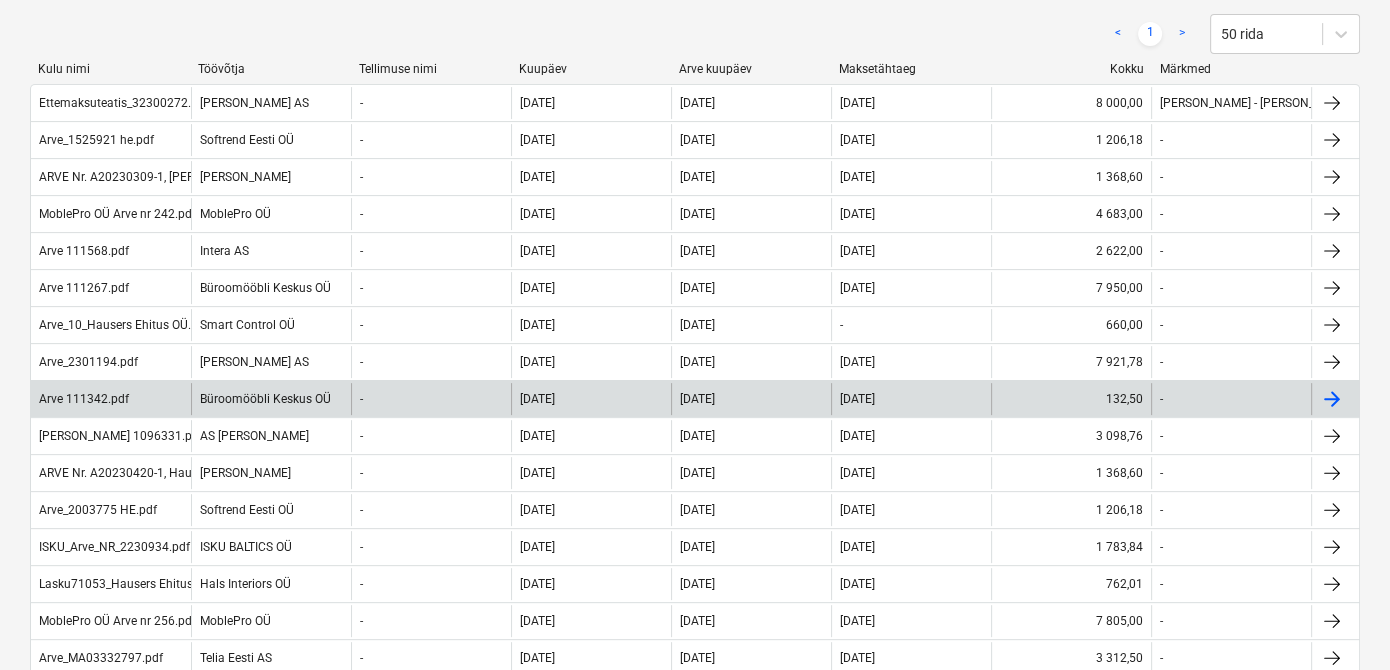 scroll, scrollTop: 610, scrollLeft: 0, axis: vertical 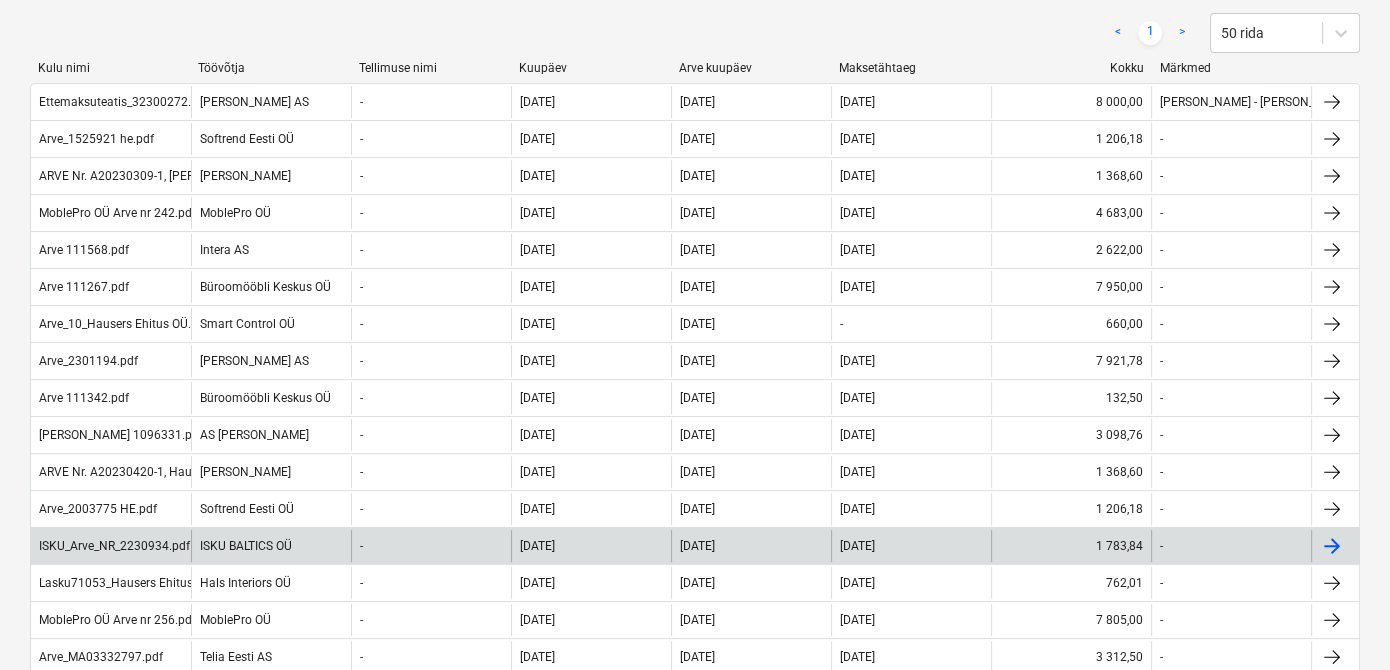 click on "ISKU BALTICS OÜ" at bounding box center [271, 546] 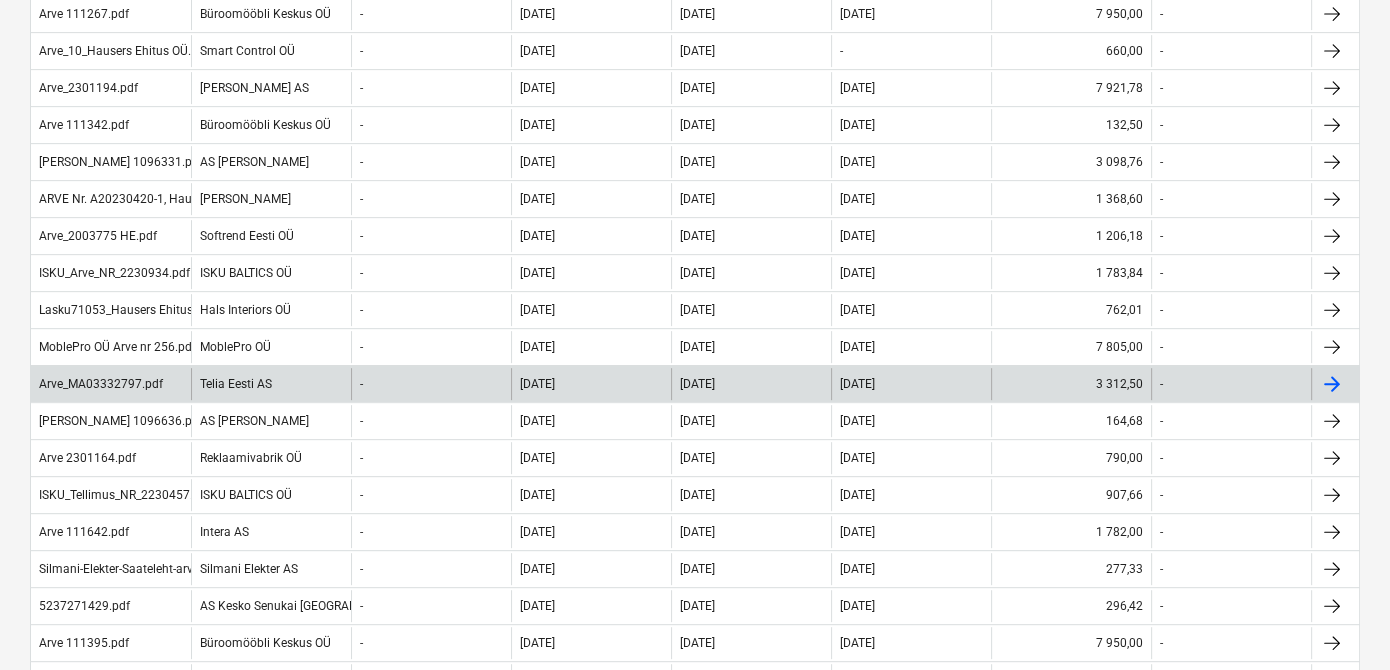 scroll, scrollTop: 977, scrollLeft: 0, axis: vertical 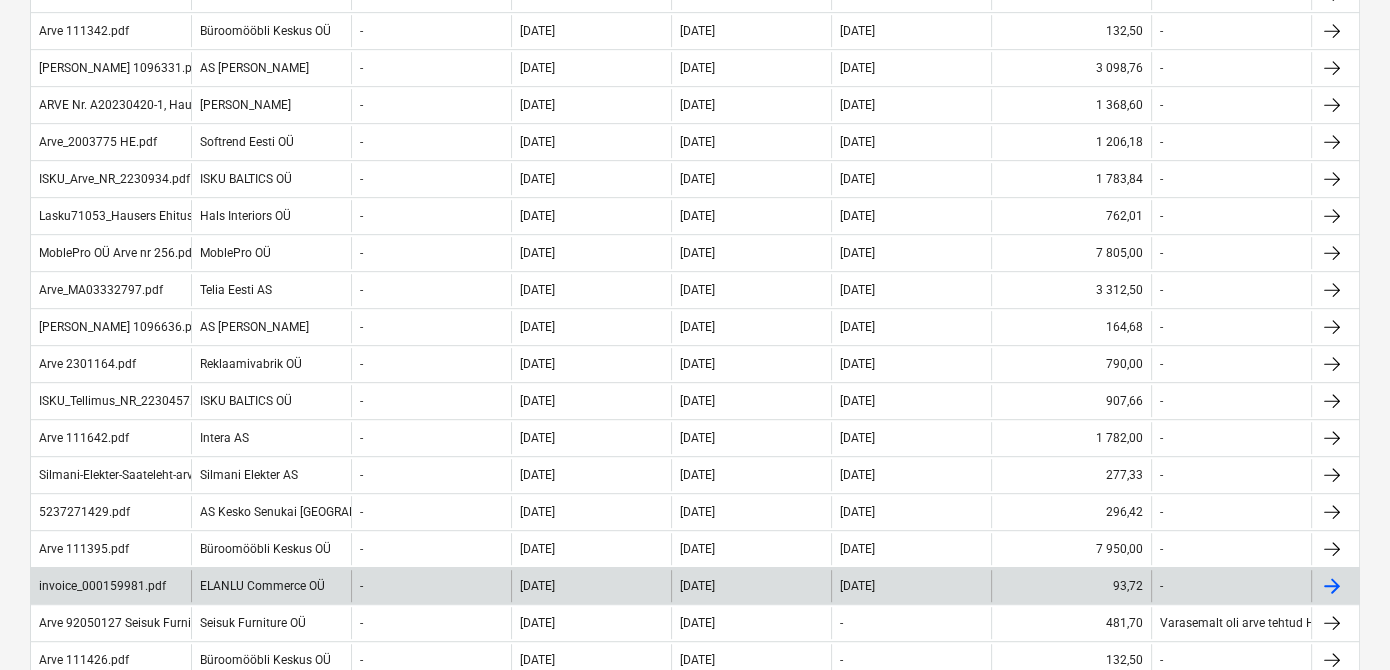 click on "ELANLU Commerce OÜ" at bounding box center (271, 586) 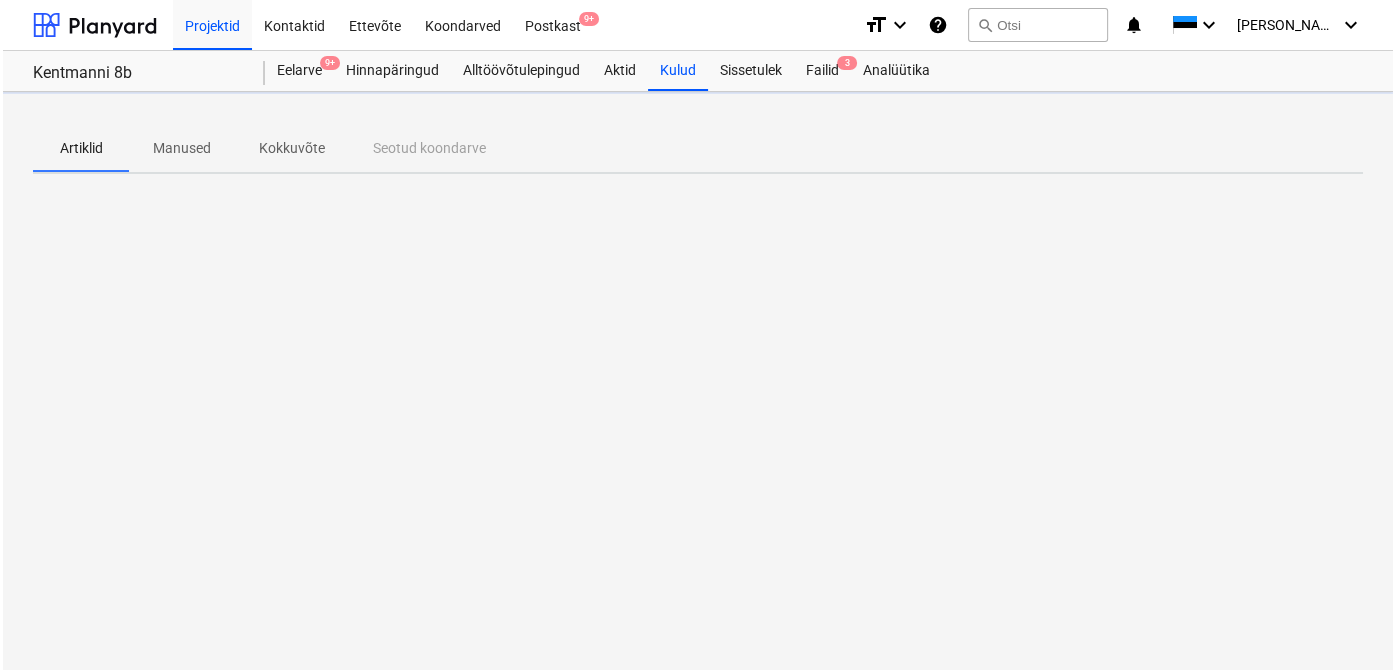 scroll, scrollTop: 0, scrollLeft: 0, axis: both 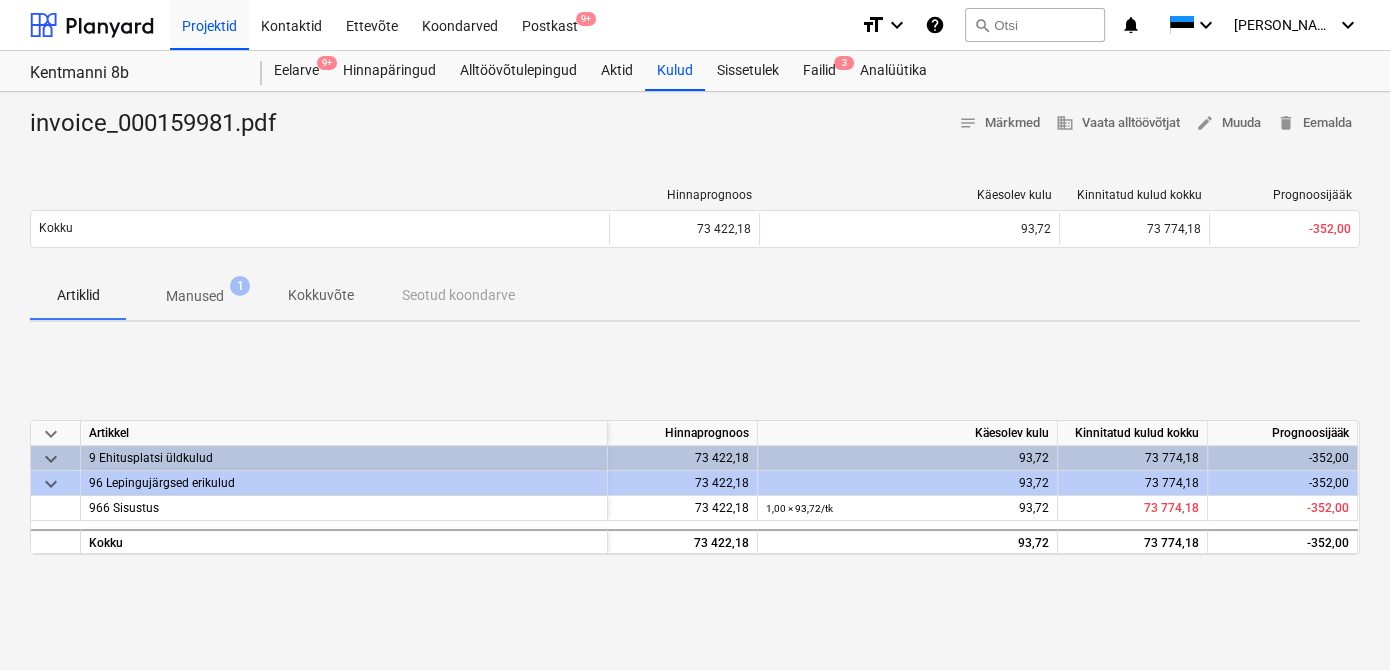 click on "Manused" at bounding box center (195, 296) 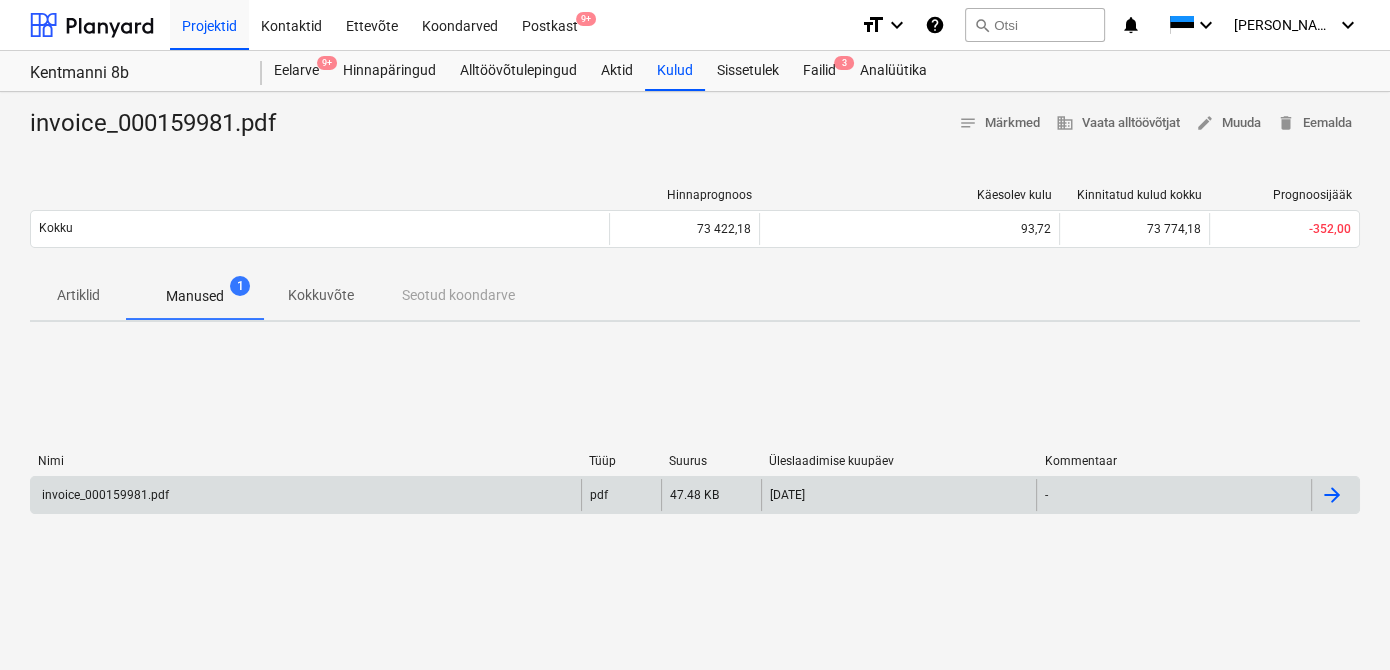click on "invoice_000159981.pdf" at bounding box center [104, 495] 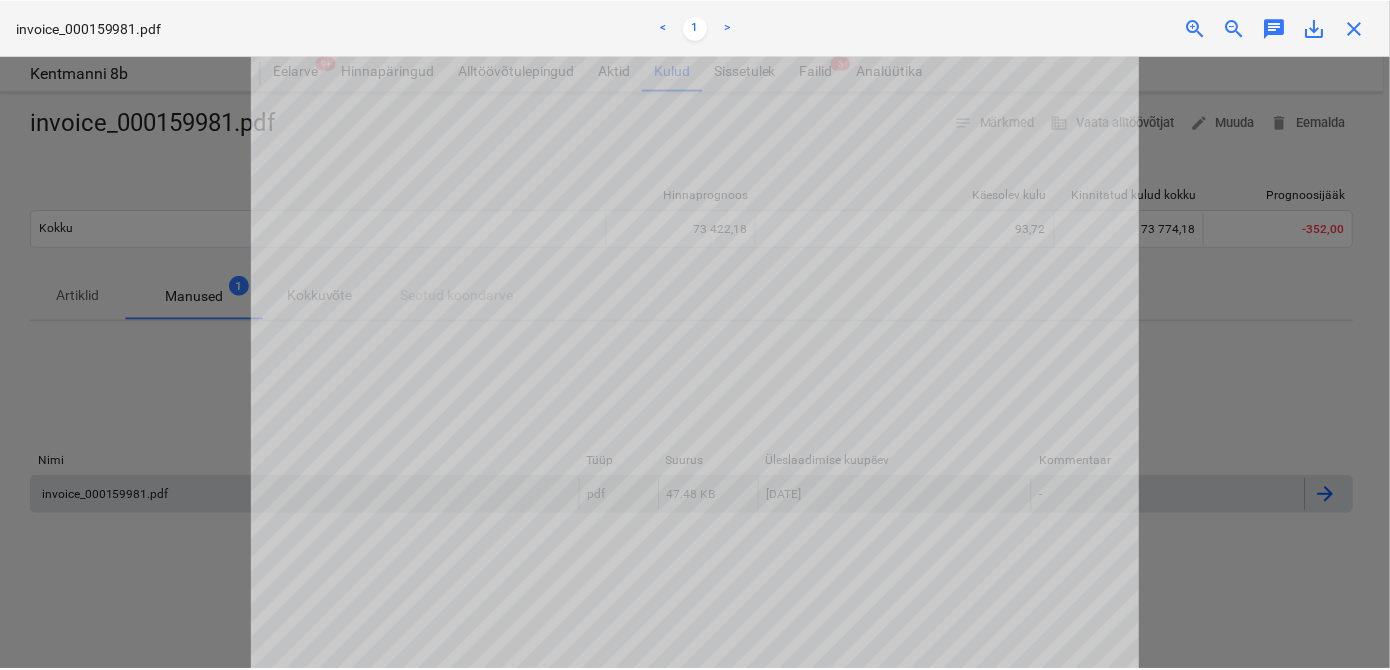 scroll, scrollTop: 43, scrollLeft: 0, axis: vertical 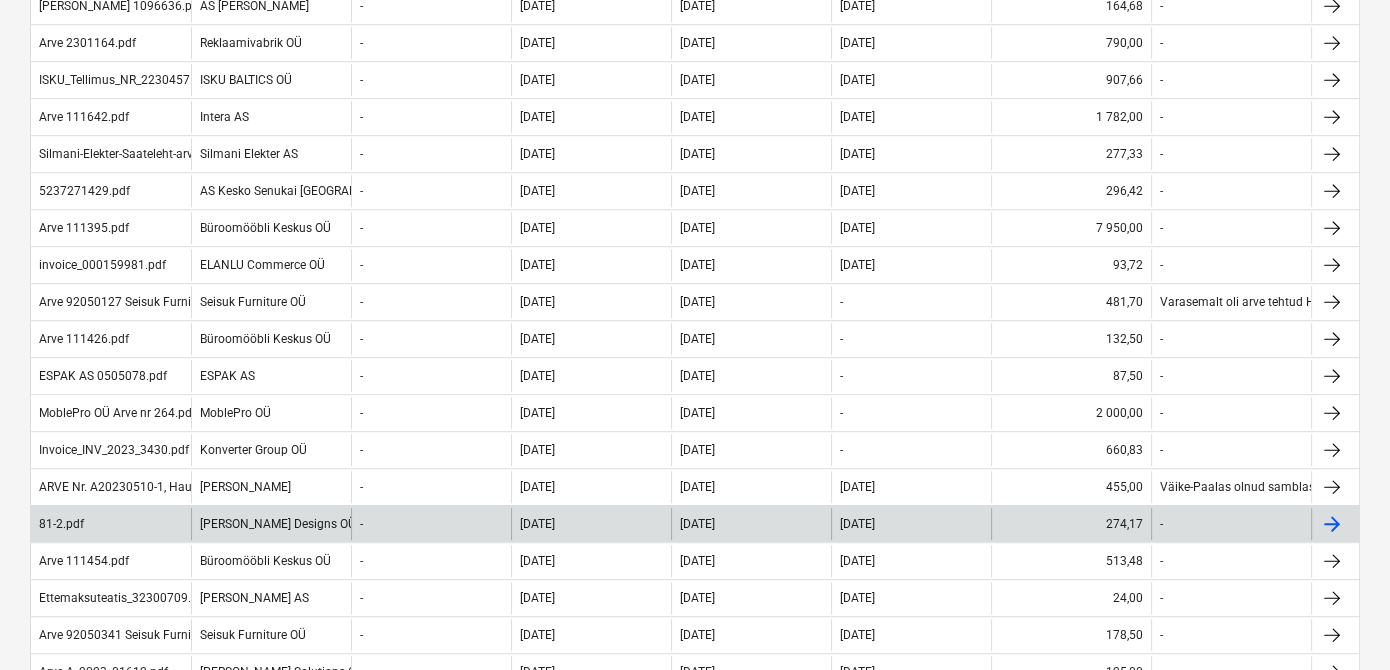 click on "[PERSON_NAME] Designs OÜ" at bounding box center (271, 524) 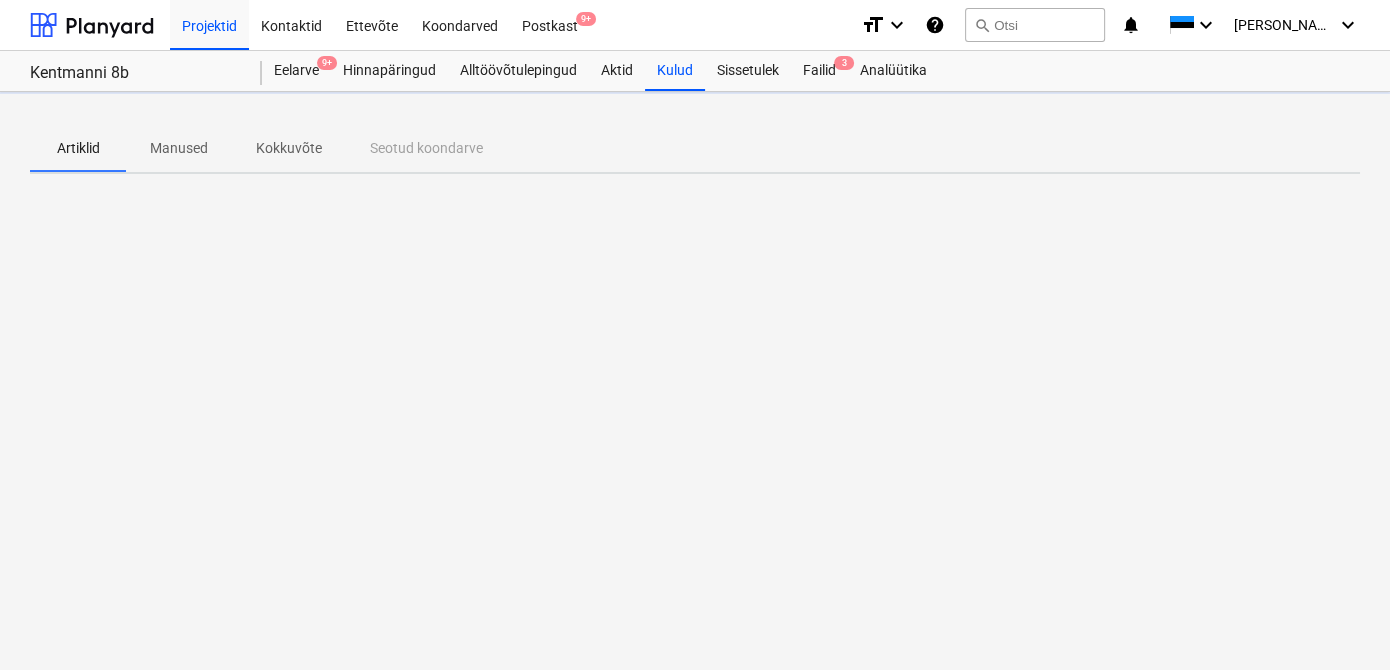scroll, scrollTop: 0, scrollLeft: 0, axis: both 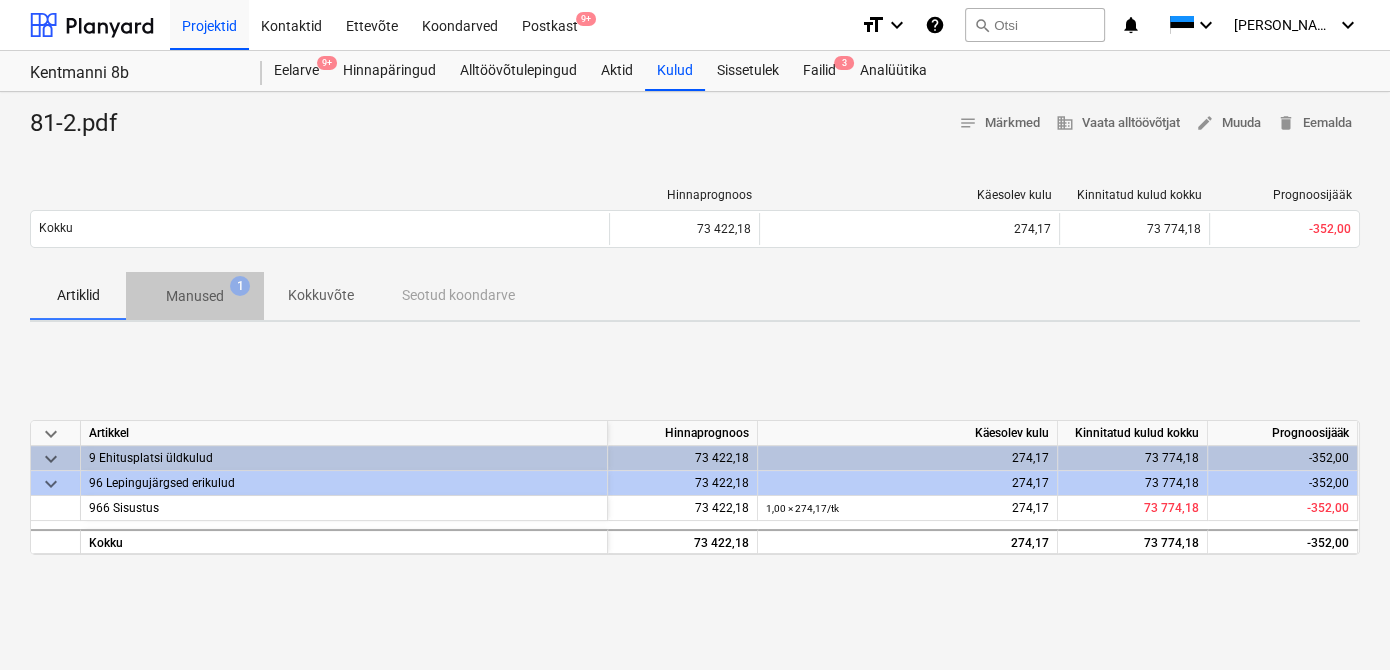 click on "Manused" at bounding box center (195, 296) 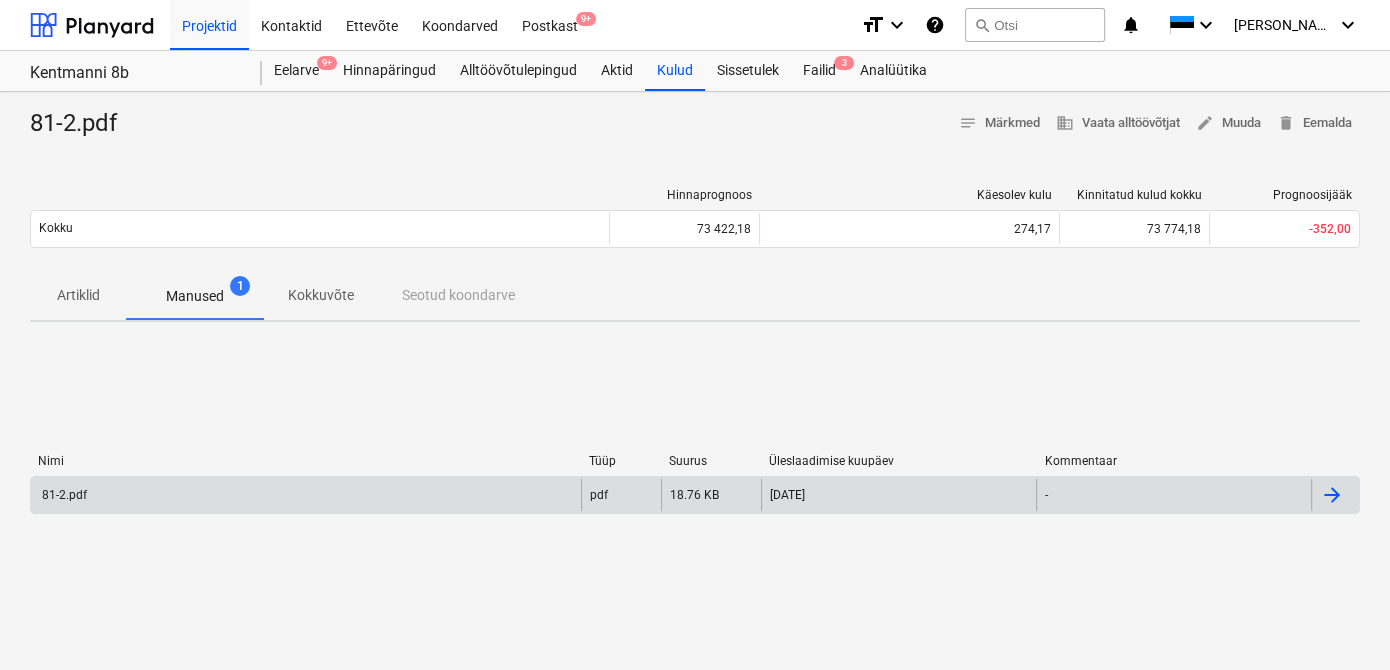 click on "81-2.pdf" at bounding box center (306, 495) 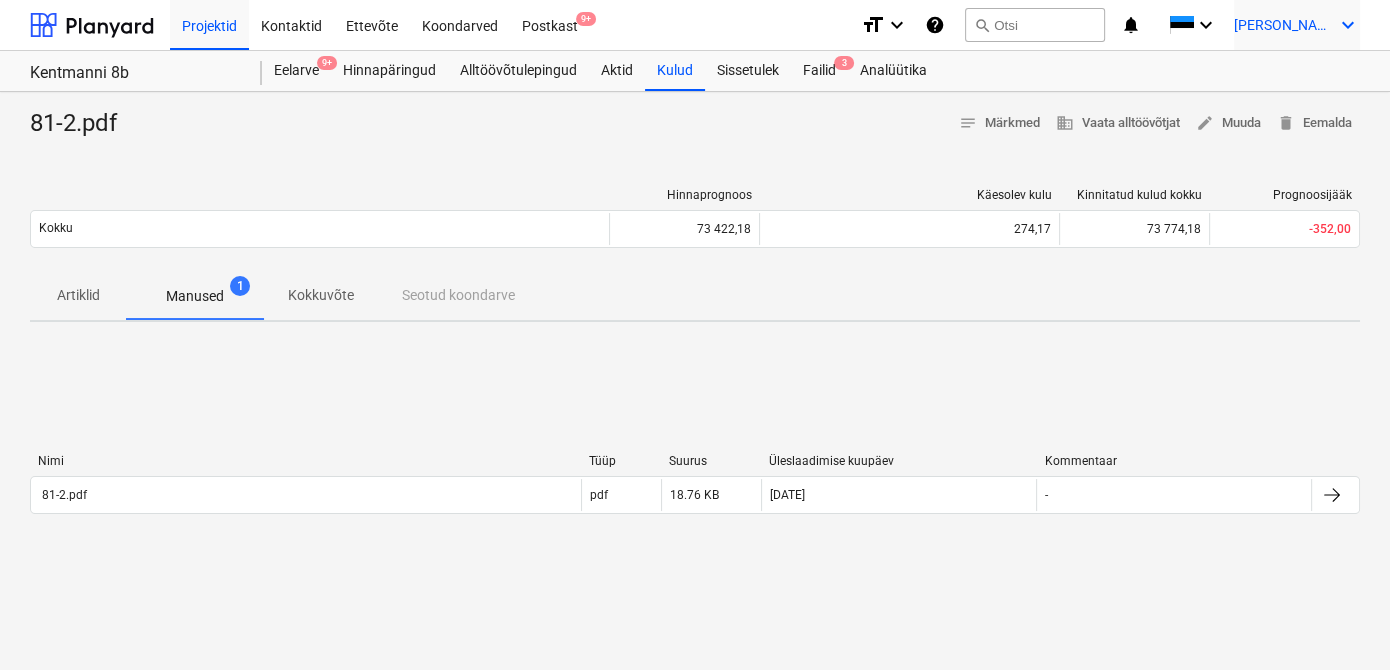 click on "[PERSON_NAME]" at bounding box center (1284, 25) 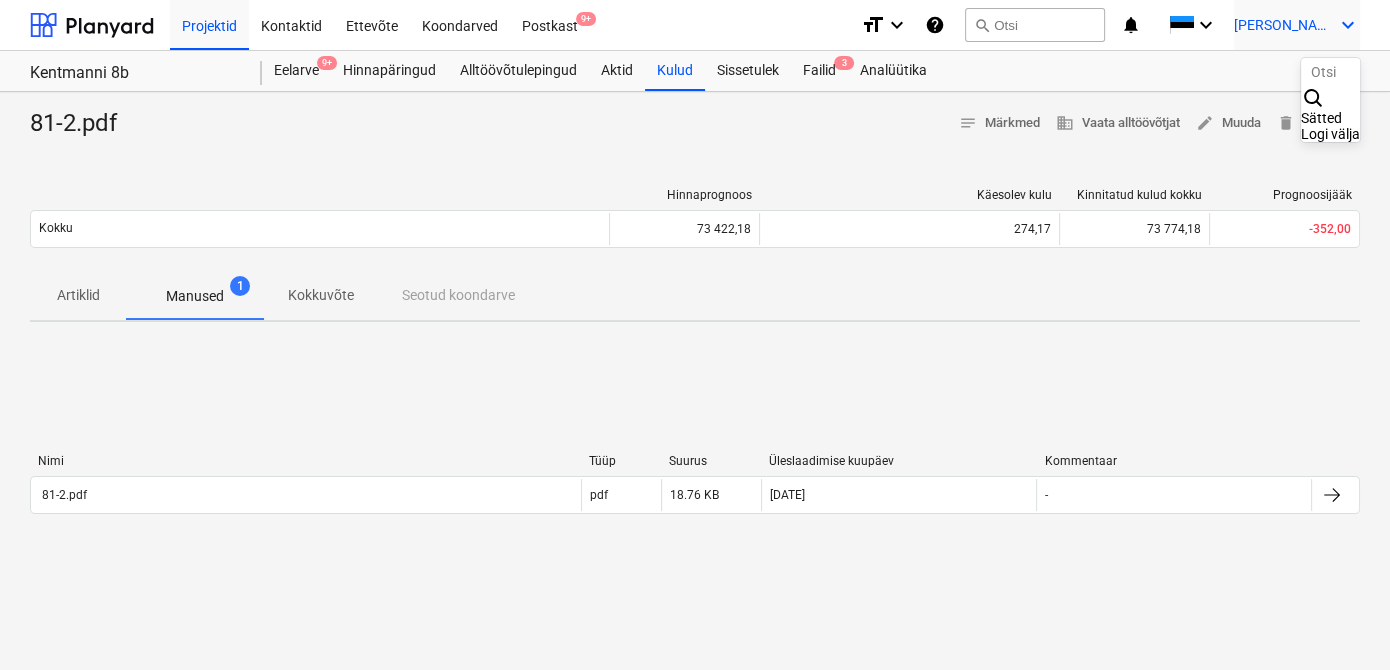 click on "Logi välja" at bounding box center [1330, 134] 